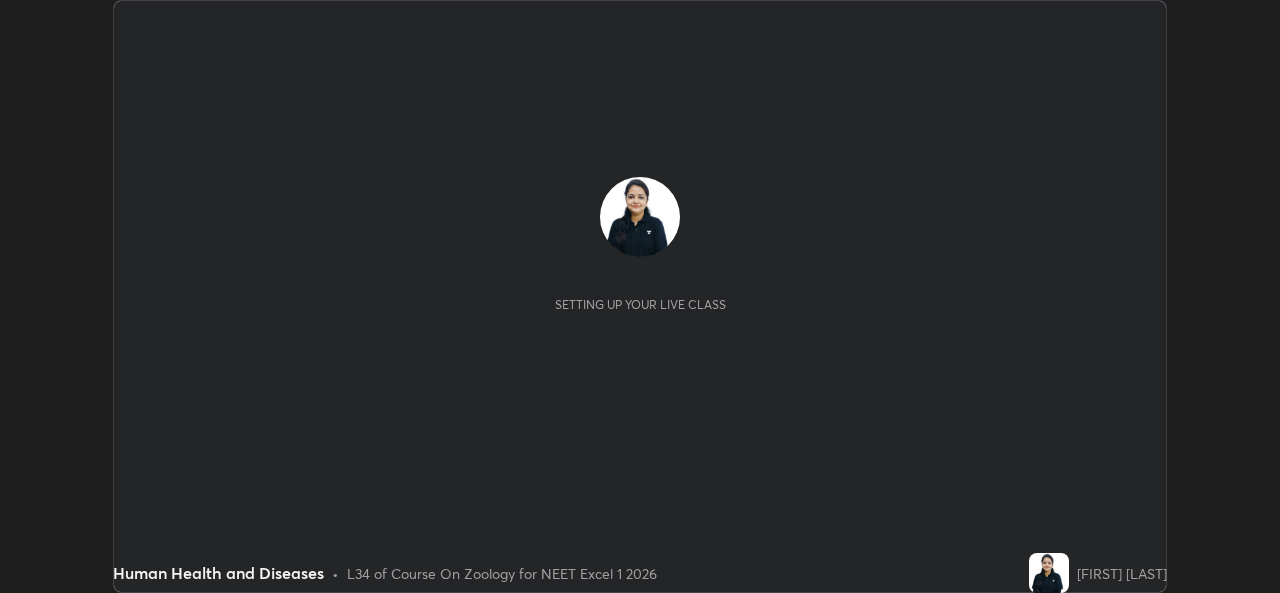 scroll, scrollTop: 0, scrollLeft: 0, axis: both 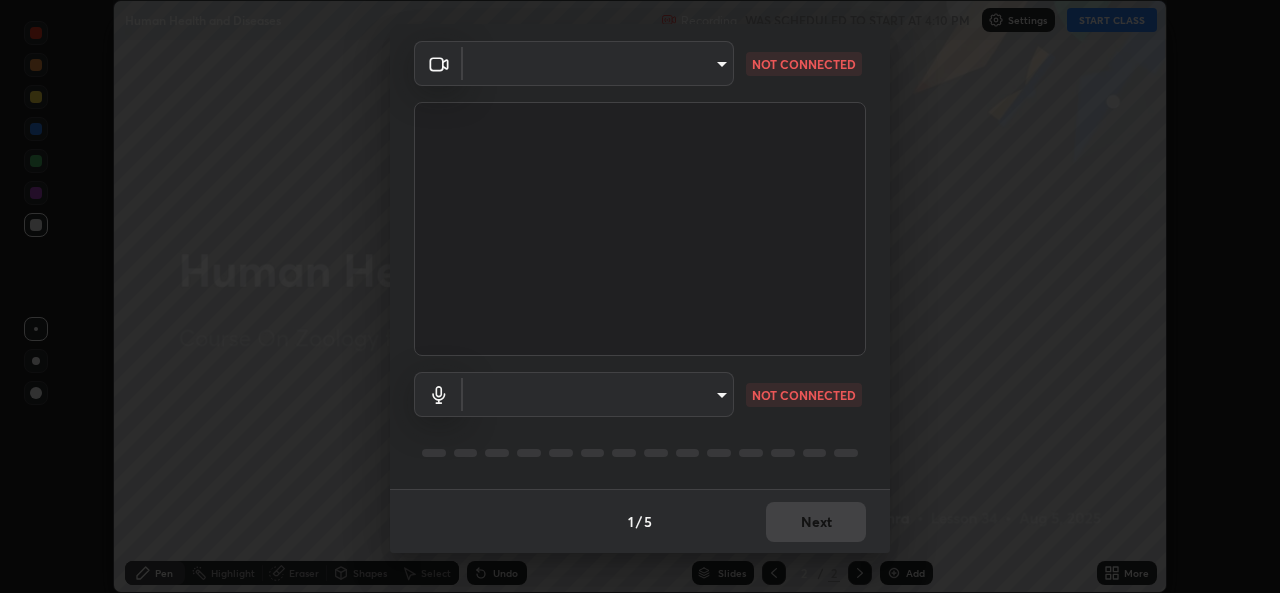 click on "Erase all Human Health and Diseases Recording WAS SCHEDULED TO START AT  4:10 PM Settings START CLASS Setting up your live class Human Health and Diseases • L34 of Course On Zoology for NEET Excel 1 2026 [FIRST] [LAST] Pen Highlight Eraser Shapes Select Undo Slides 2 / 2 Add More No doubts shared Encourage your learners to ask a doubt for better clarity Report an issue Reason for reporting Buffering Chat not working Audio - Video sync issue Educator video quality low ​ Attach an image Report Media settings ​ NOT CONNECTED ​ NOT CONNECTED 1 / 5 Next" at bounding box center [640, 296] 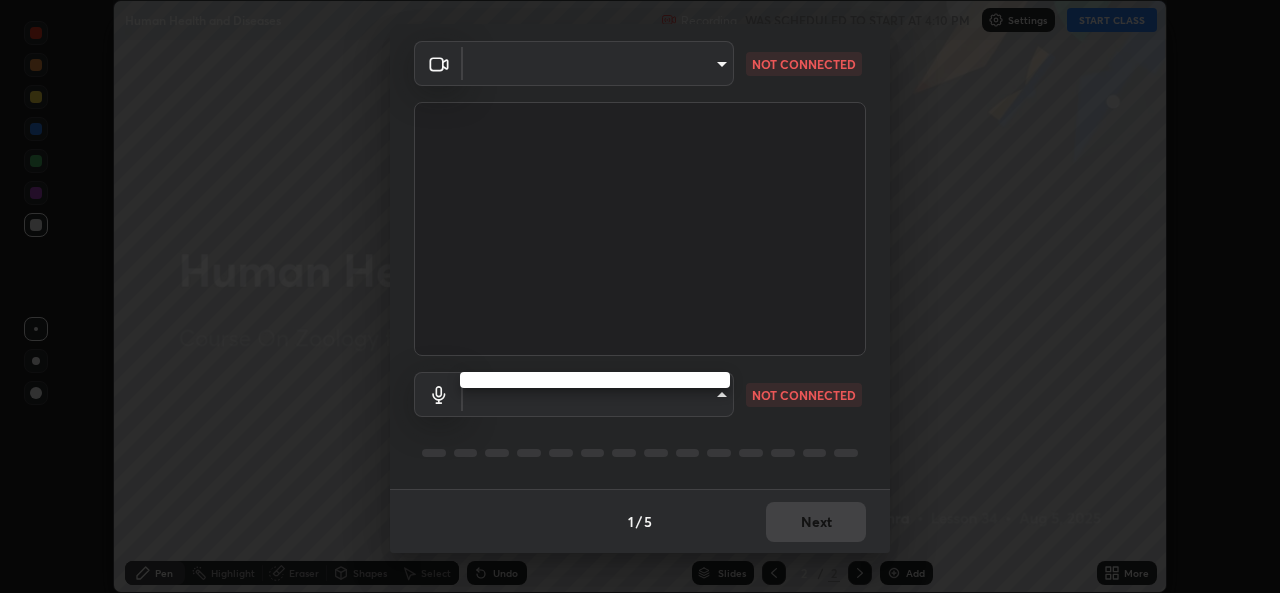 type on "a434b0bb675b4afe23526f72caf62f20b8336972c3250352fa126fe46eaa8015" 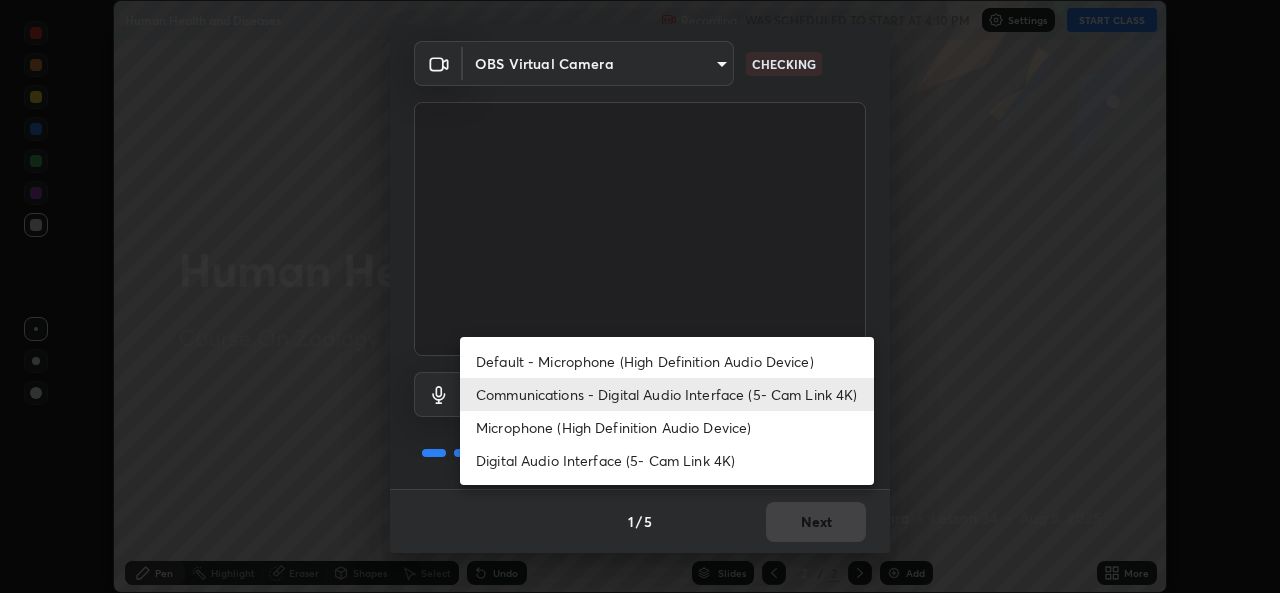 click on "Default - Microphone (High Definition Audio Device)" at bounding box center (667, 361) 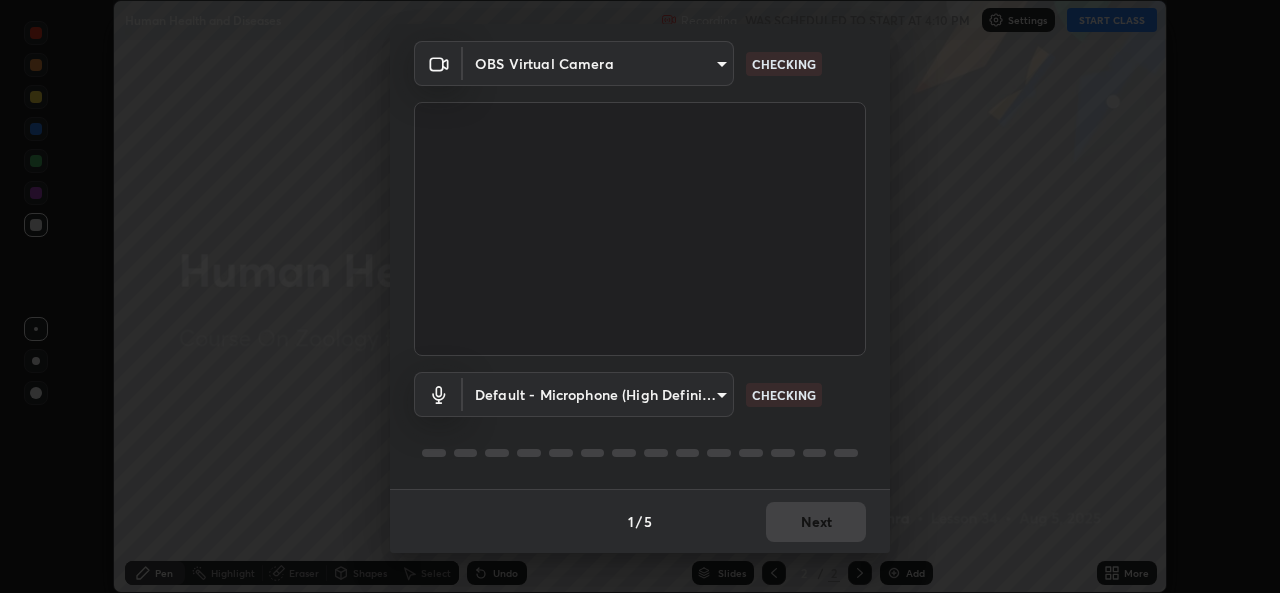 click on "Erase all Human Health and Diseases Recording WAS SCHEDULED TO START AT  4:10 PM Settings START CLASS Setting up your live class Human Health and Diseases • L34 of Course On Zoology for NEET Excel 1 2026 [FIRST] [LAST] Pen Highlight Eraser Shapes Select Undo Slides 2 / 2 Add More No doubts shared Encourage your learners to ask a doubt for better clarity Report an issue Reason for reporting Buffering Chat not working Audio - Video sync issue Educator video quality low ​ Attach an image Report Media settings OBS Virtual Camera a434b0bb675b4afe23526f72caf62f20b8336972c3250352fa126fe46eaa8015 CHECKING Default - Microphone (High Definition Audio Device) default CHECKING 1 / 5 Next Default - Microphone (High Definition Audio Device) Communications - Digital Audio Interface (5- Cam Link 4K) Microphone (High Definition Audio Device) Digital Audio Interface (5- Cam Link 4K)" at bounding box center (640, 296) 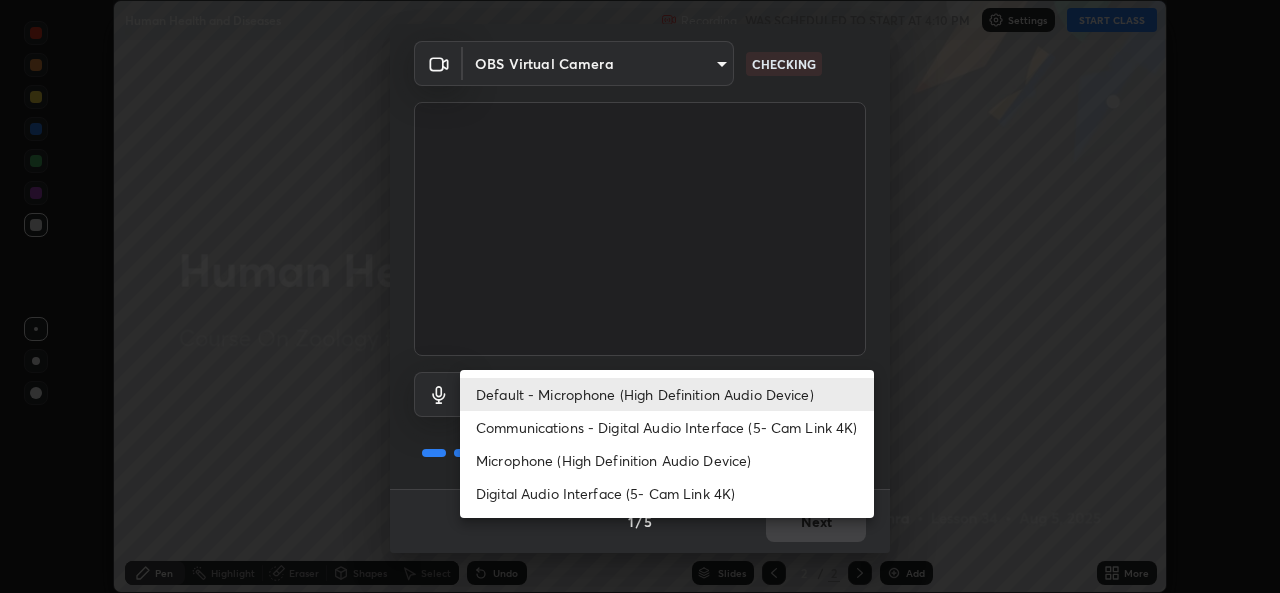 click on "Communications - Digital Audio Interface (5- Cam Link 4K)" at bounding box center [667, 427] 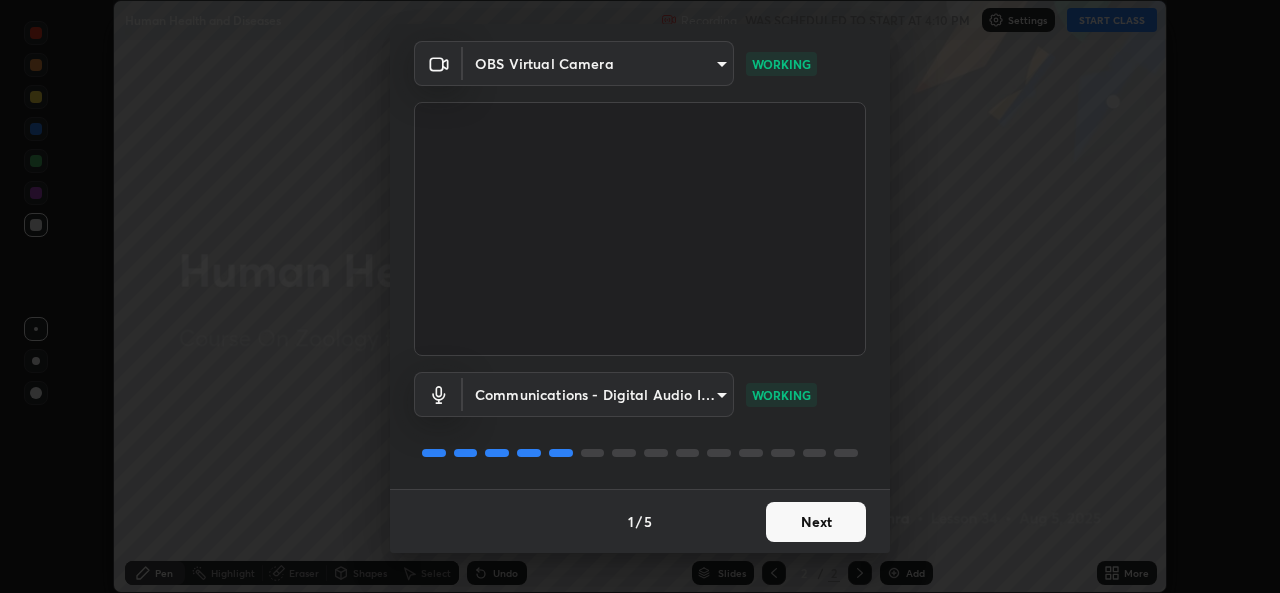 click on "Next" at bounding box center [816, 522] 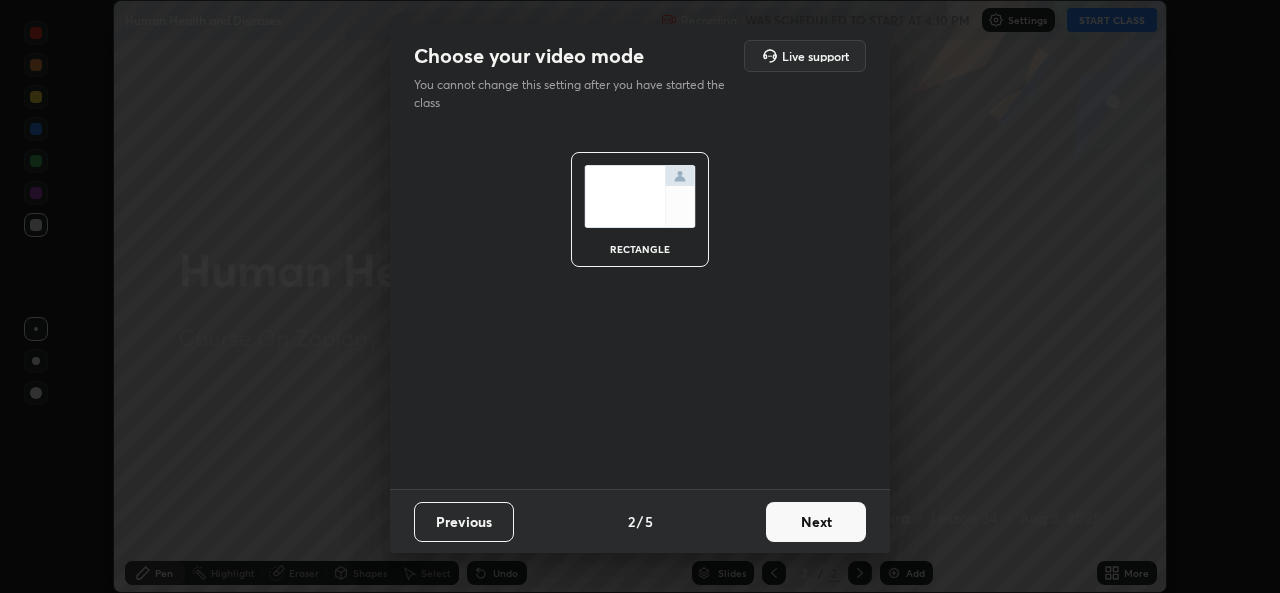 scroll, scrollTop: 0, scrollLeft: 0, axis: both 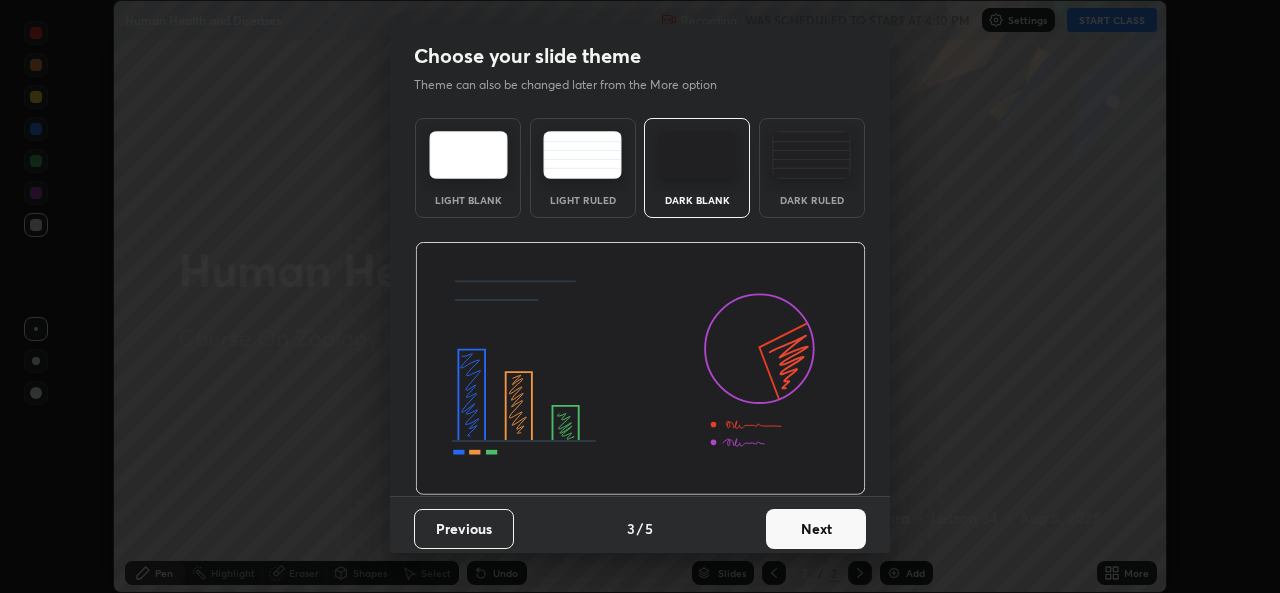 click on "Next" at bounding box center [816, 529] 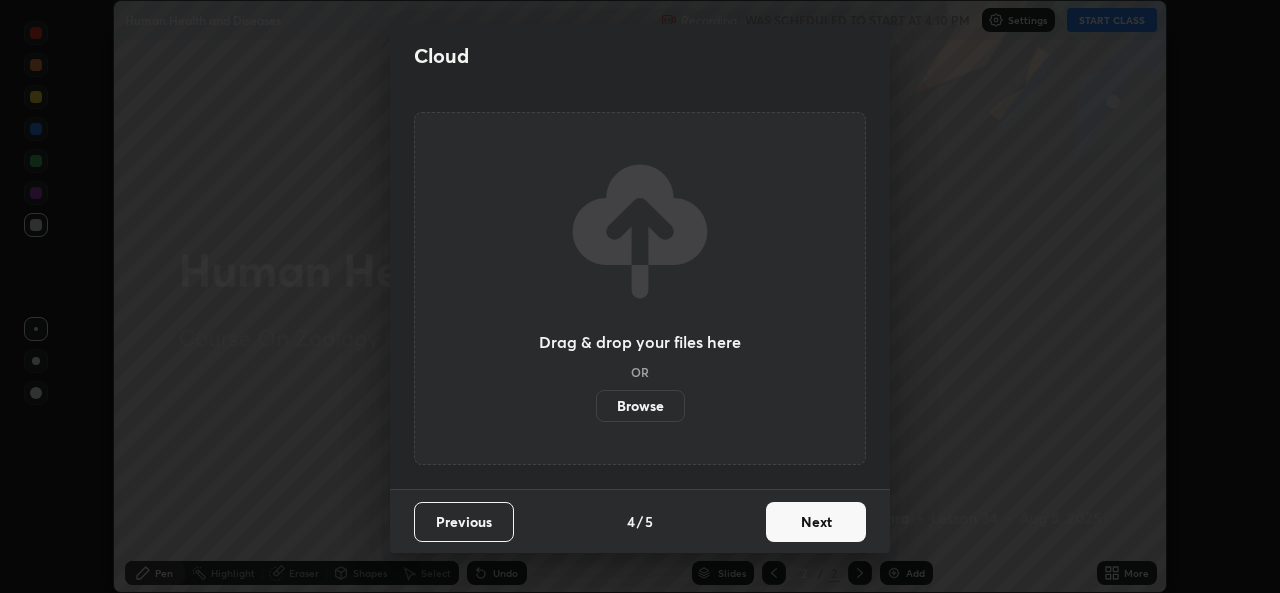 click on "Next" at bounding box center (816, 522) 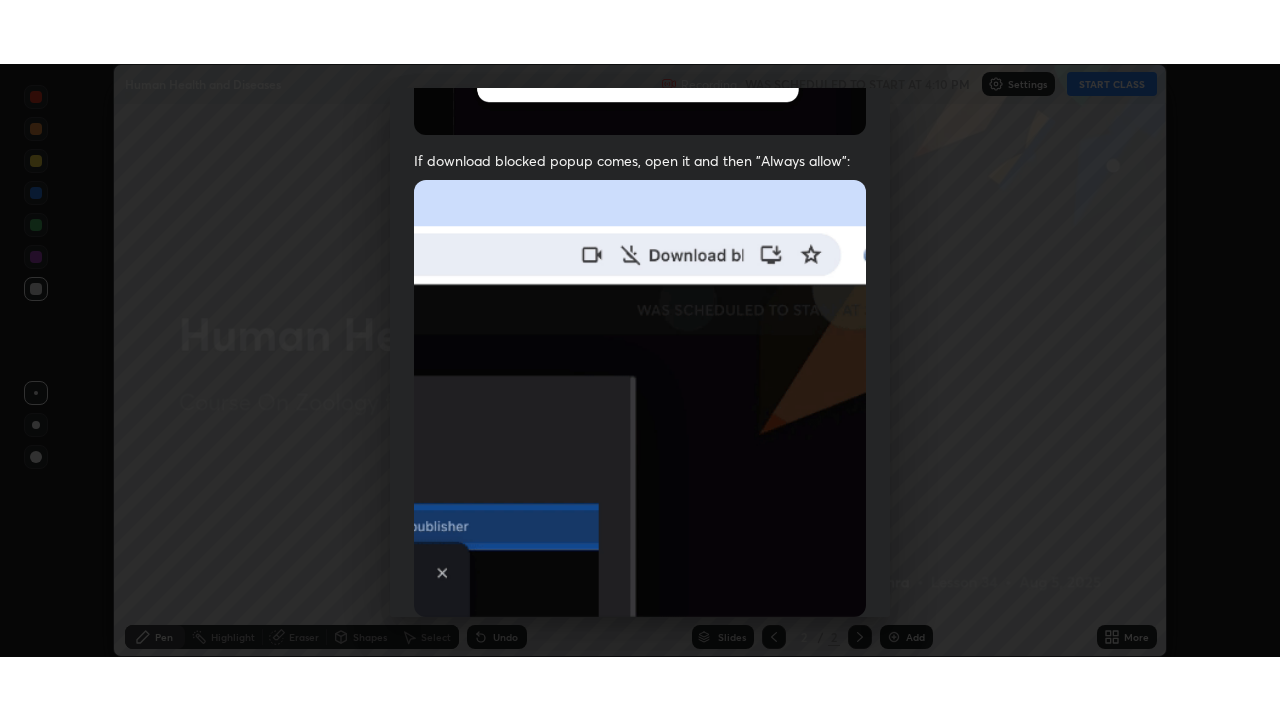 scroll, scrollTop: 471, scrollLeft: 0, axis: vertical 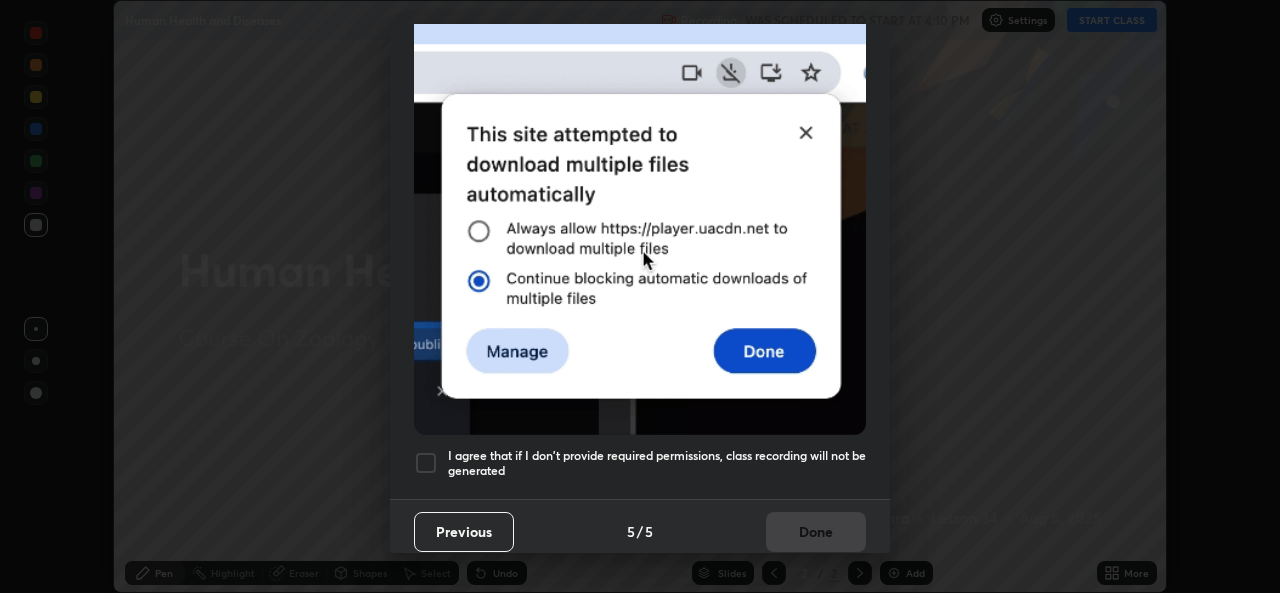 click on "I agree that if I don't provide required permissions, class recording will not be generated" at bounding box center (657, 463) 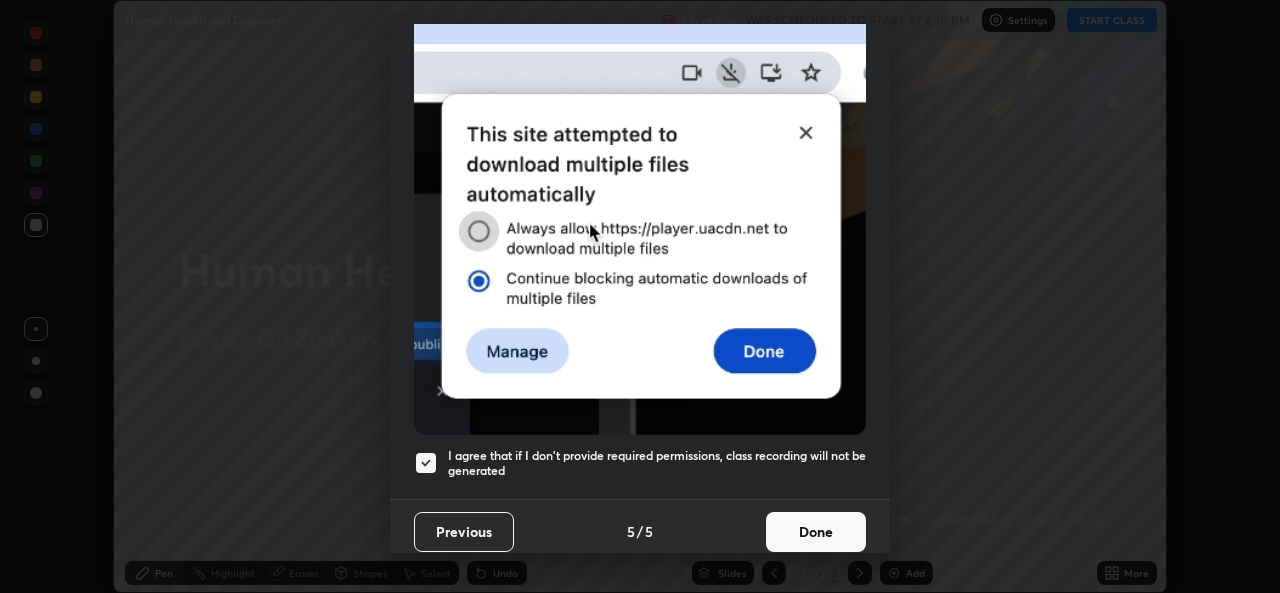 click on "Done" at bounding box center (816, 532) 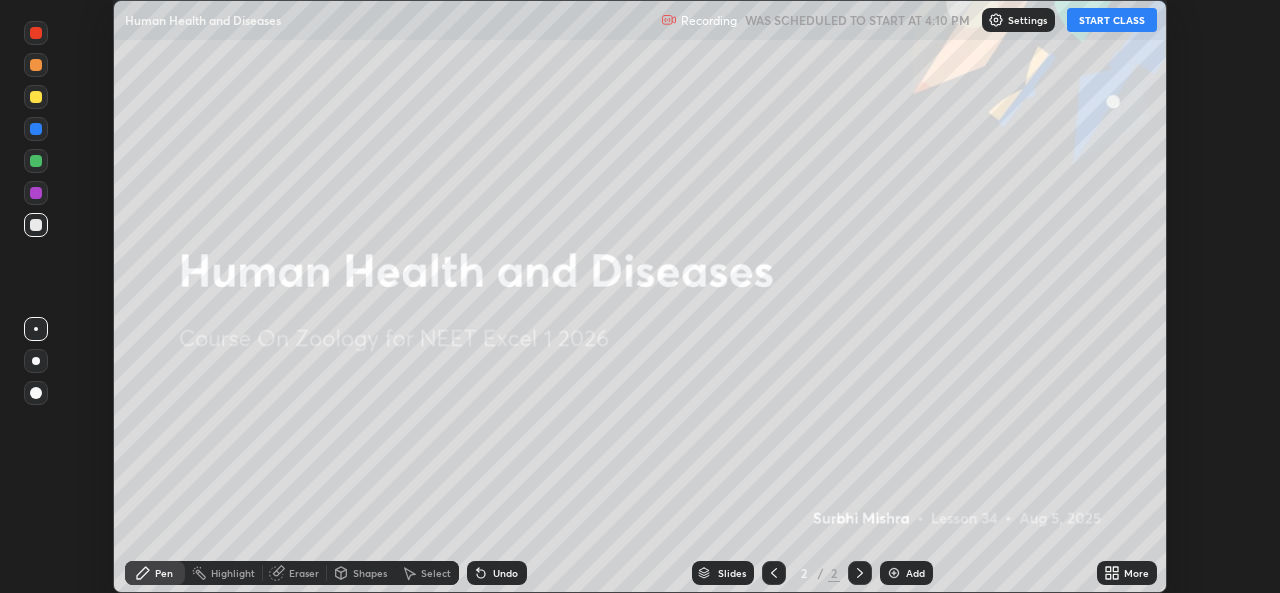 click 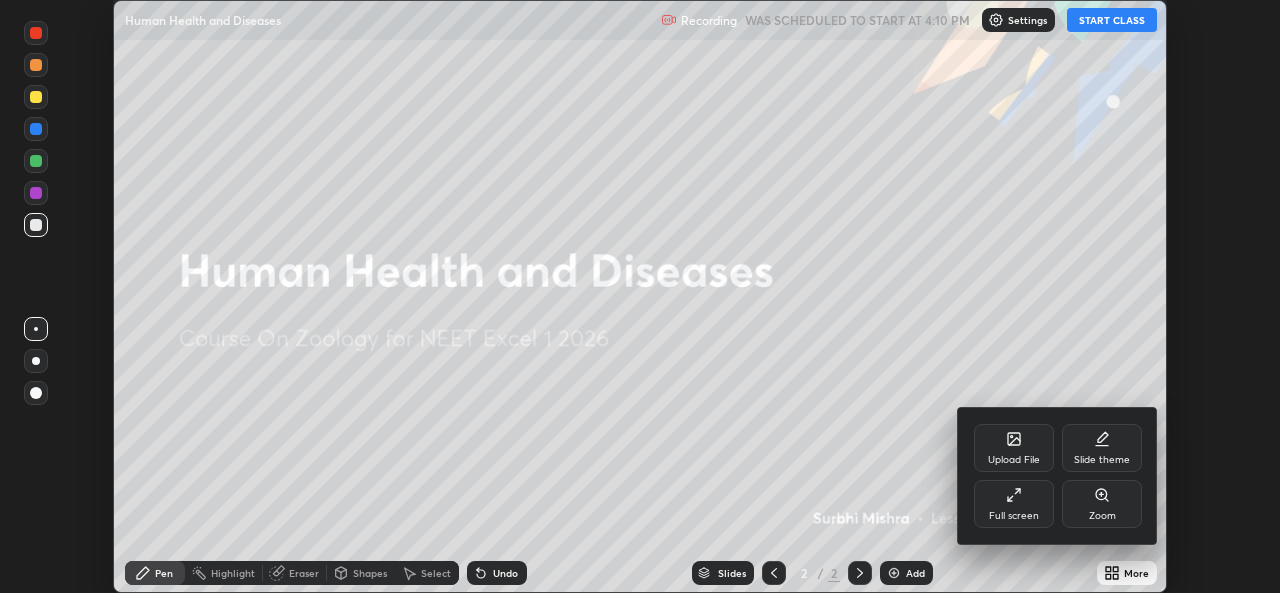 click on "Full screen" at bounding box center (1014, 504) 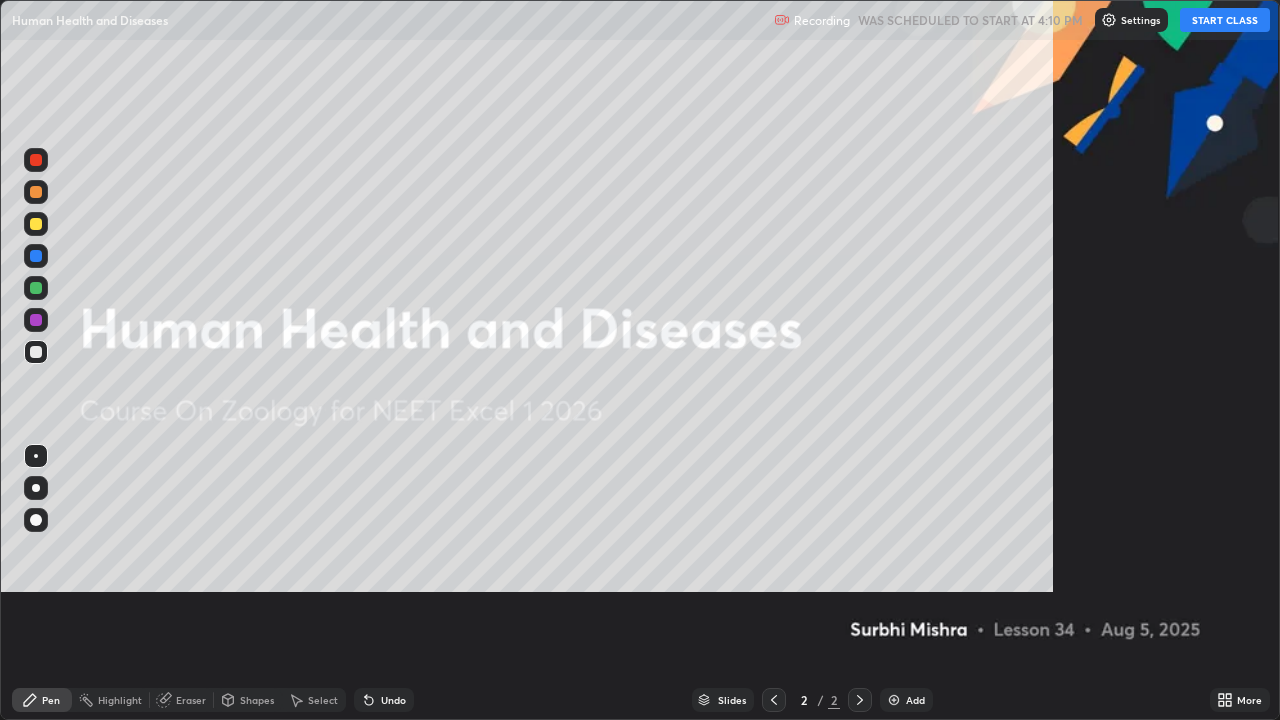 scroll, scrollTop: 99280, scrollLeft: 98720, axis: both 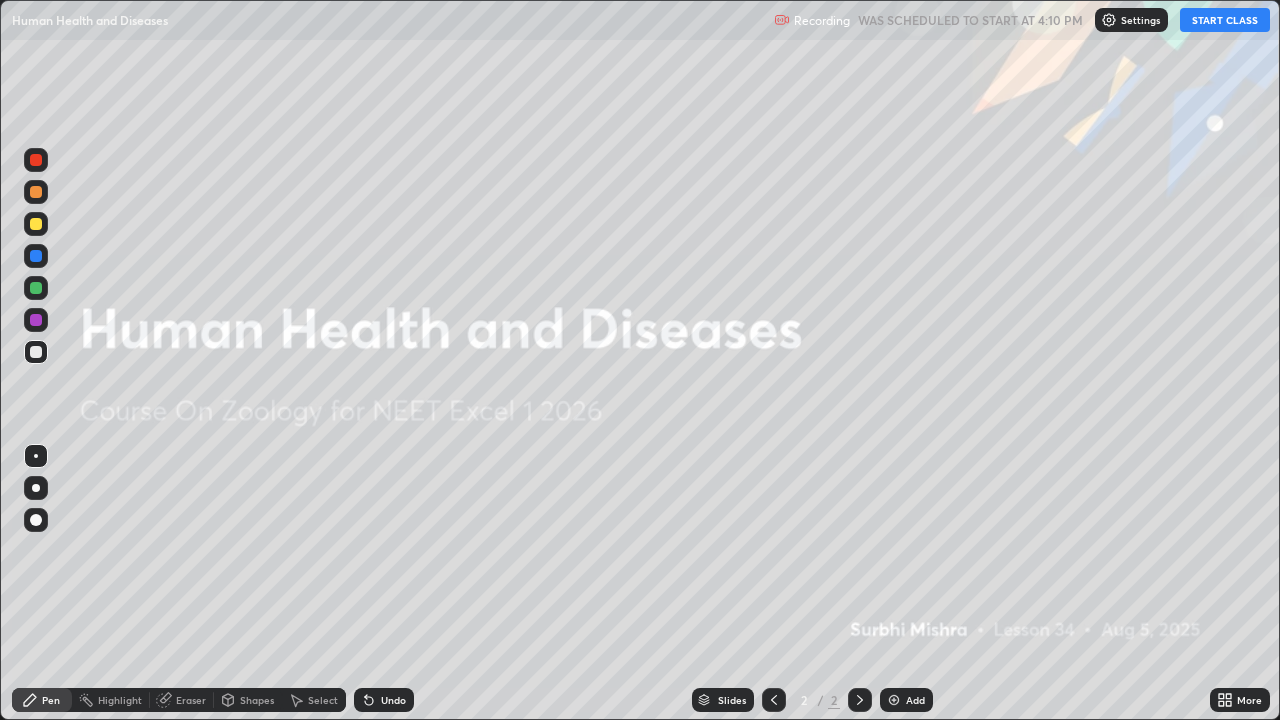 click on "START CLASS" at bounding box center (1225, 20) 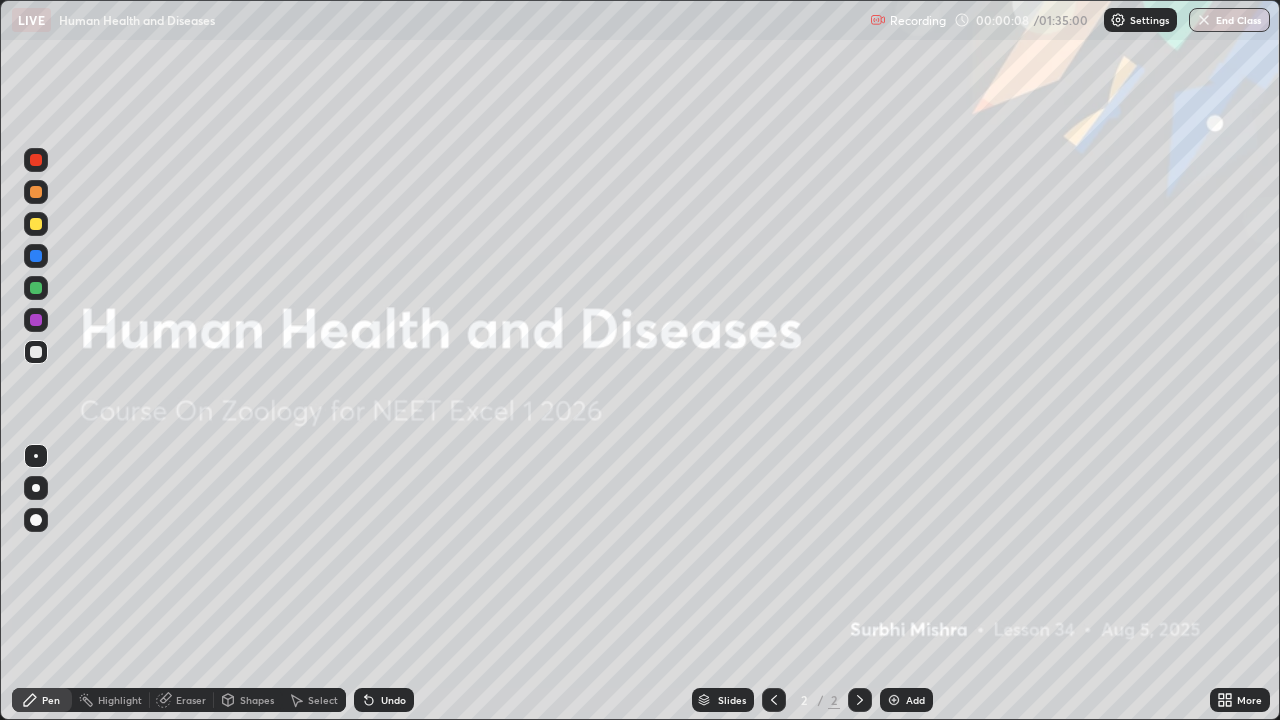click on "Add" at bounding box center [906, 700] 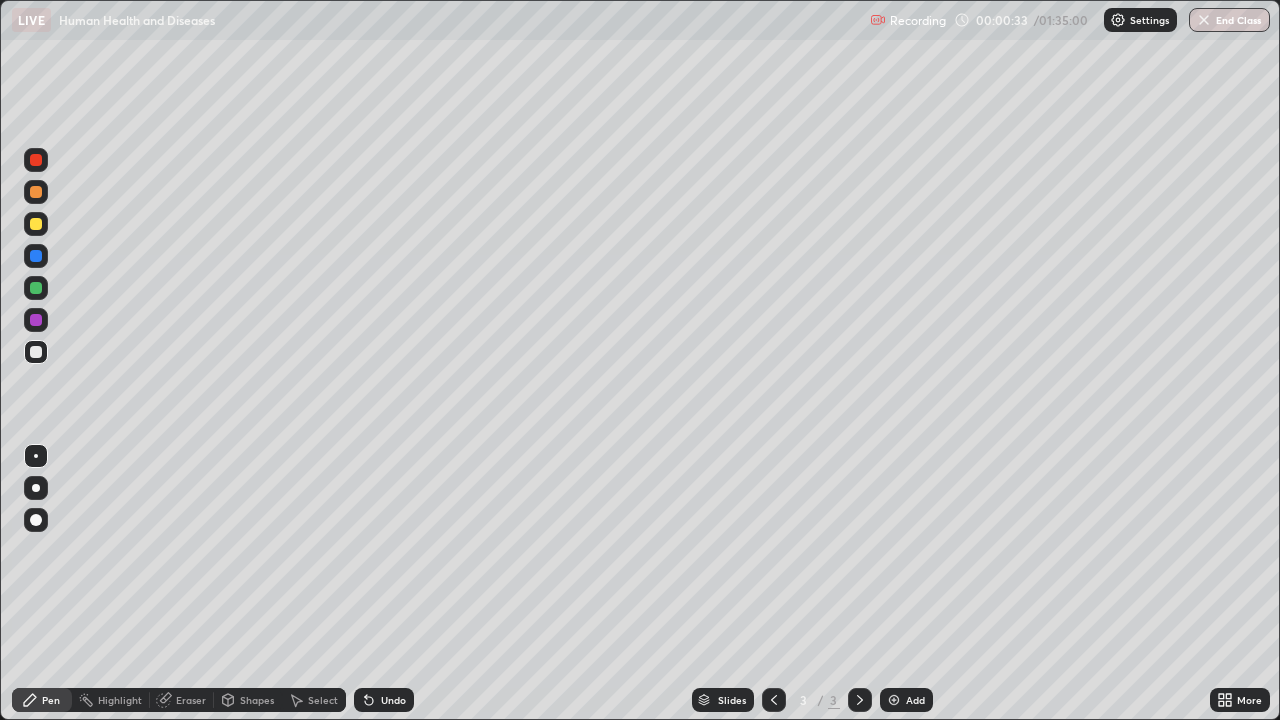 click at bounding box center [36, 192] 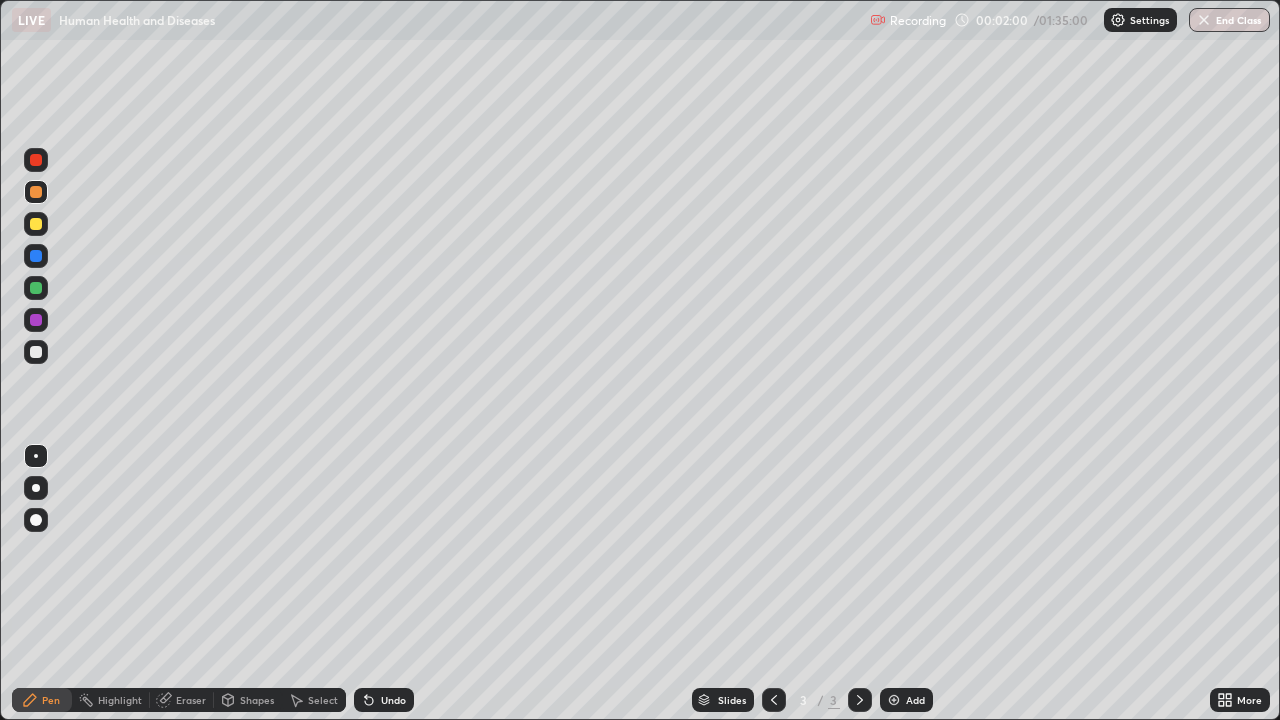 click at bounding box center (36, 352) 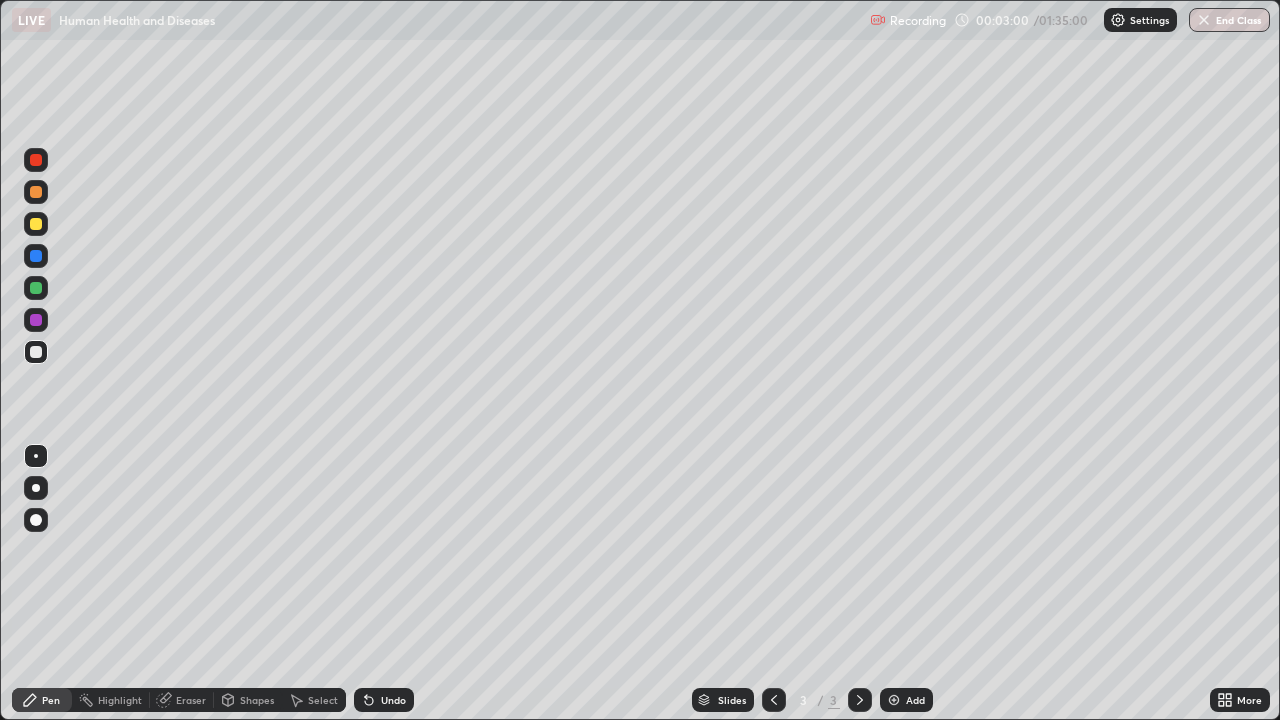 click on "Eraser" at bounding box center (191, 700) 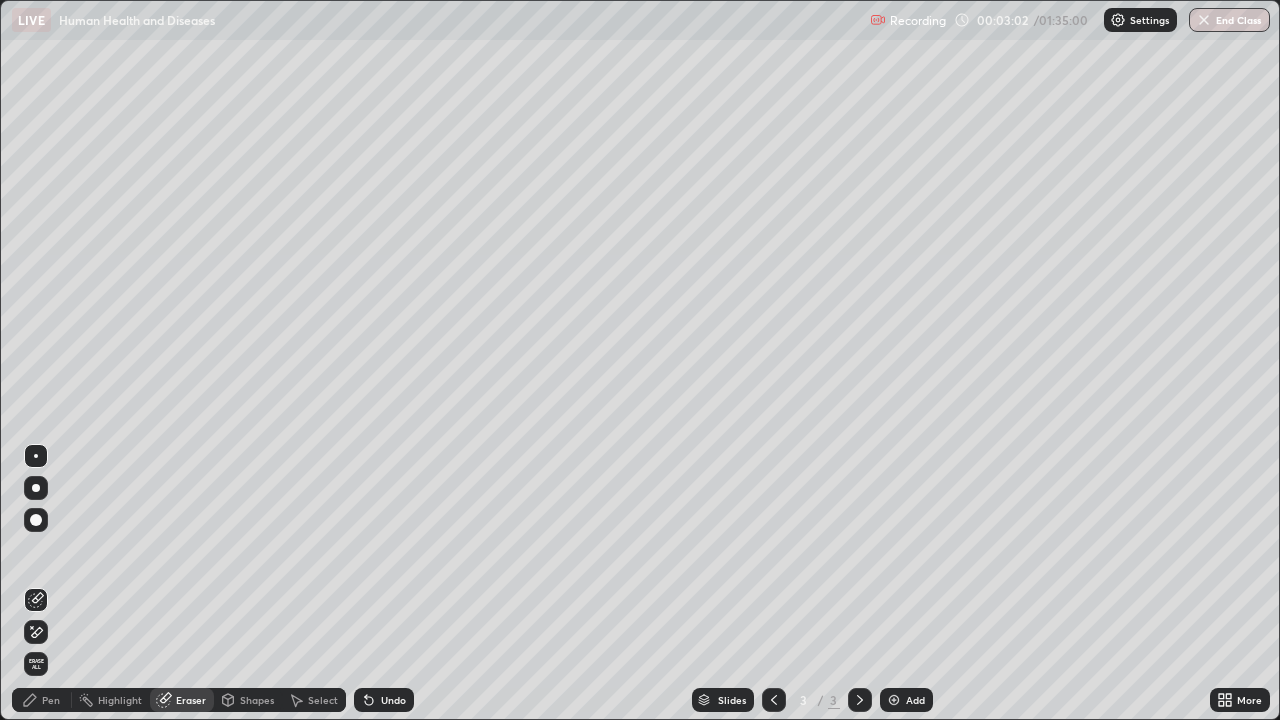 click on "Pen" at bounding box center (51, 700) 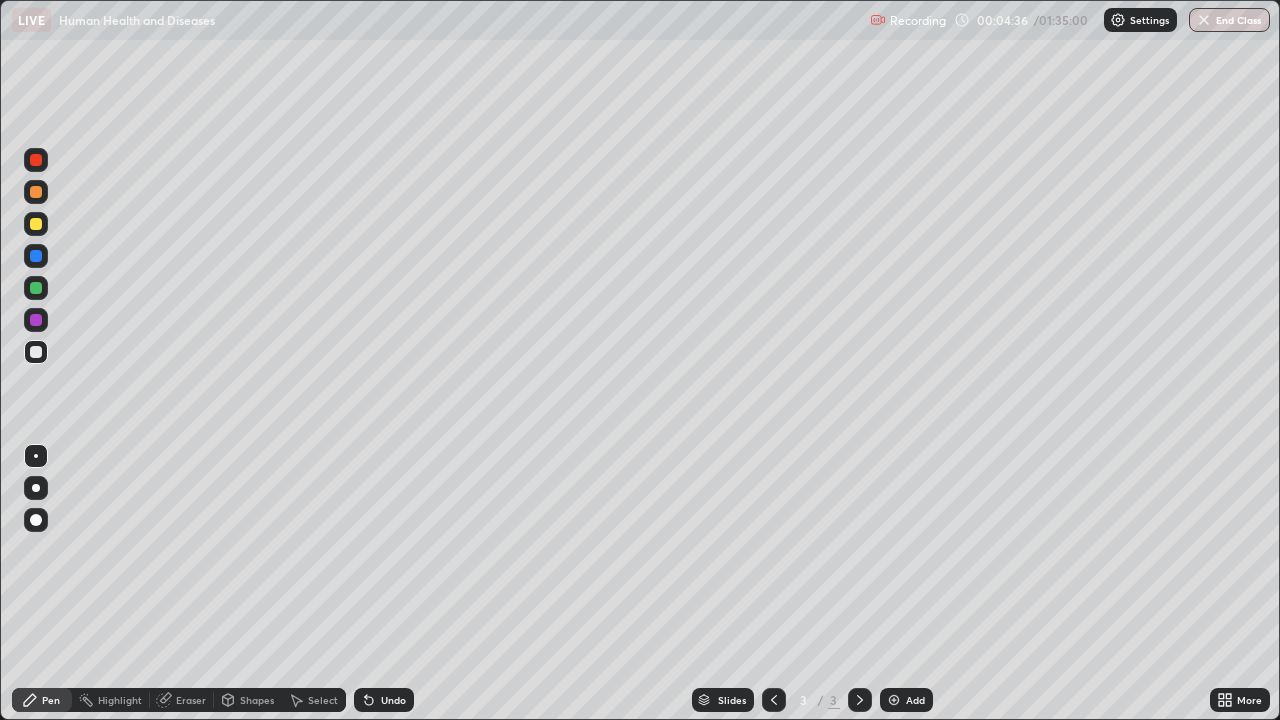 click 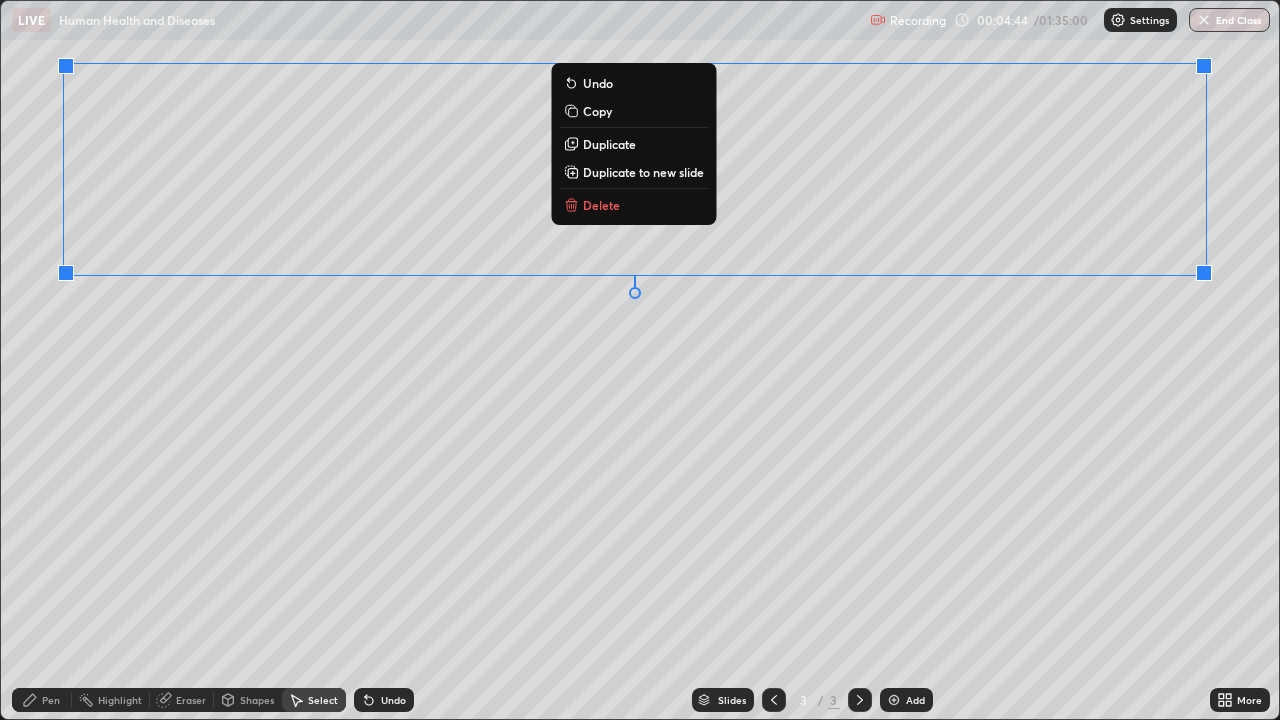 click on "Pen" at bounding box center [42, 700] 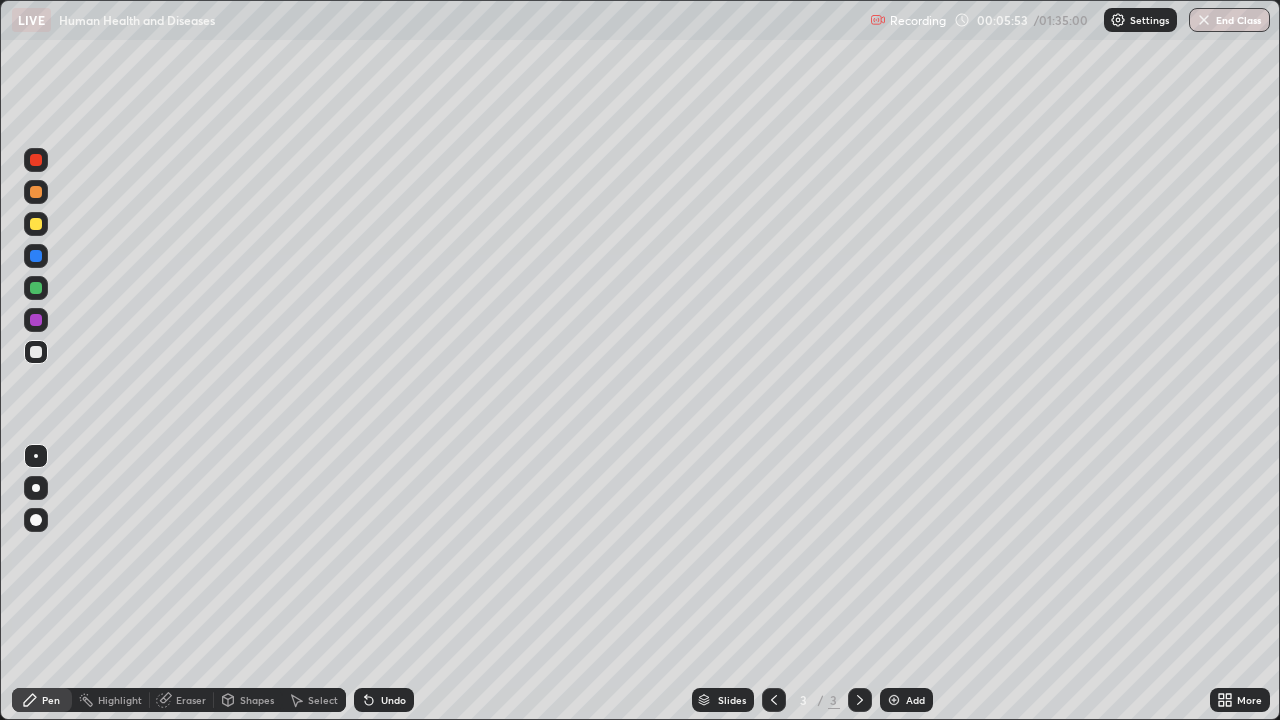 click on "Undo" at bounding box center (393, 700) 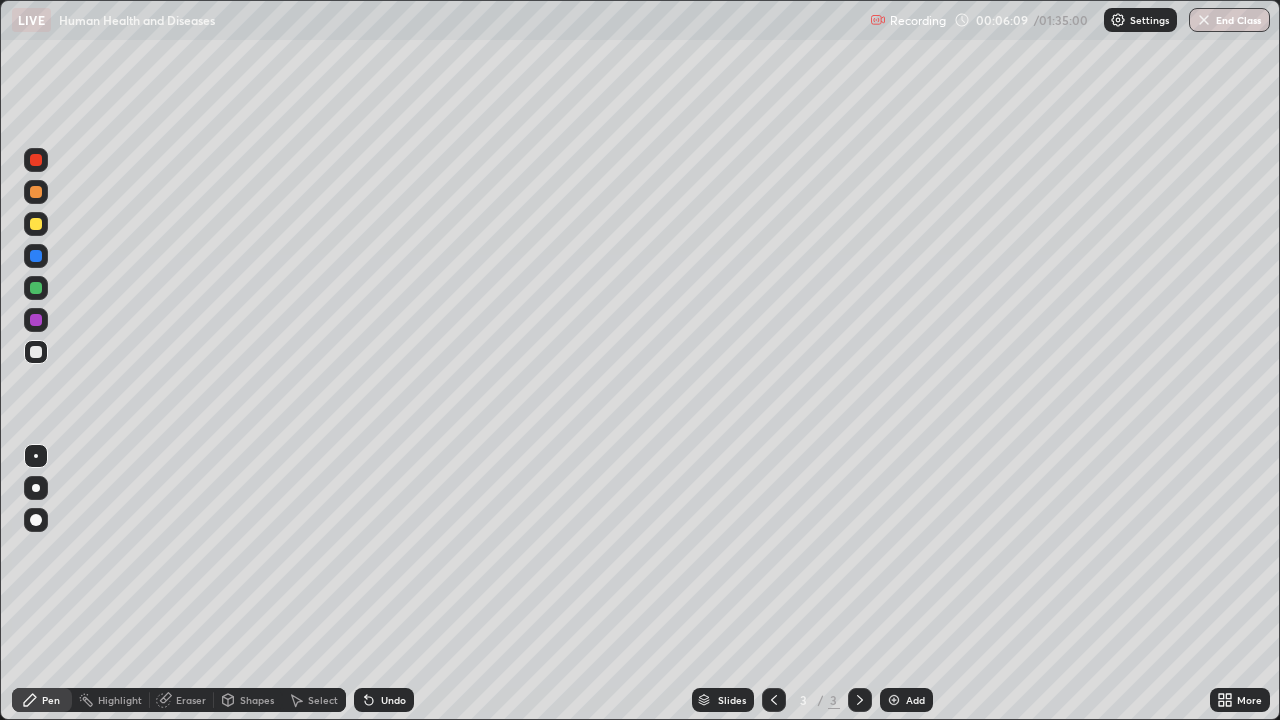 click on "Eraser" at bounding box center (191, 700) 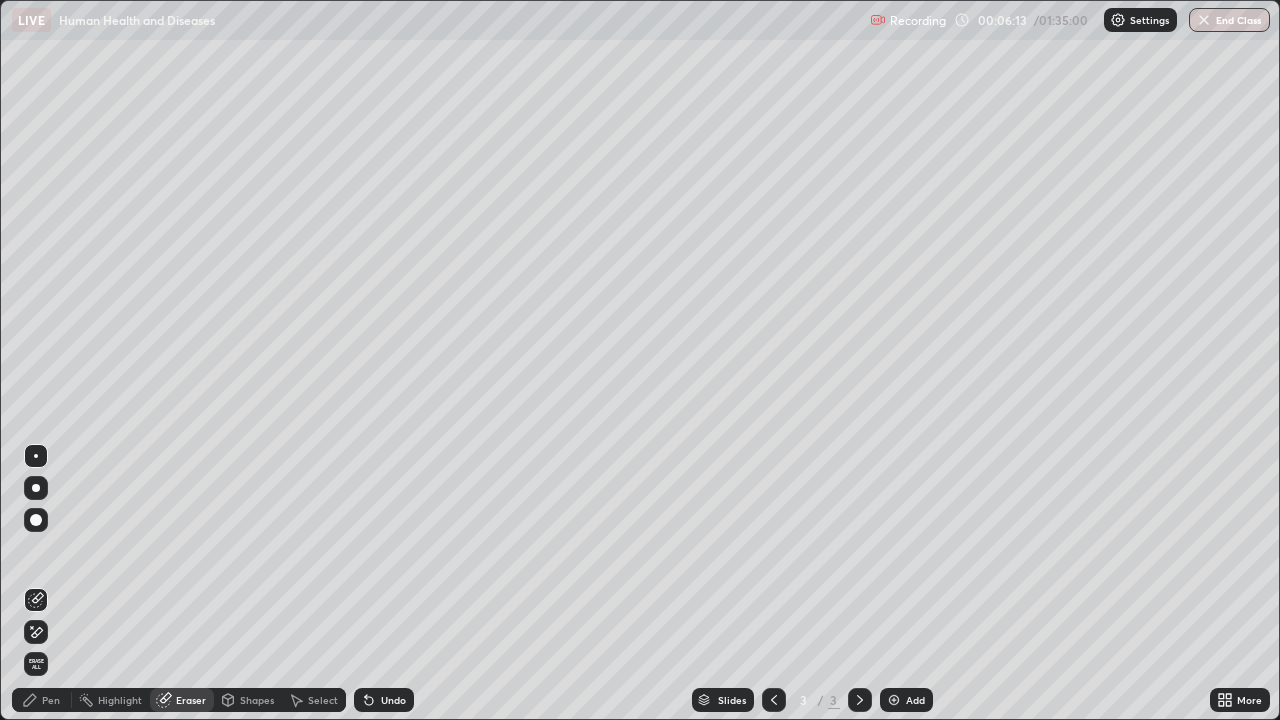 click on "Pen" at bounding box center (42, 700) 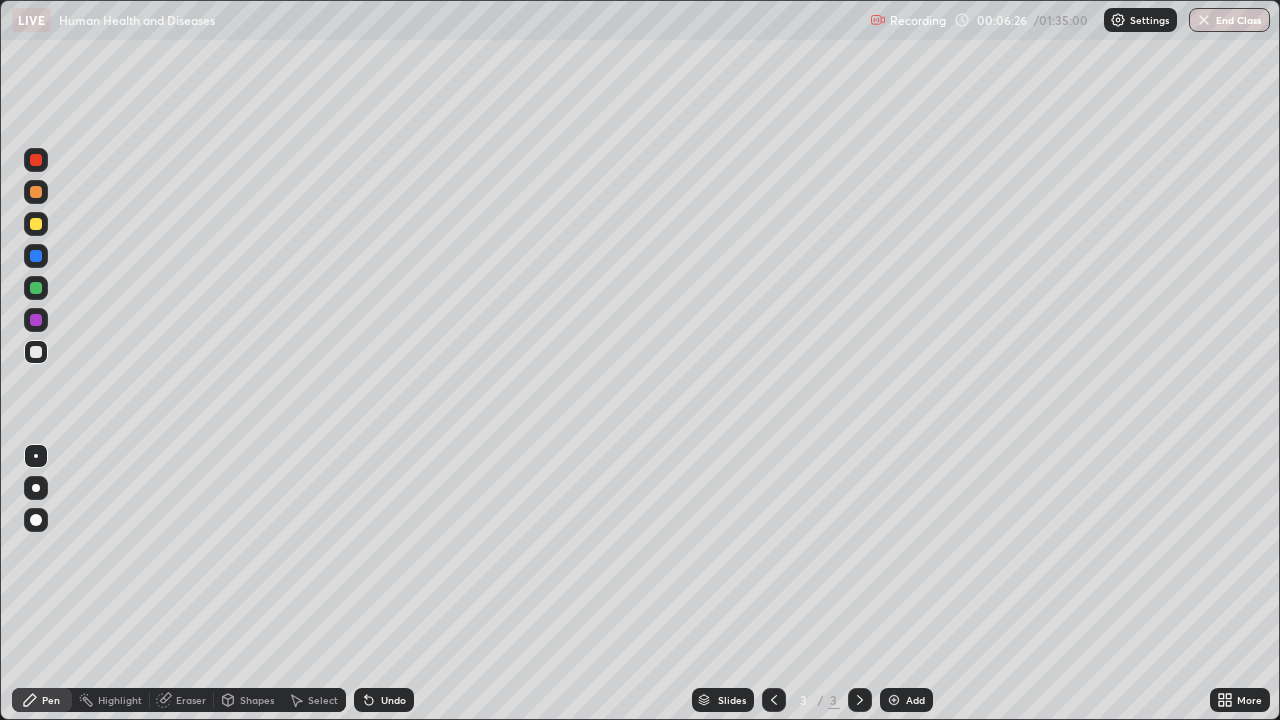 click on "Undo" at bounding box center [393, 700] 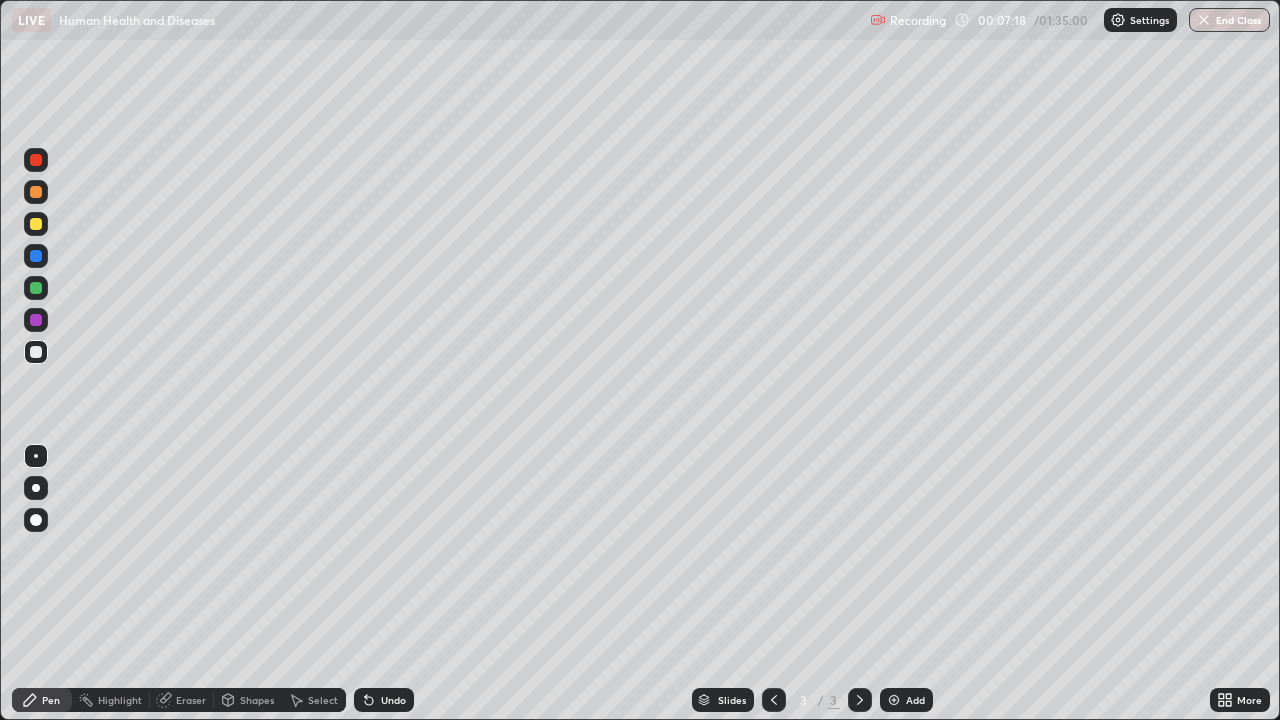 click at bounding box center (36, 192) 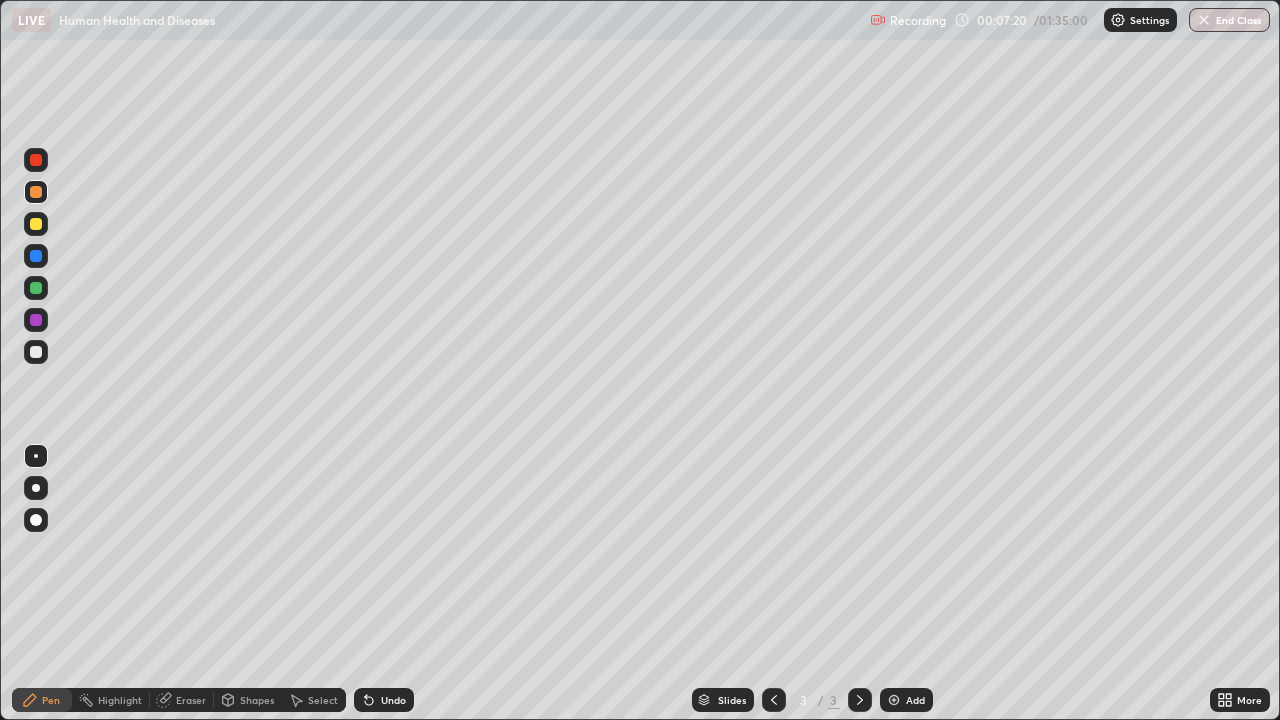 click at bounding box center [36, 224] 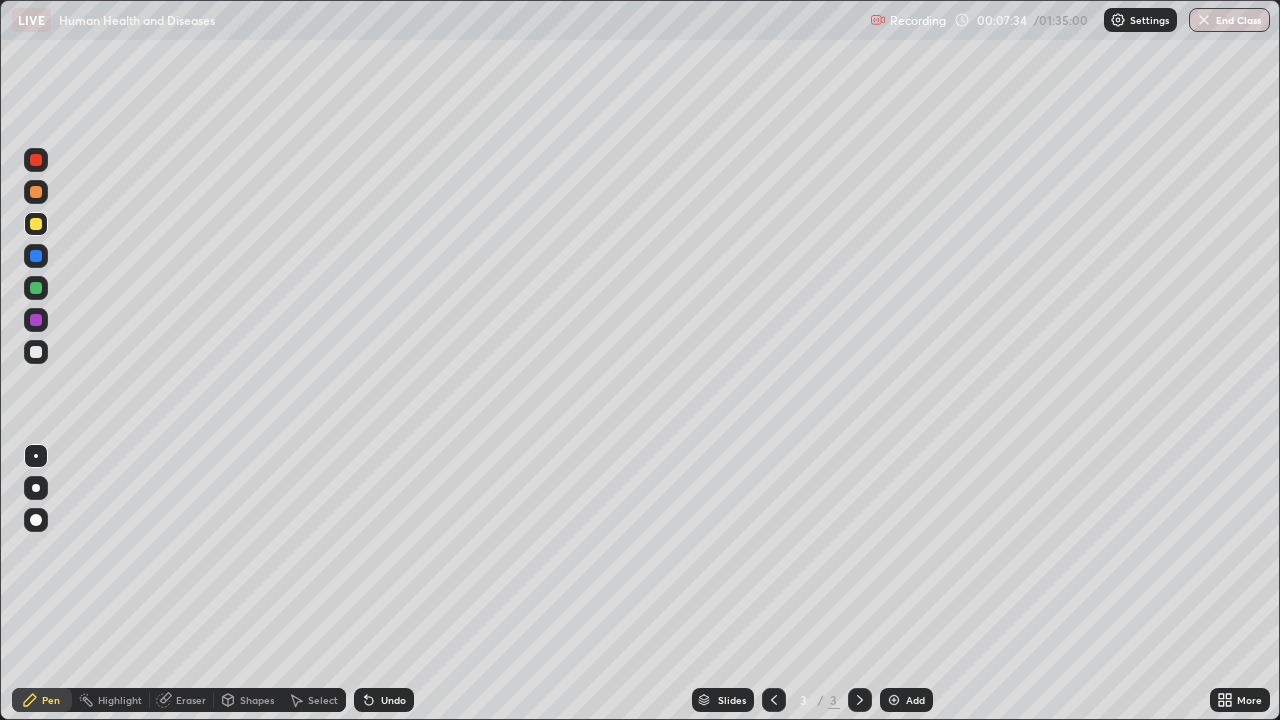 click at bounding box center (36, 352) 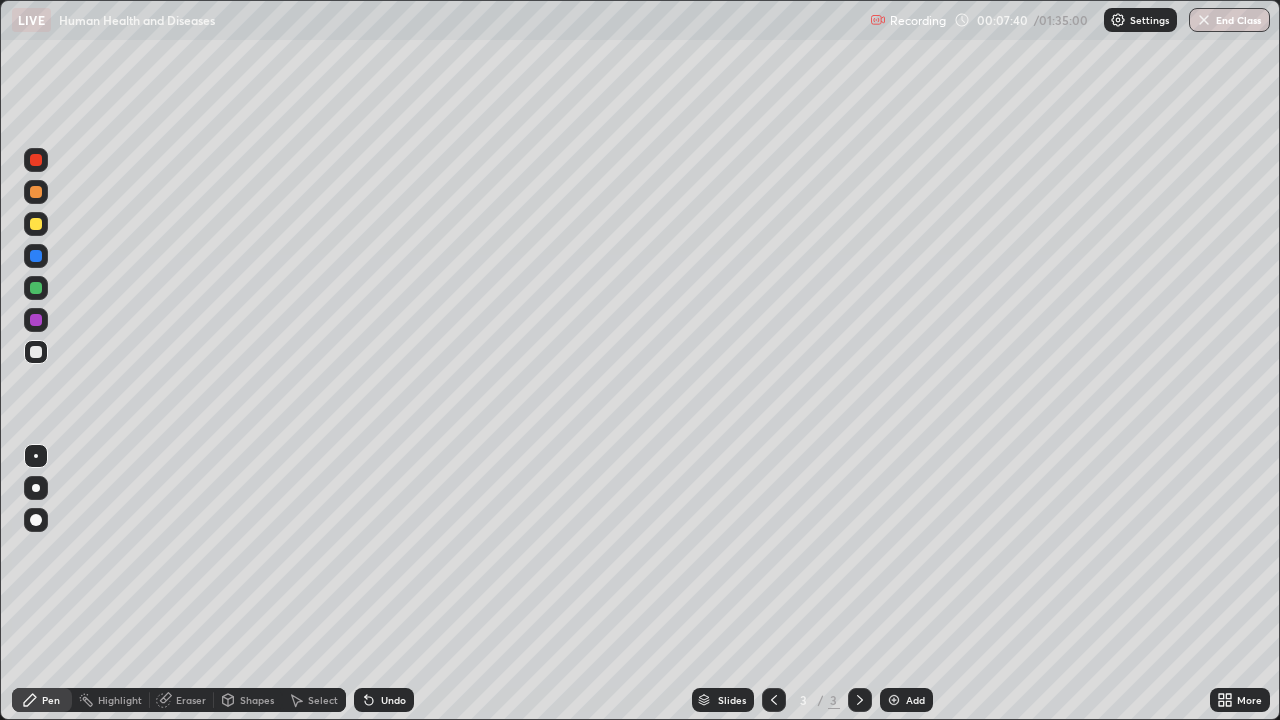 click 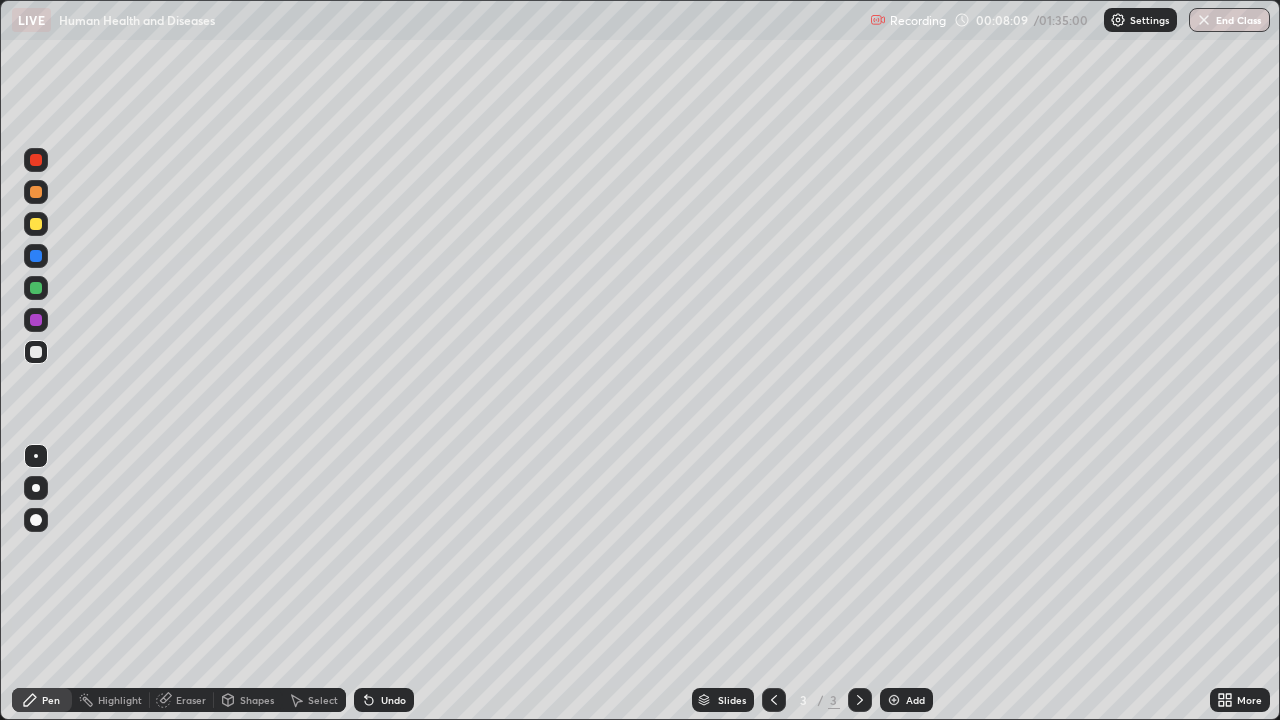 click on "Undo" at bounding box center [393, 700] 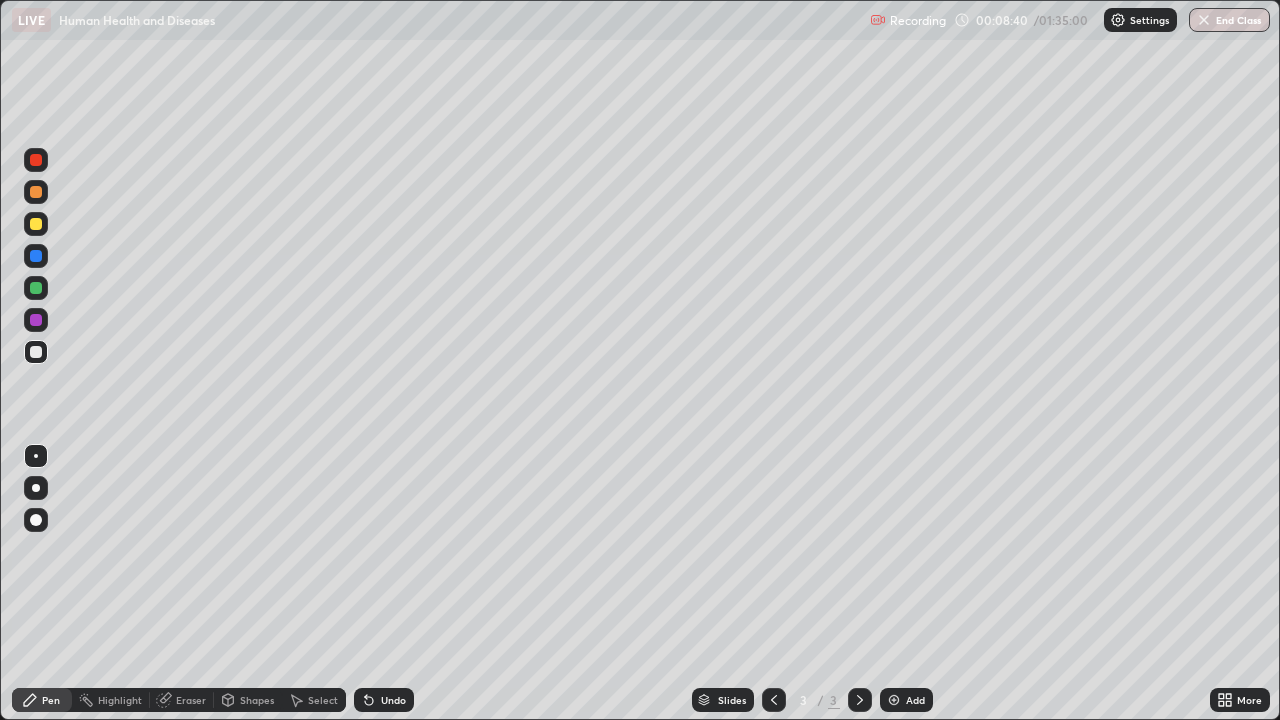 click on "Undo" at bounding box center [393, 700] 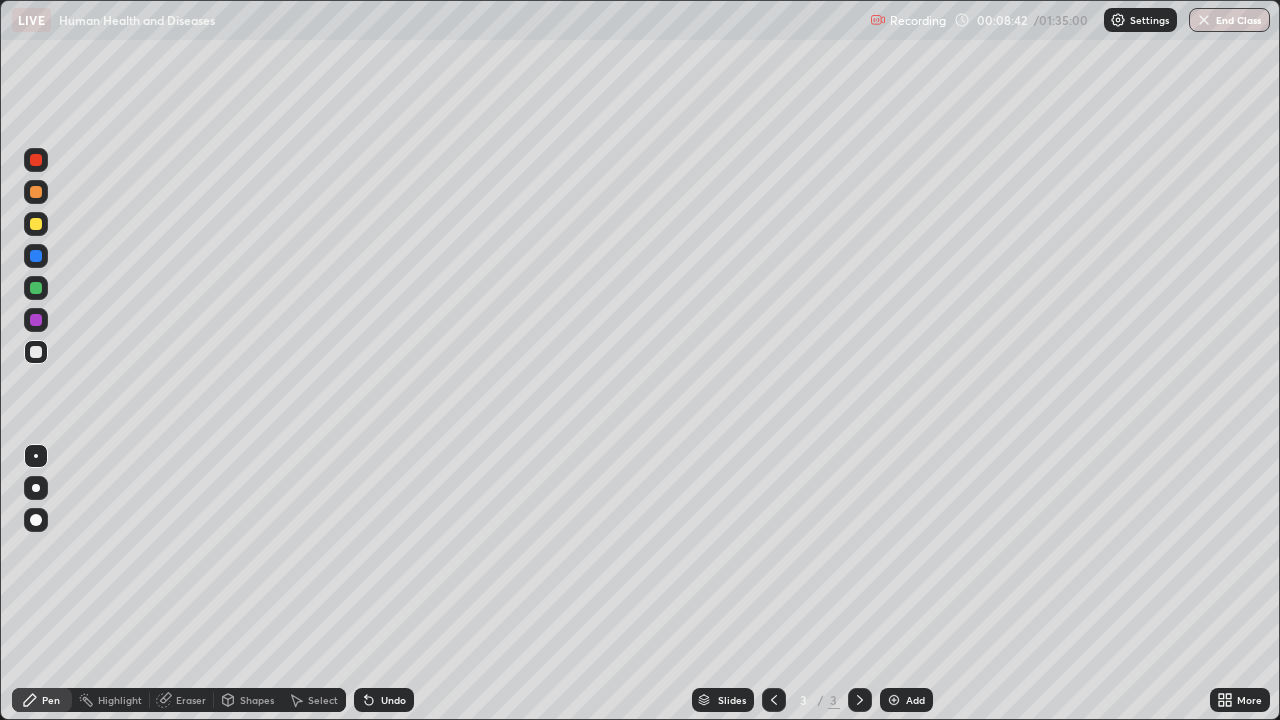 click on "Undo" at bounding box center (393, 700) 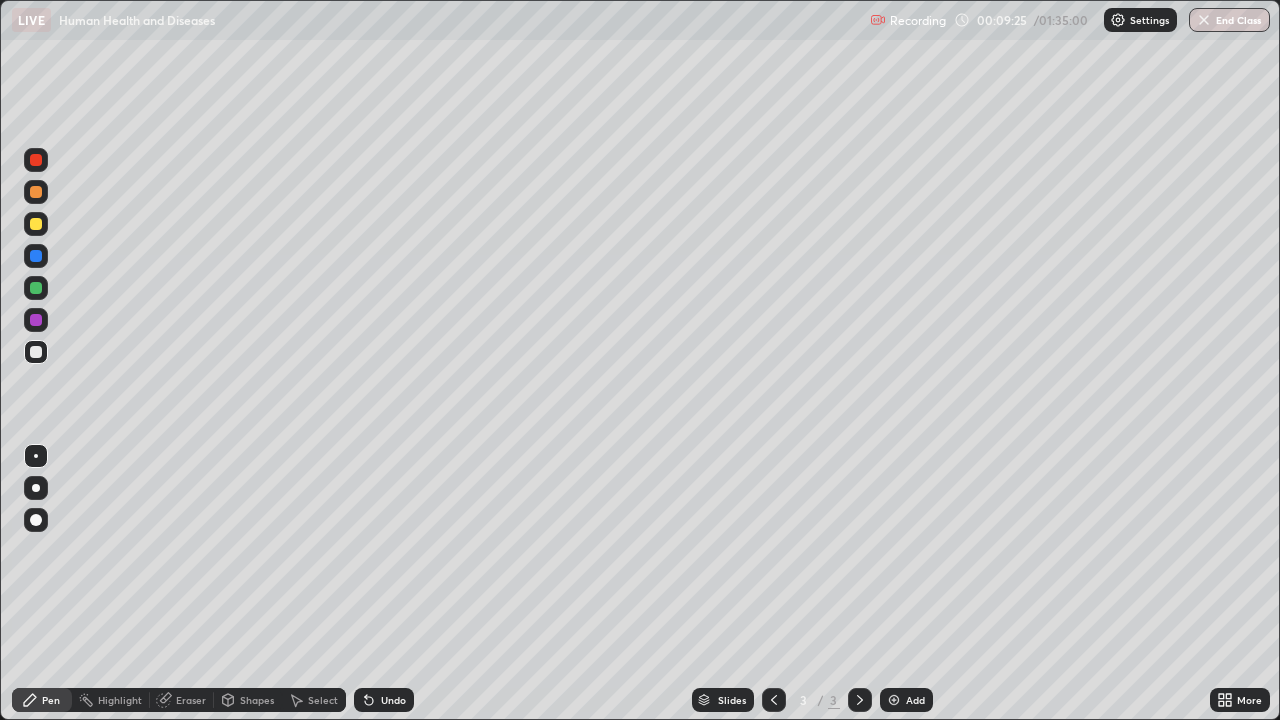 click on "Eraser" at bounding box center (191, 700) 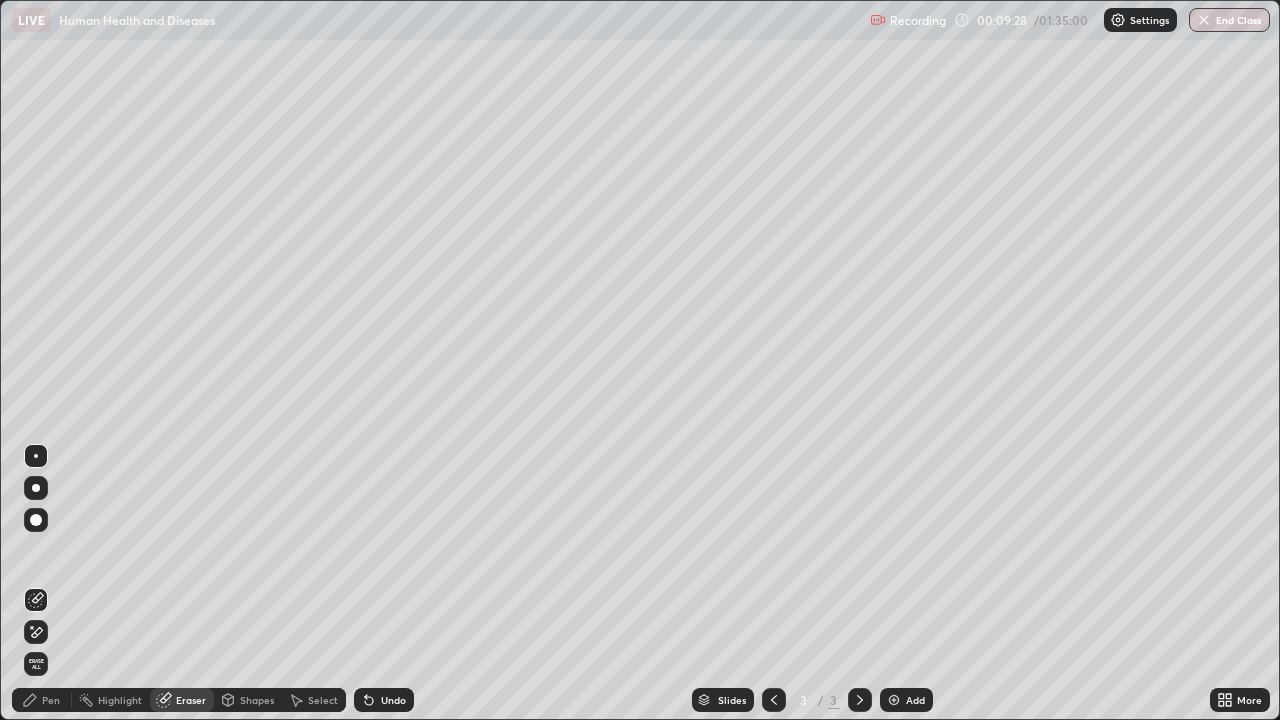 click on "Pen" at bounding box center [42, 700] 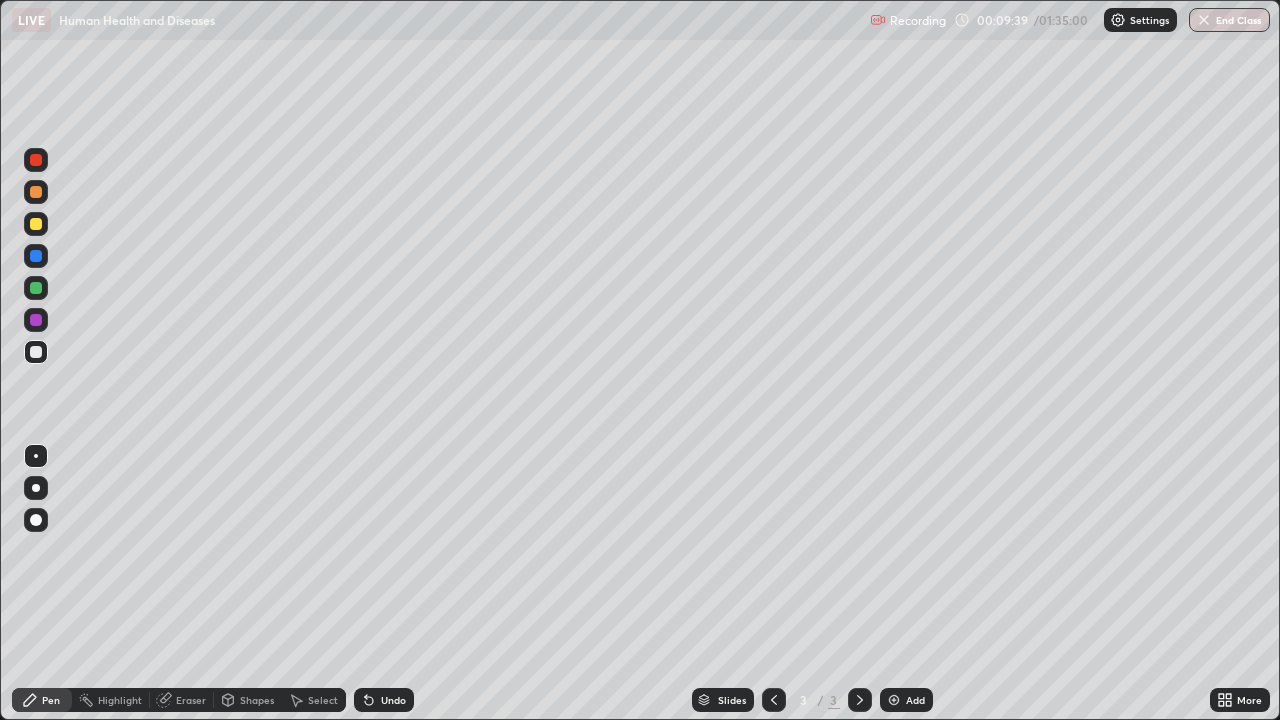click 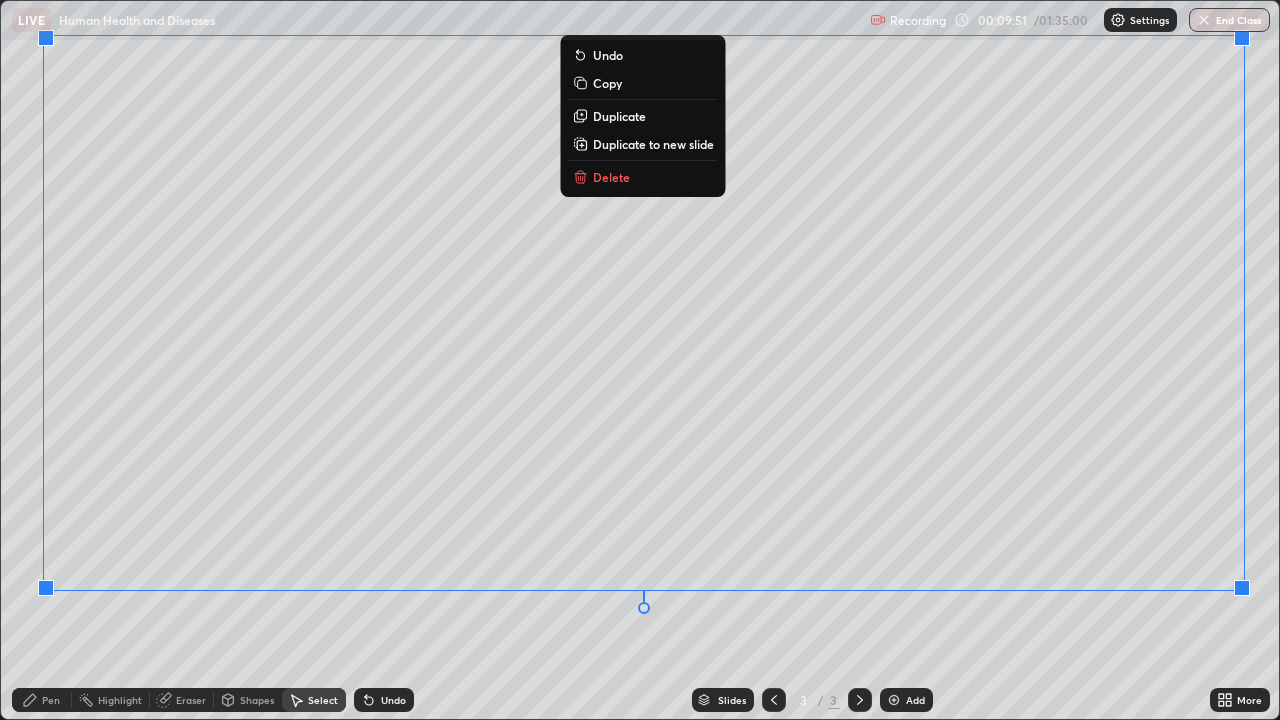 click on "Pen" at bounding box center [51, 700] 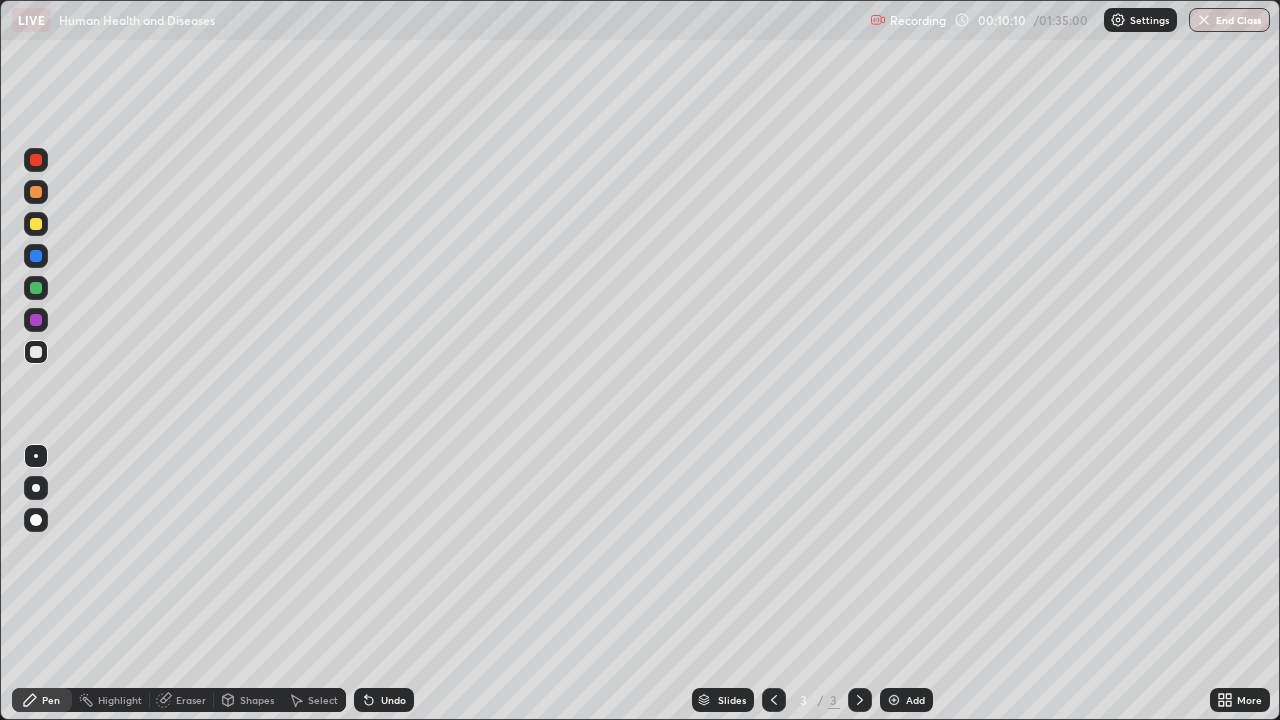 click on "Undo" at bounding box center (393, 700) 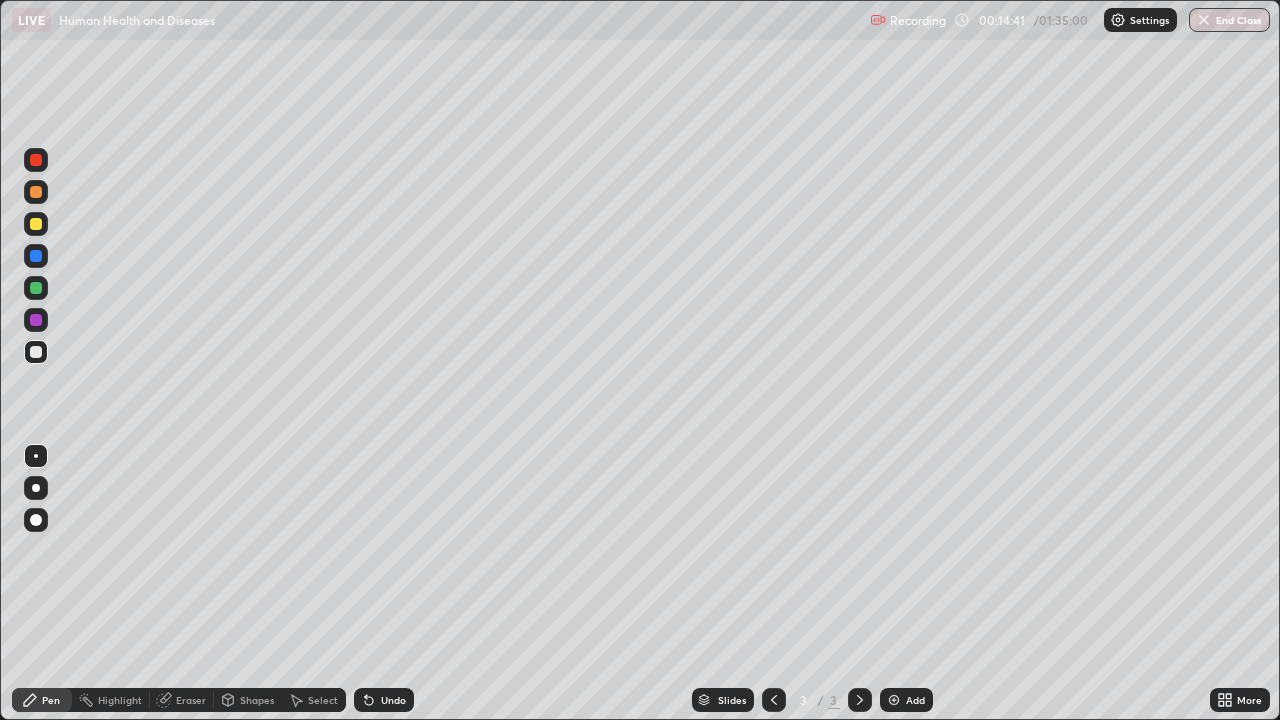 click on "Undo" at bounding box center [393, 700] 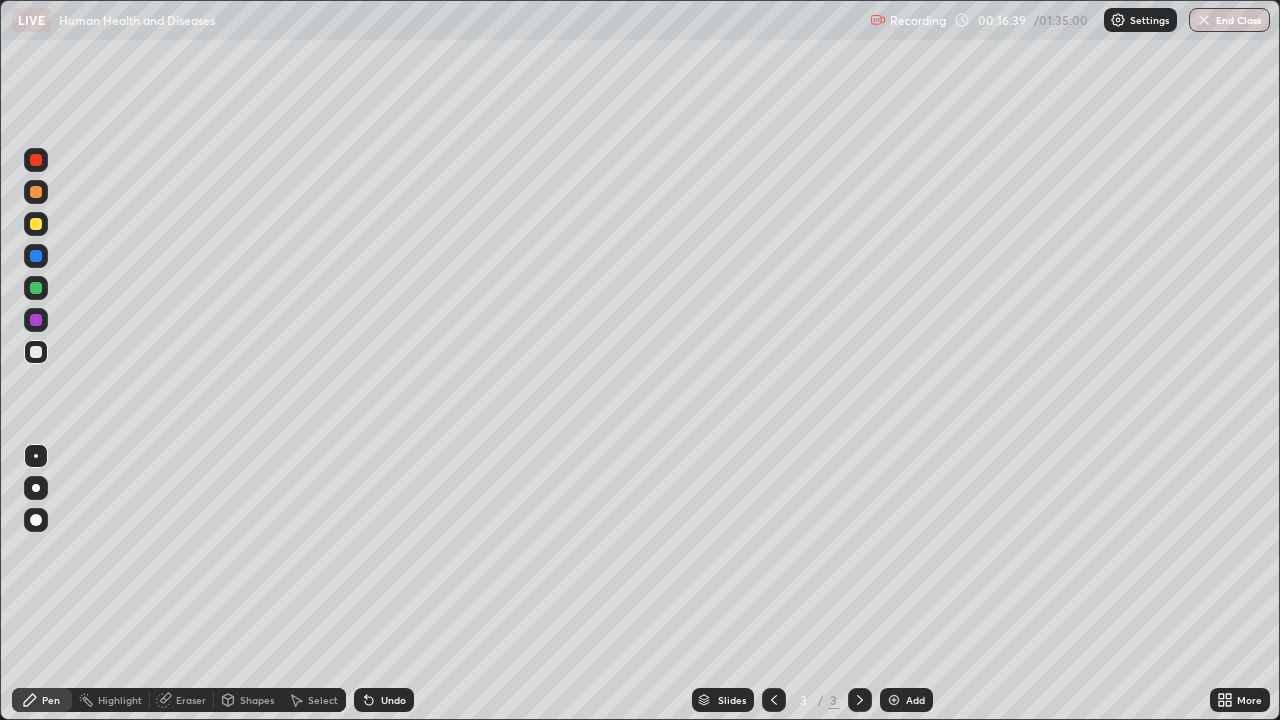 click at bounding box center (894, 700) 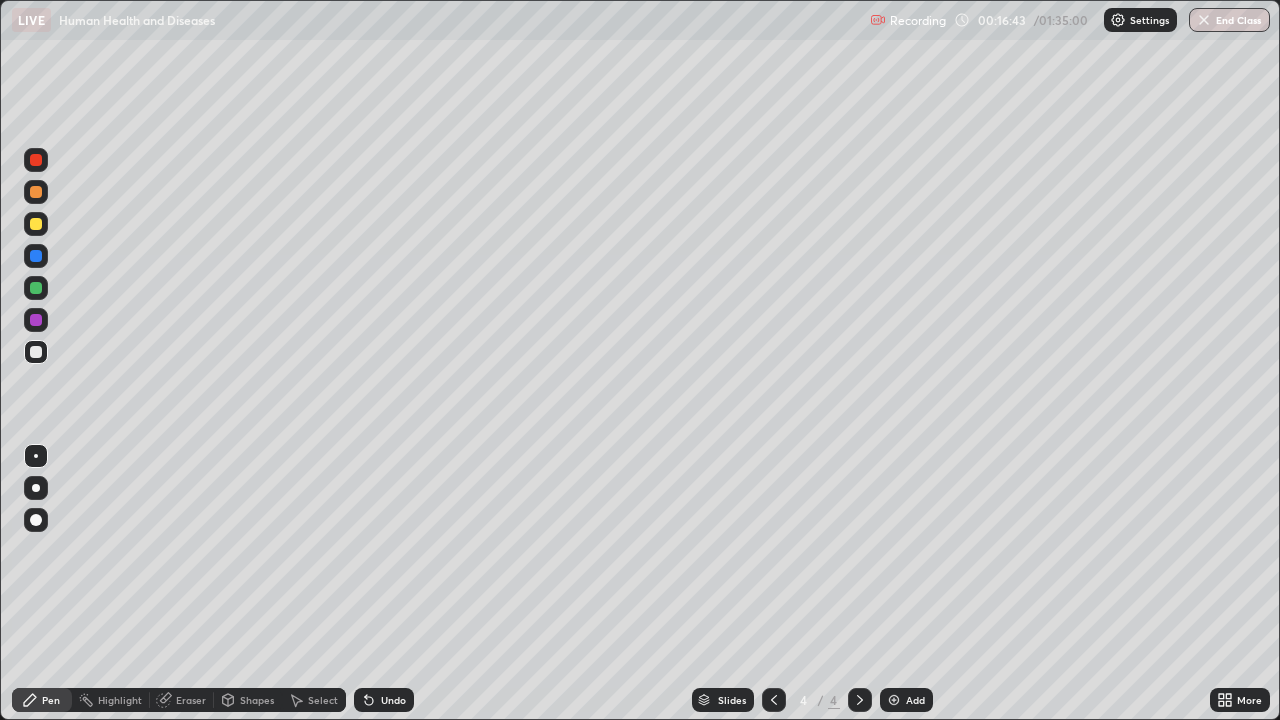 click 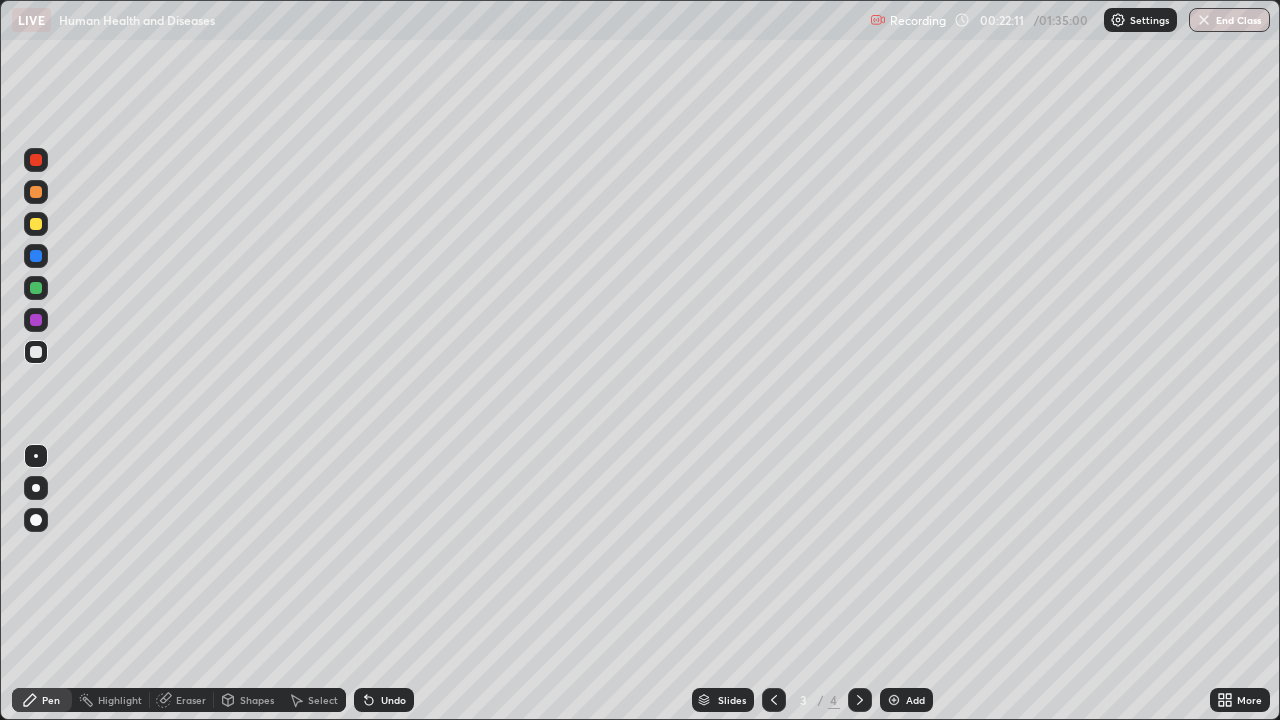click 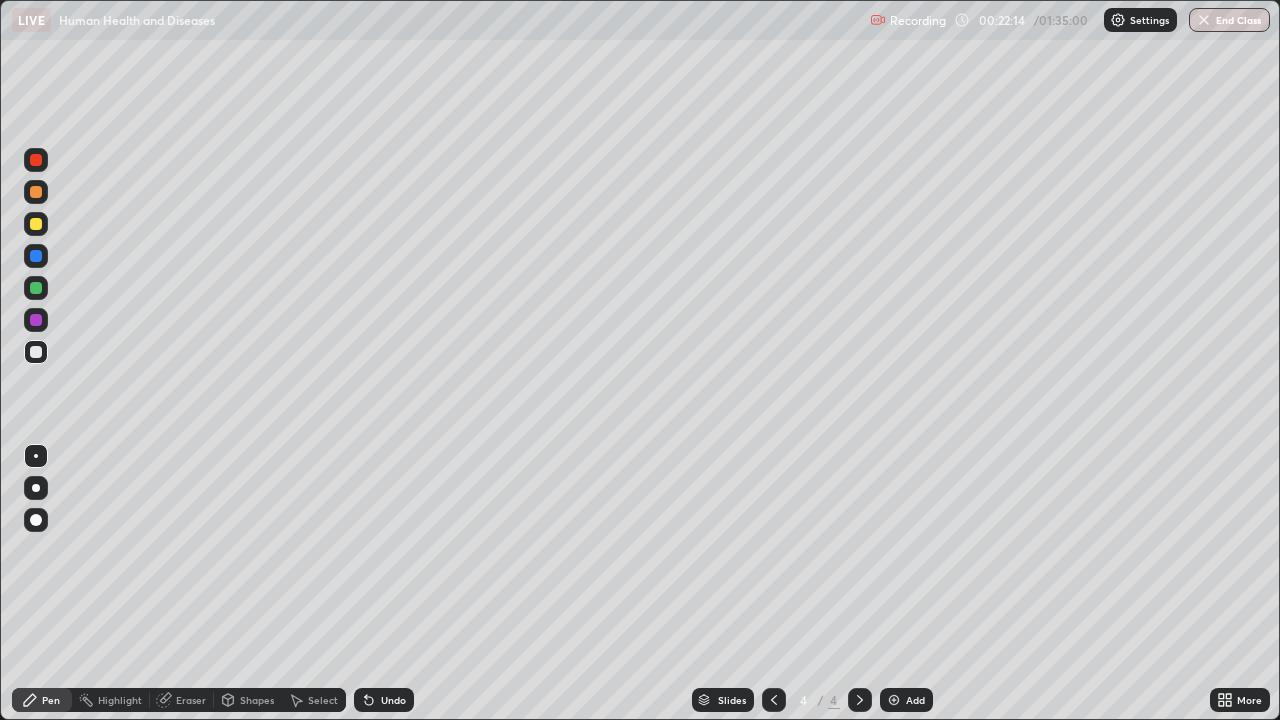 click at bounding box center [36, 224] 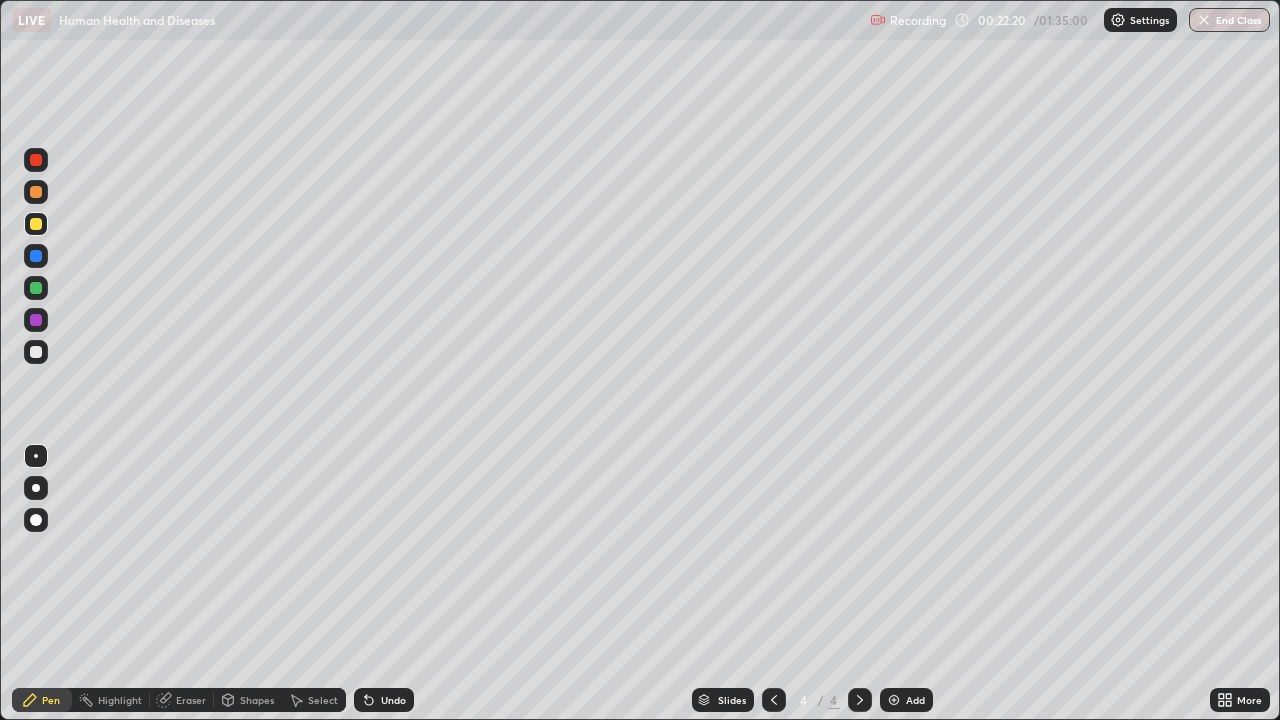 click on "Undo" at bounding box center (384, 700) 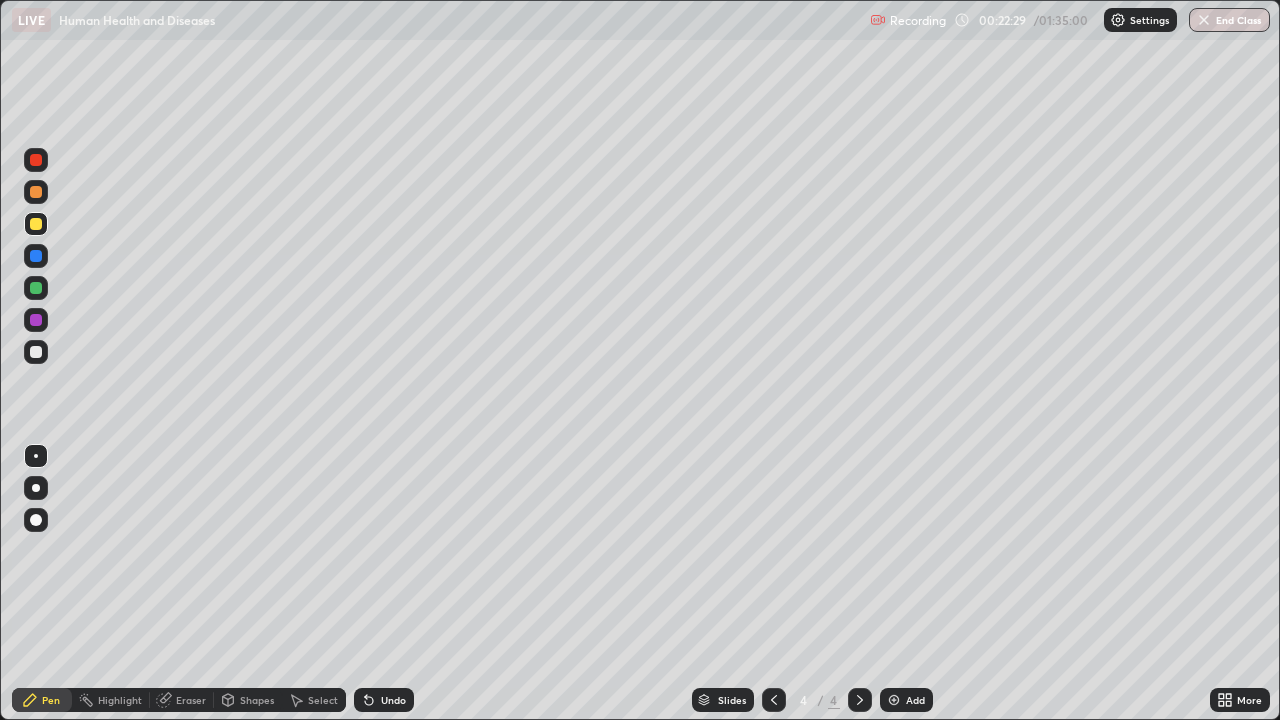 click at bounding box center [36, 352] 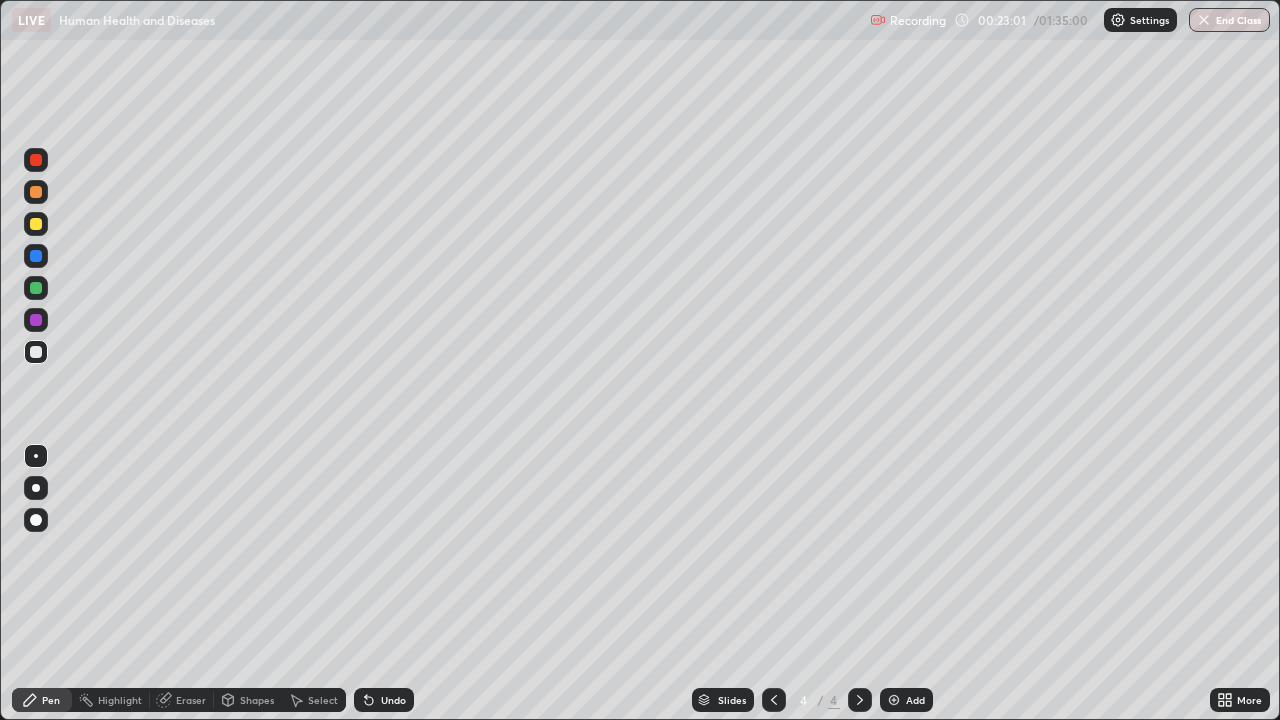 click at bounding box center [36, 224] 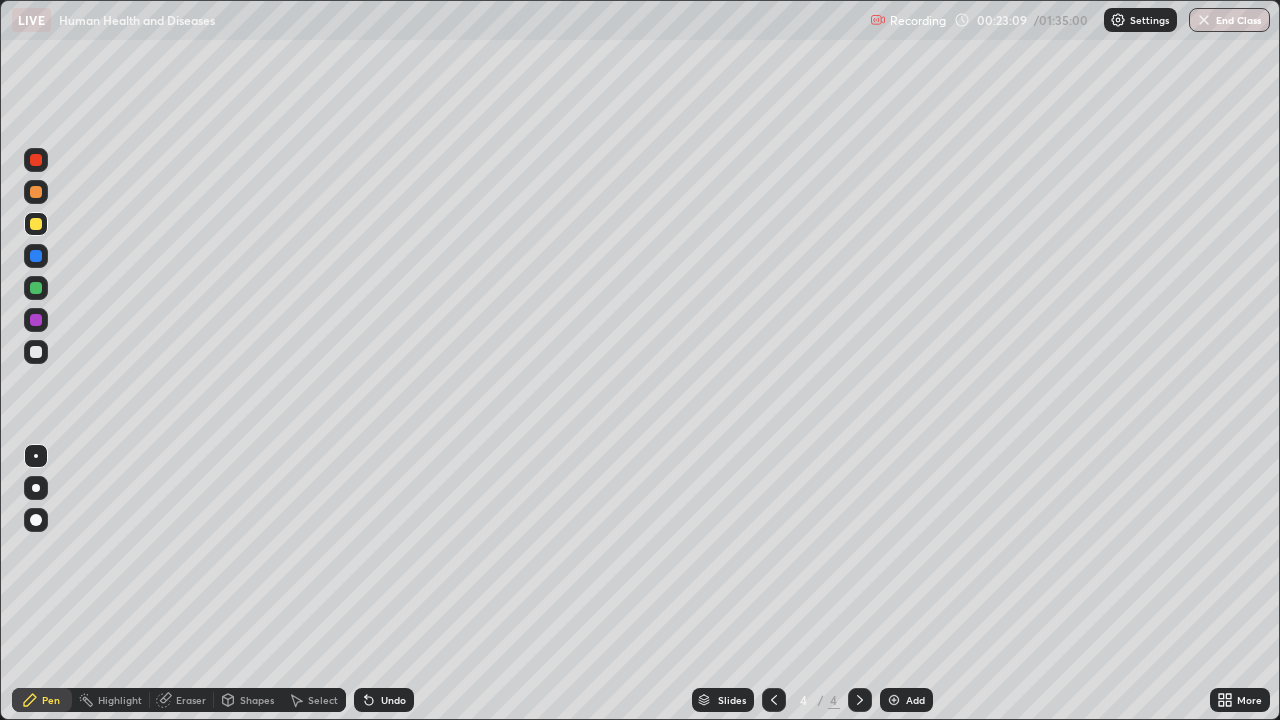 click 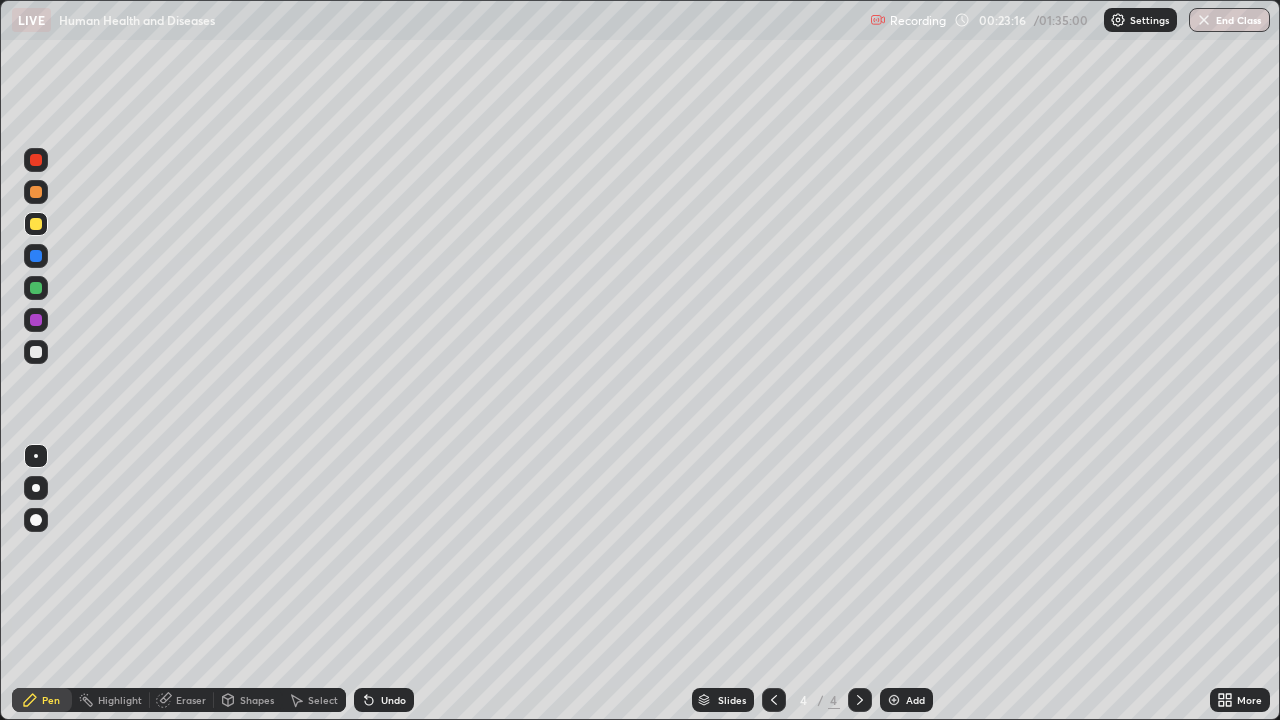 click at bounding box center [36, 352] 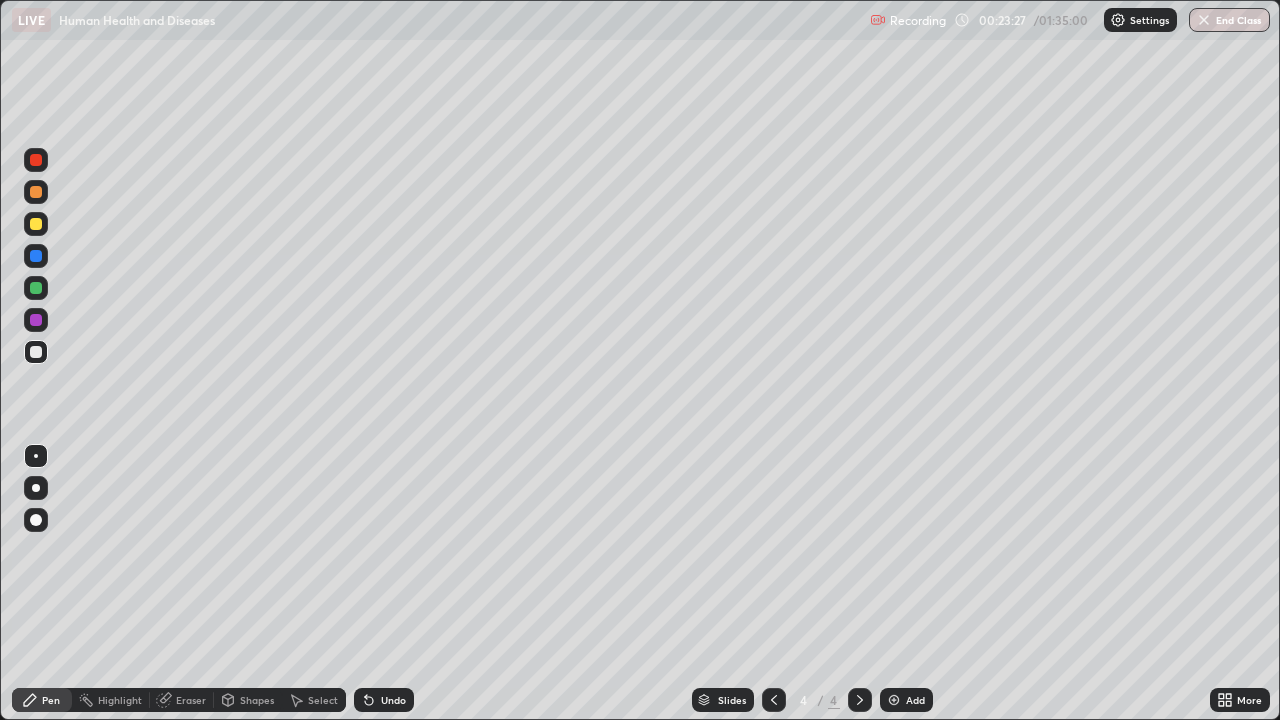 click 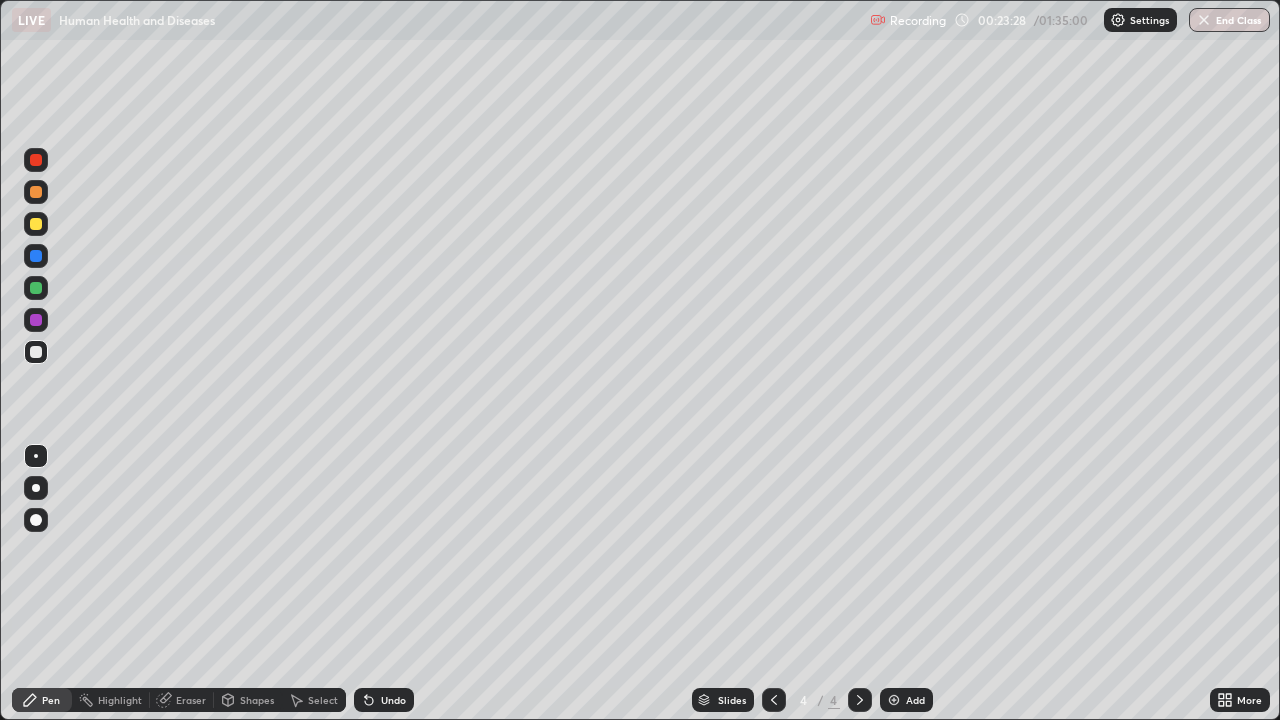 click 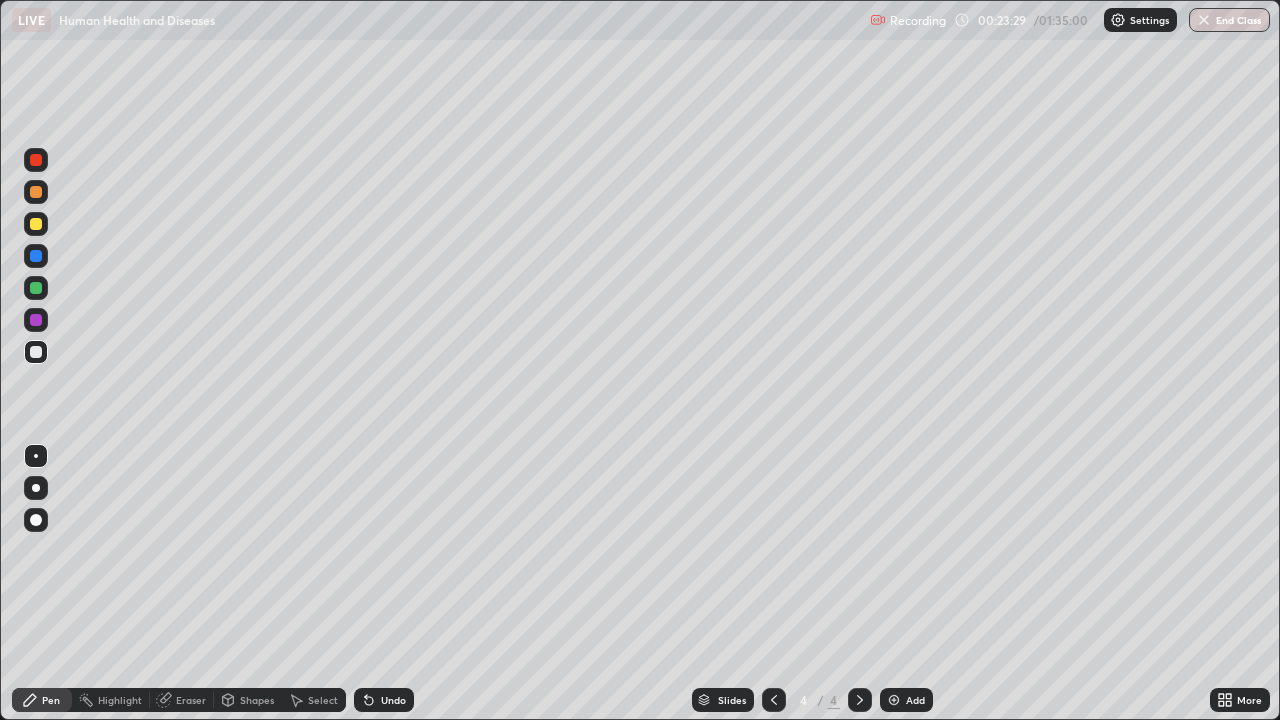 click 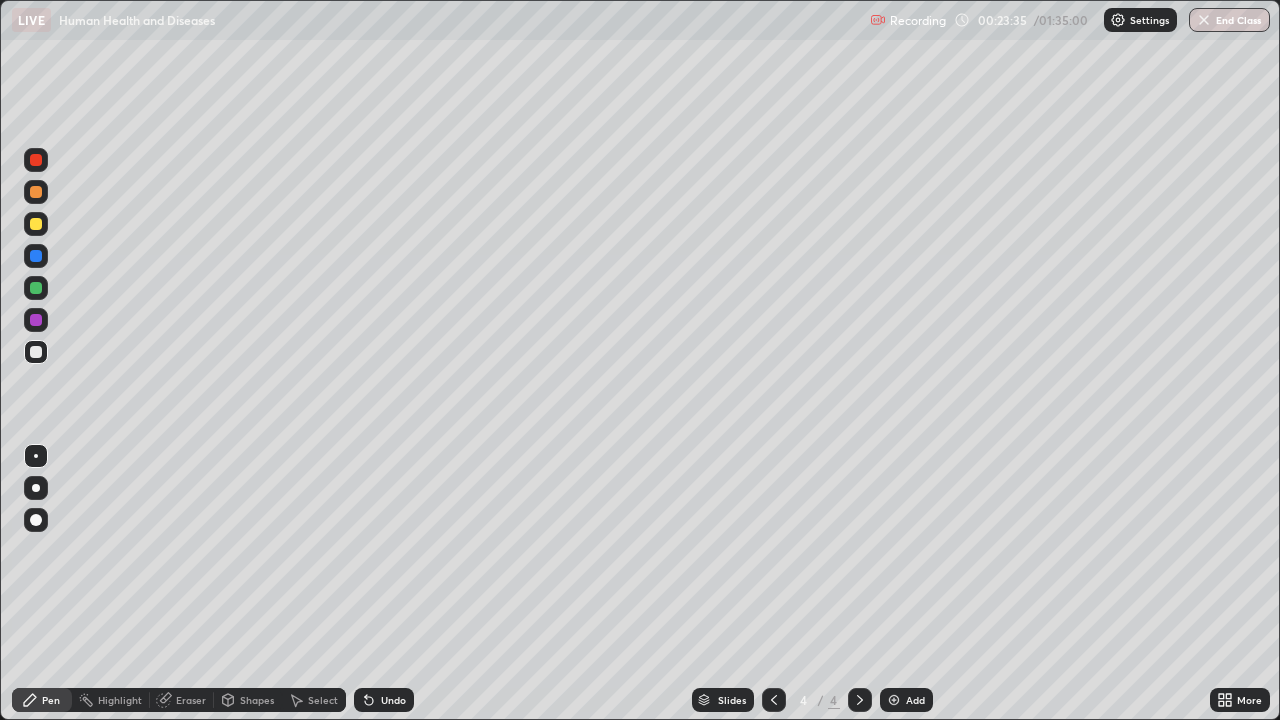 click 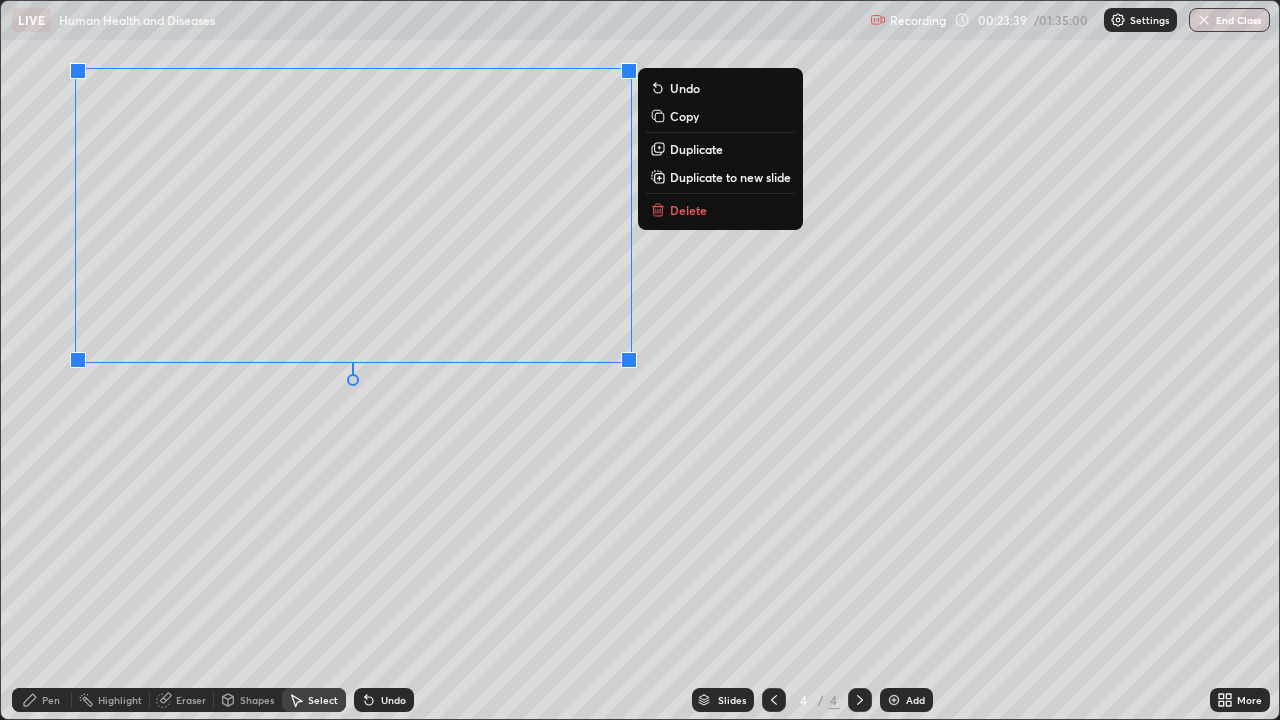 click on "Pen" at bounding box center [42, 700] 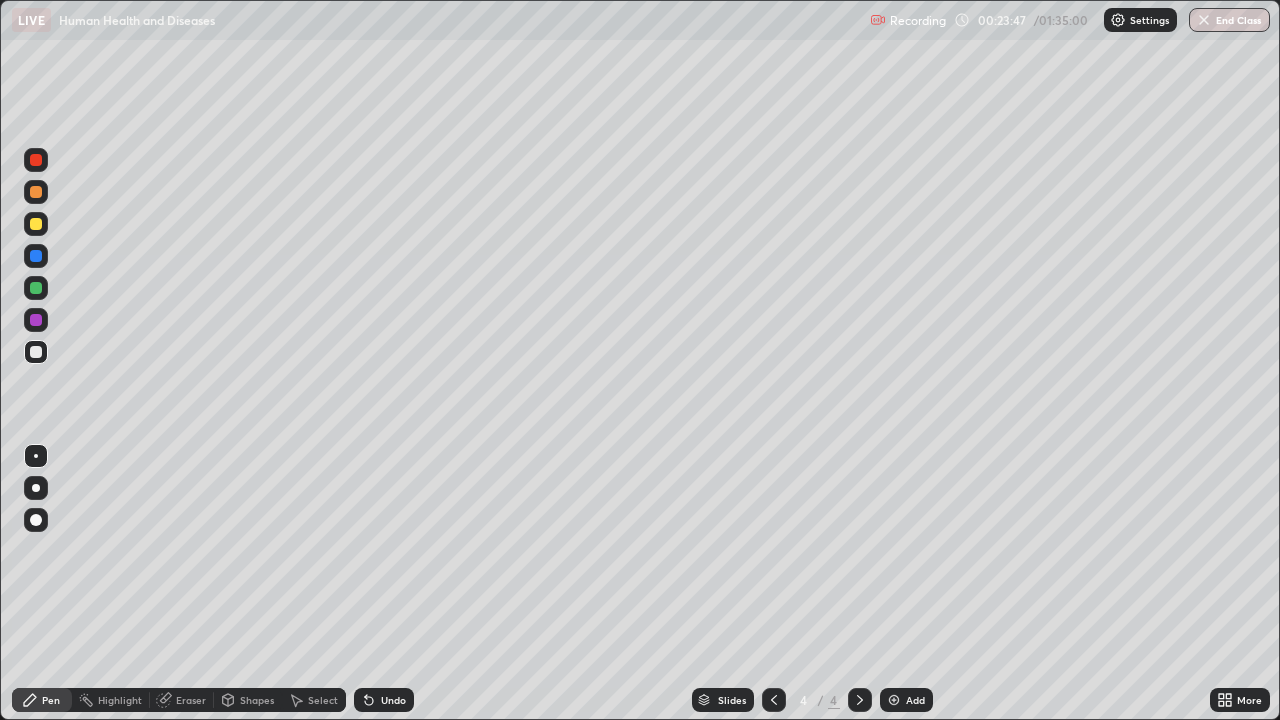 click at bounding box center (36, 160) 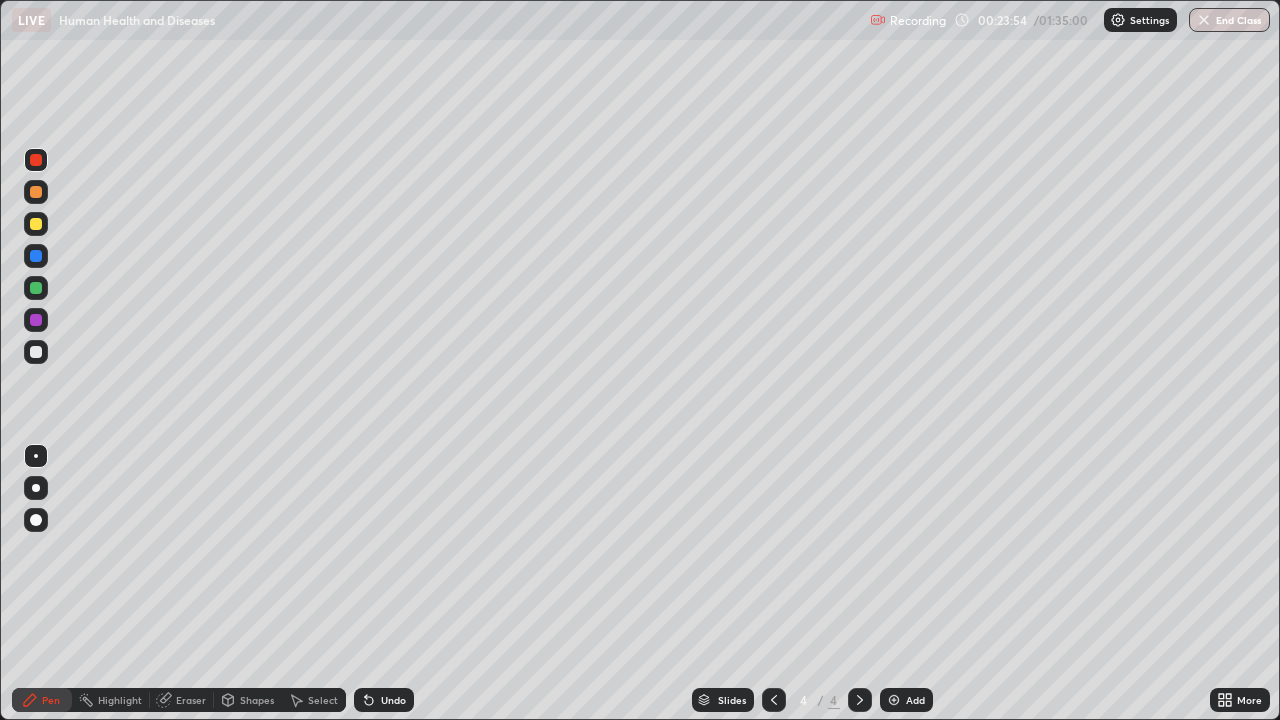 click at bounding box center [36, 352] 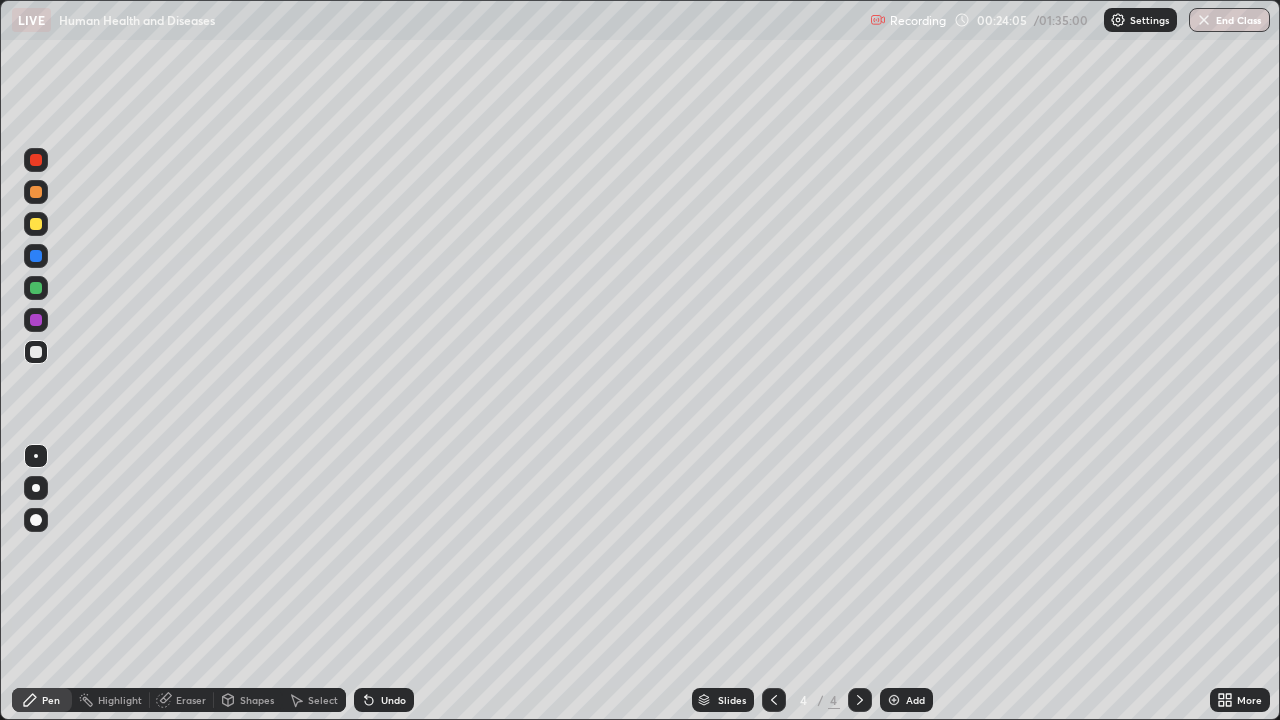 click on "Undo" at bounding box center (384, 700) 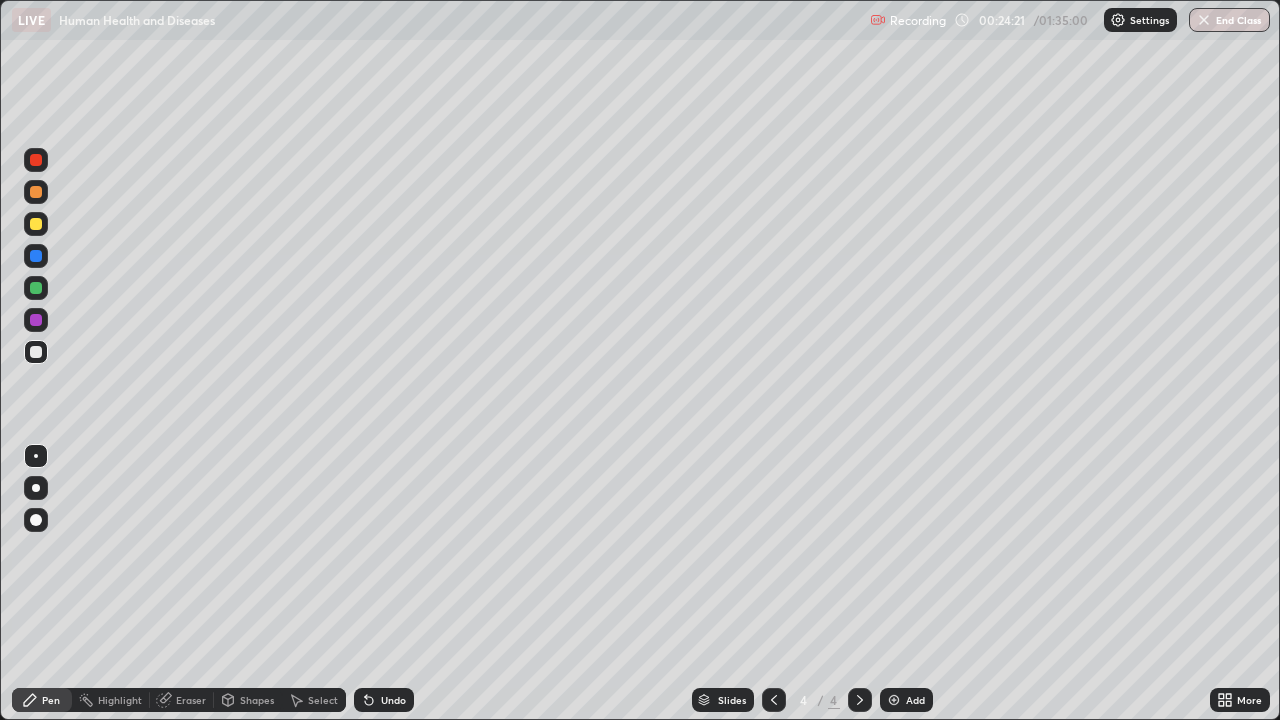 click on "Undo" at bounding box center [393, 700] 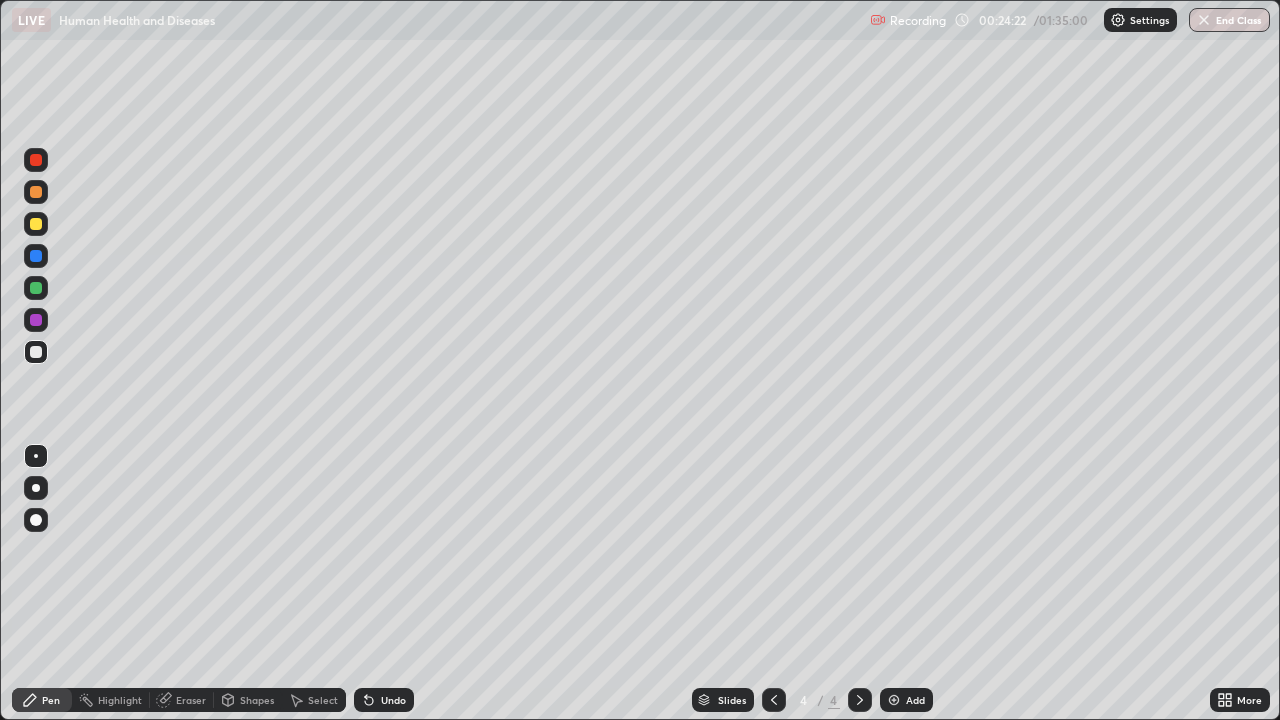 click on "Undo" at bounding box center (393, 700) 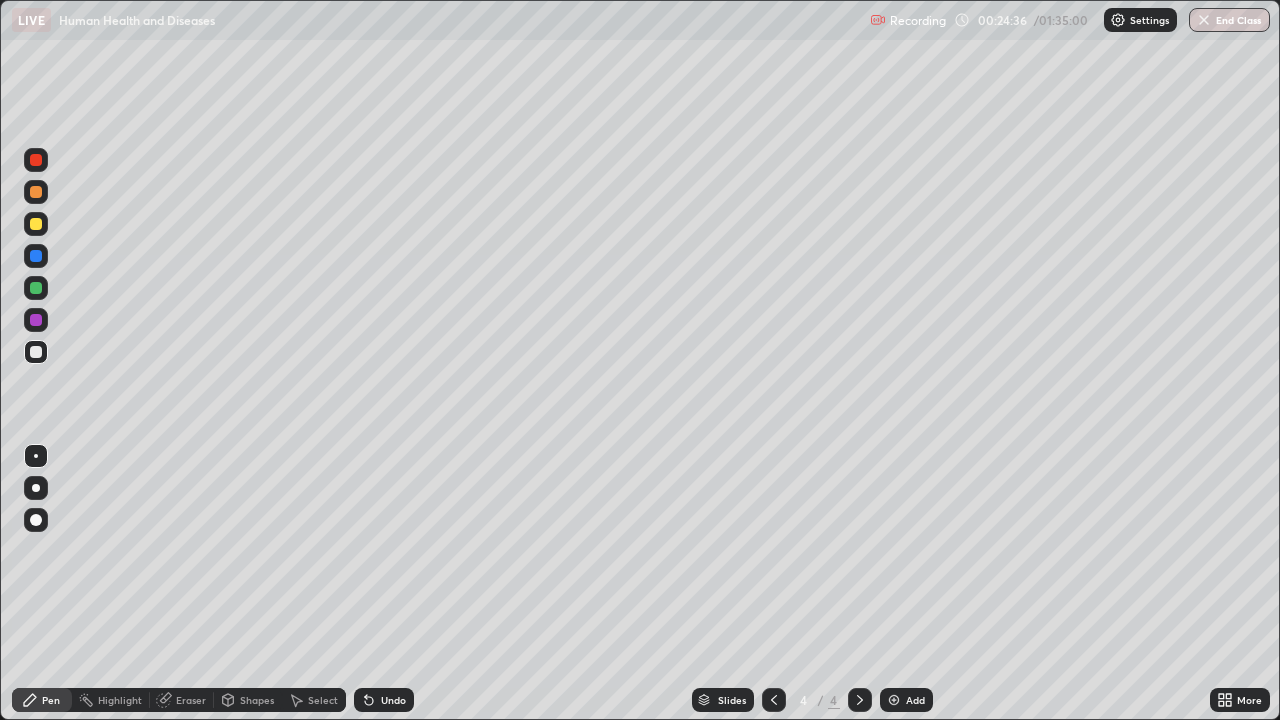 click on "Eraser" at bounding box center (191, 700) 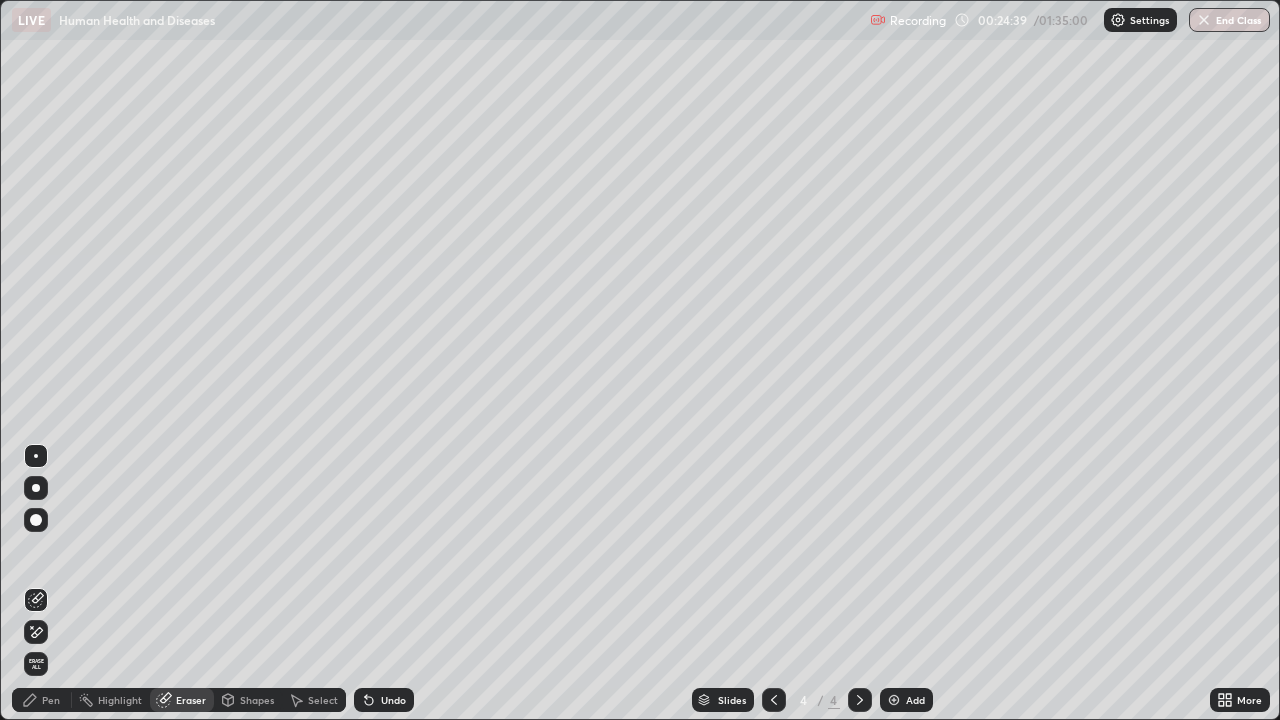 click on "Pen" at bounding box center (51, 700) 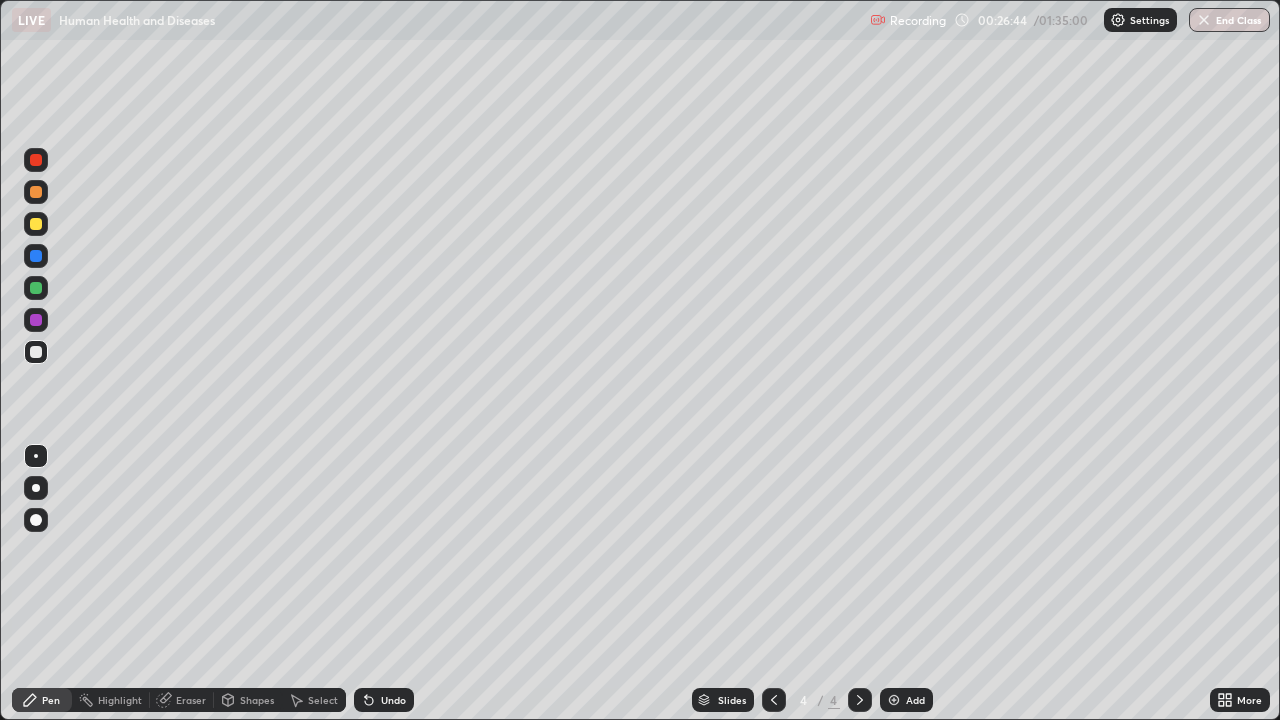 click at bounding box center [36, 192] 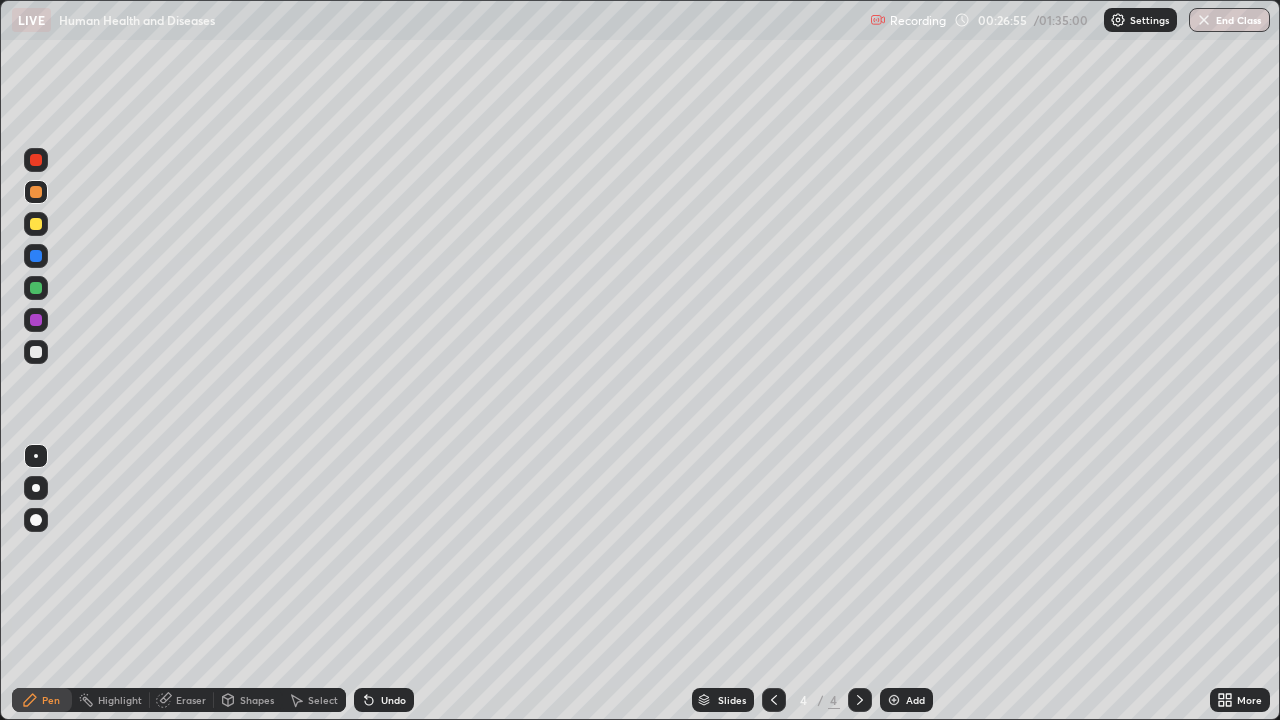 click at bounding box center (36, 160) 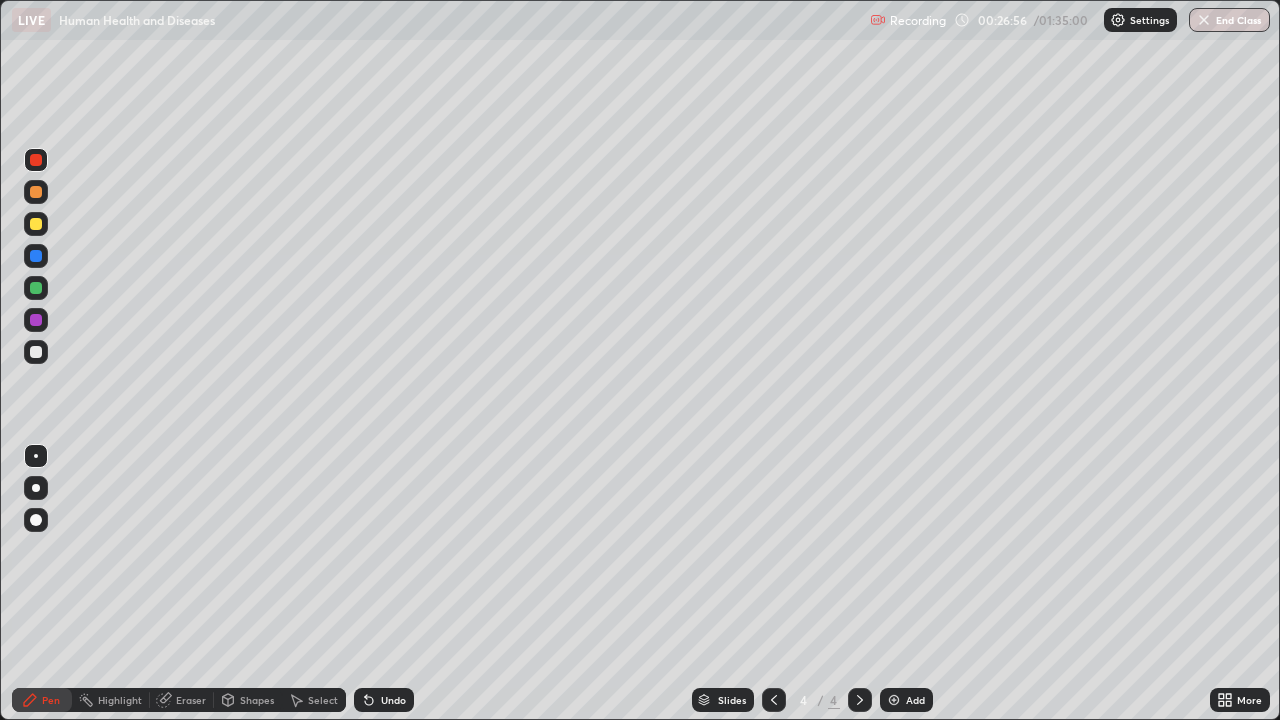 click at bounding box center (36, 488) 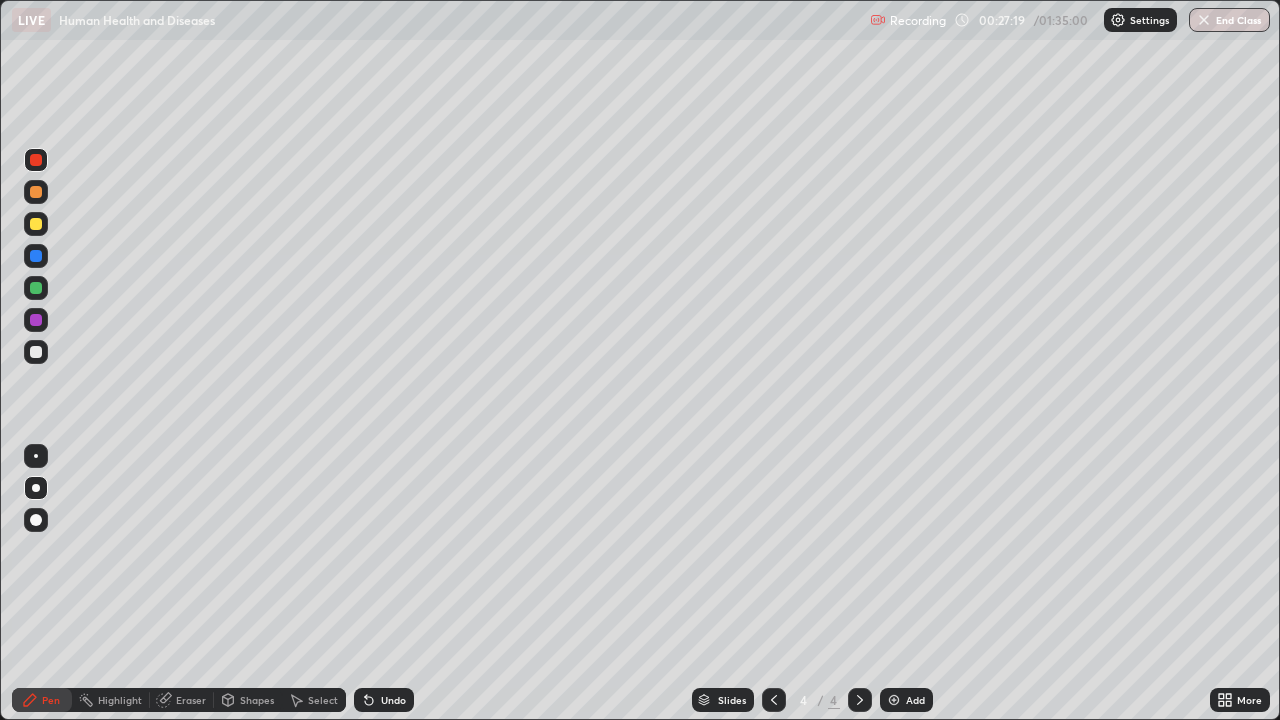 click 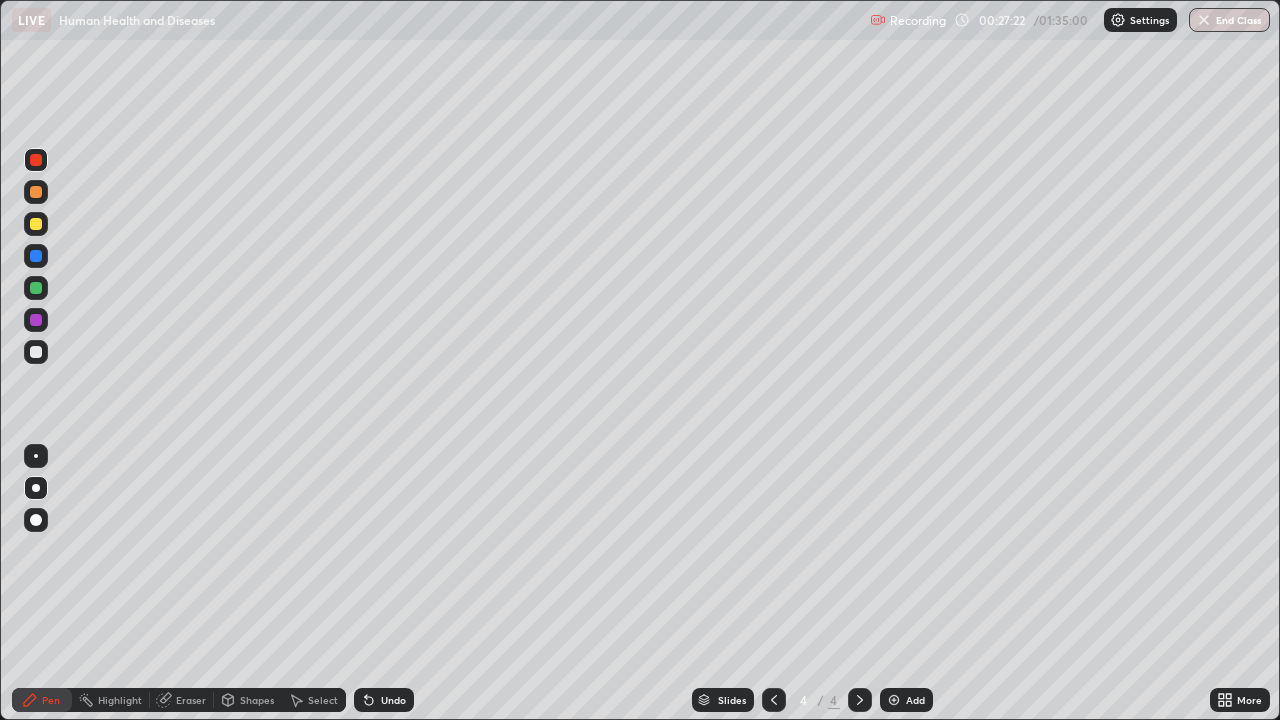 click at bounding box center (36, 352) 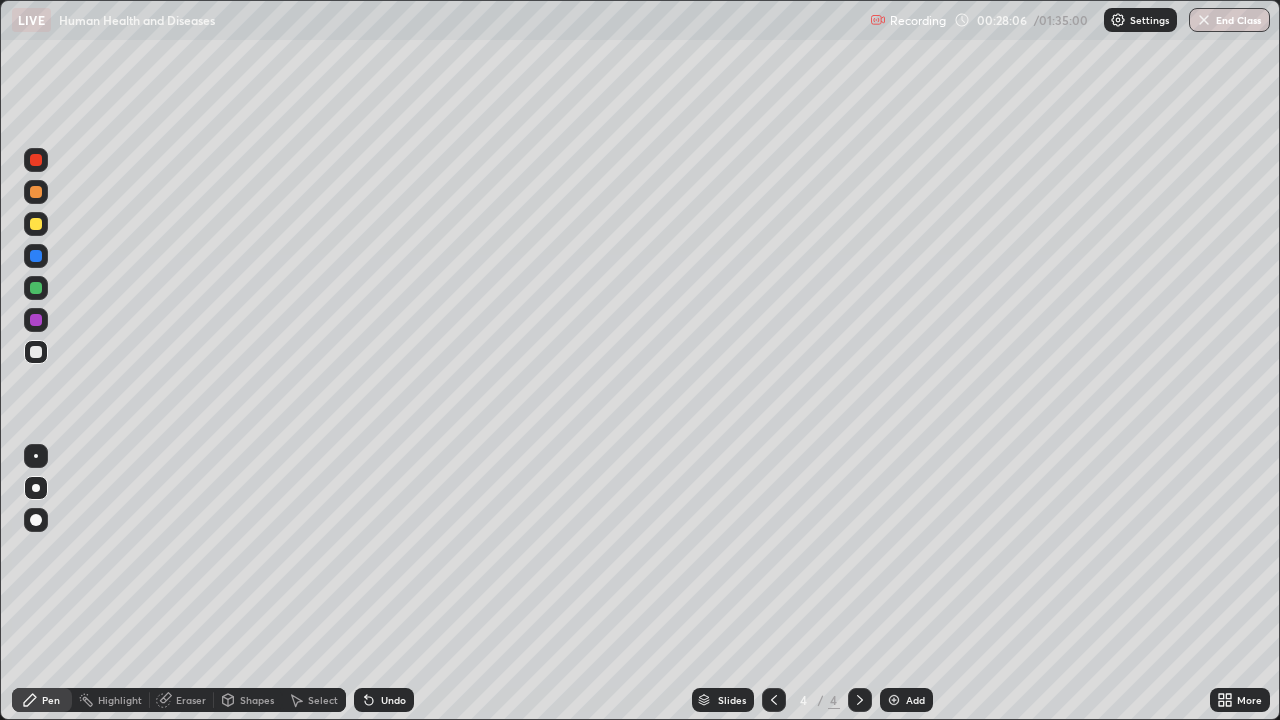 click 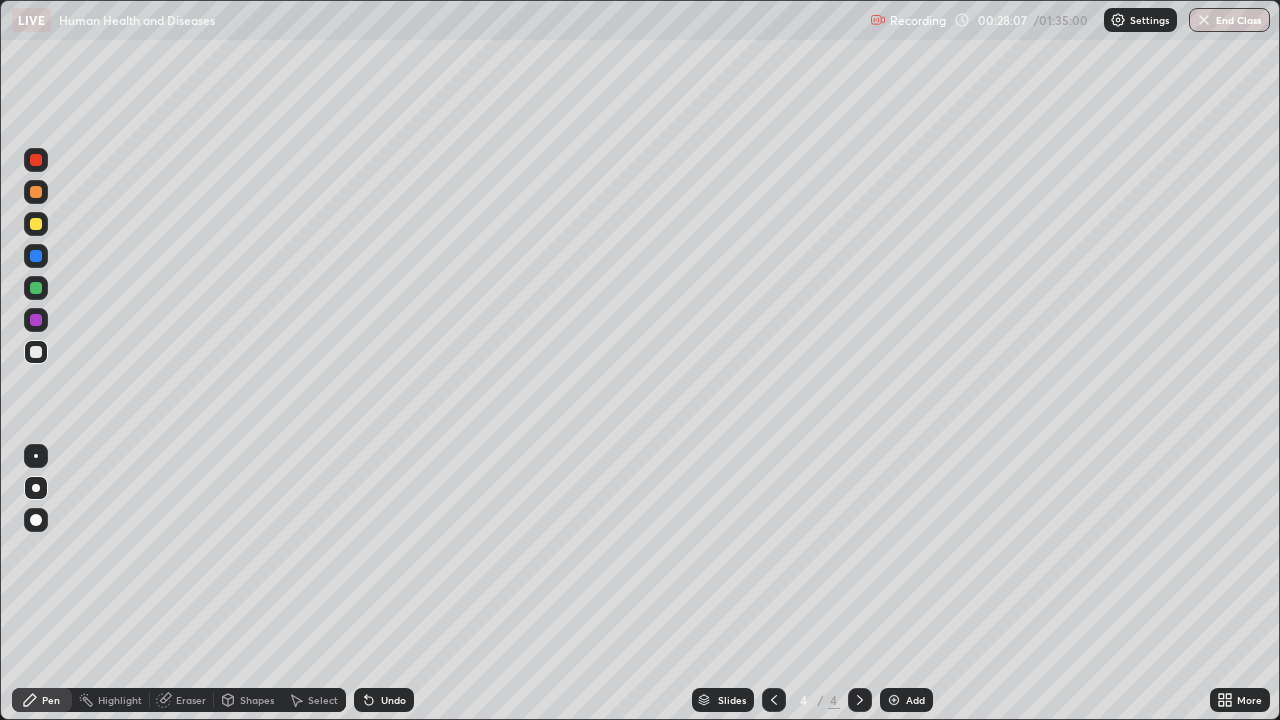 click at bounding box center [36, 456] 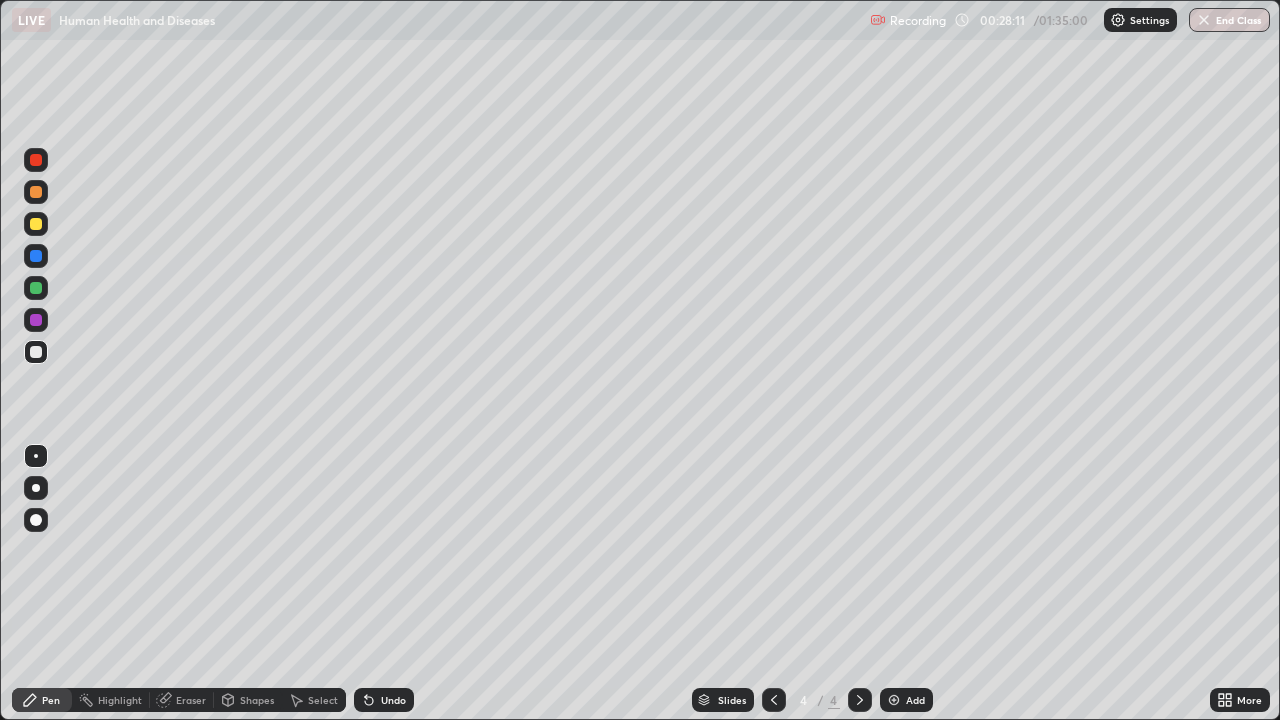 click on "Undo" at bounding box center [384, 700] 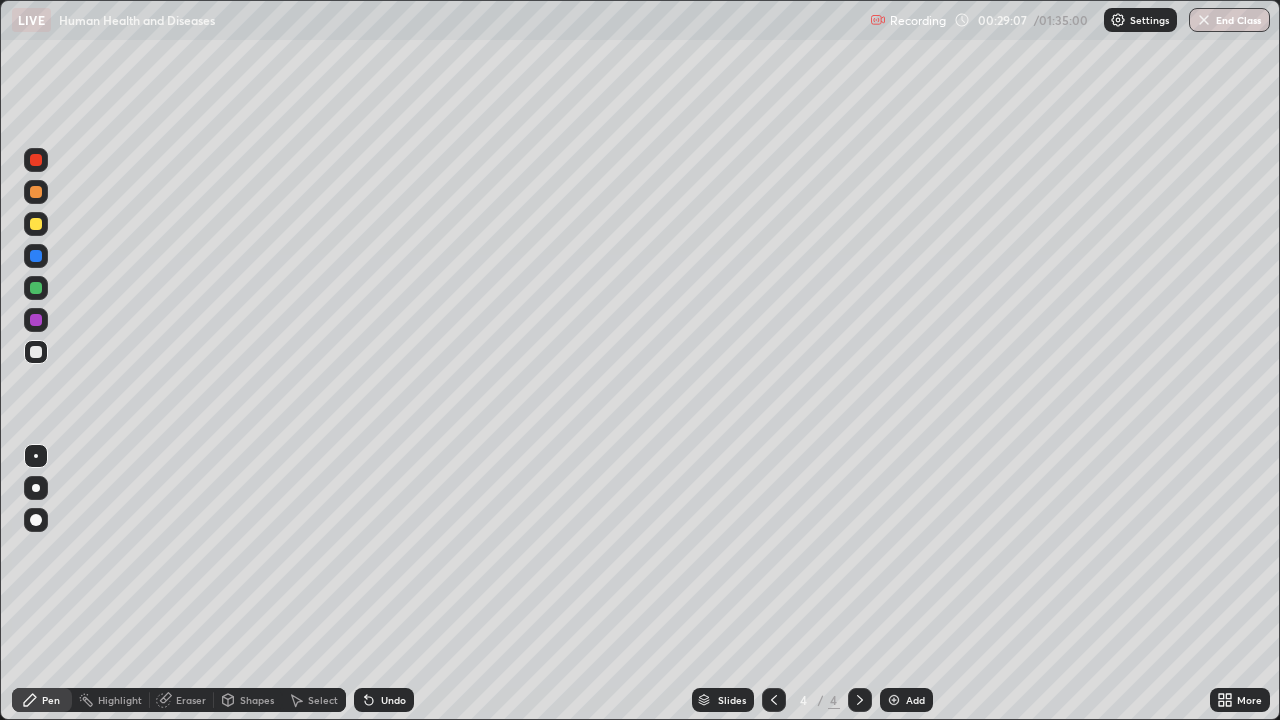 click 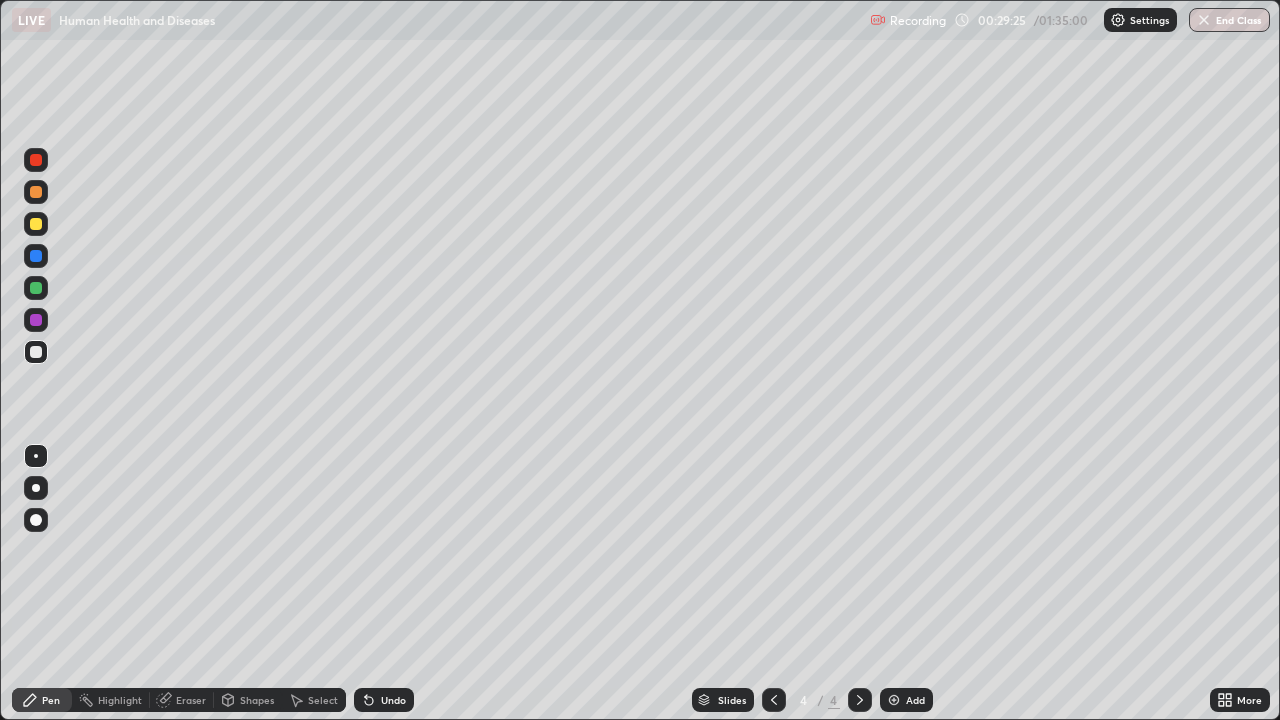 click on "Undo" at bounding box center [384, 700] 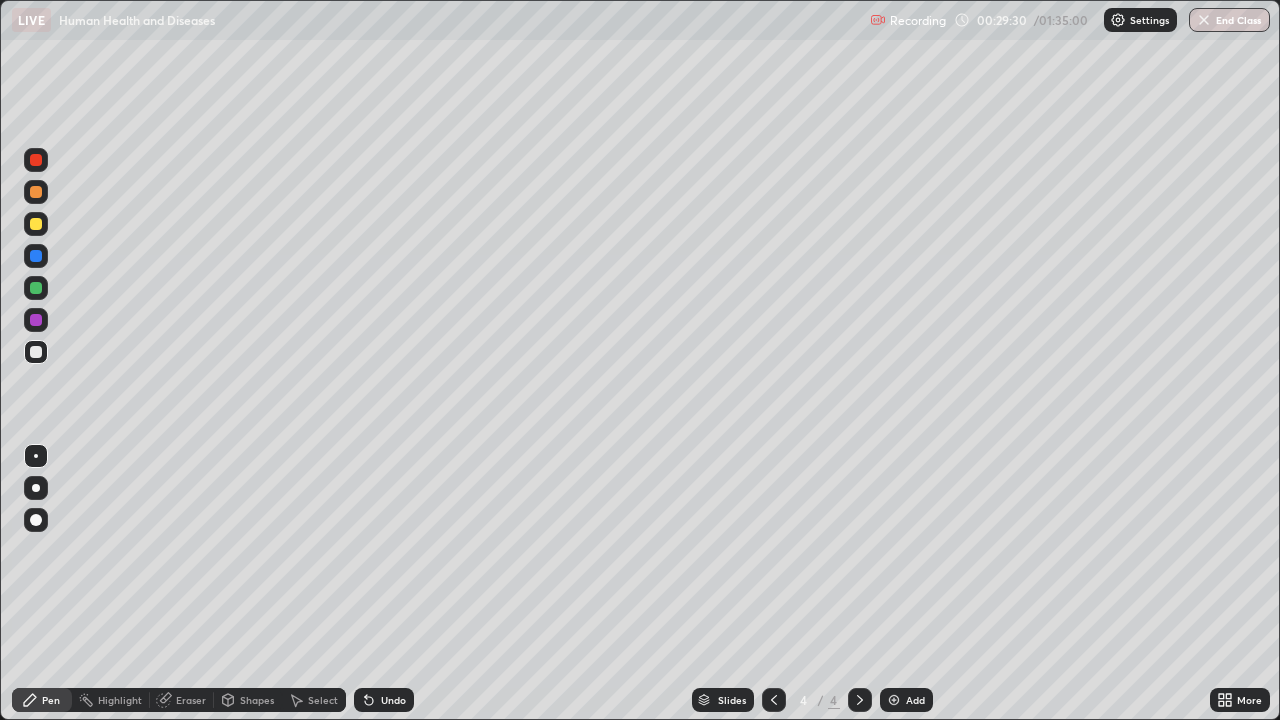 click on "Undo" at bounding box center (384, 700) 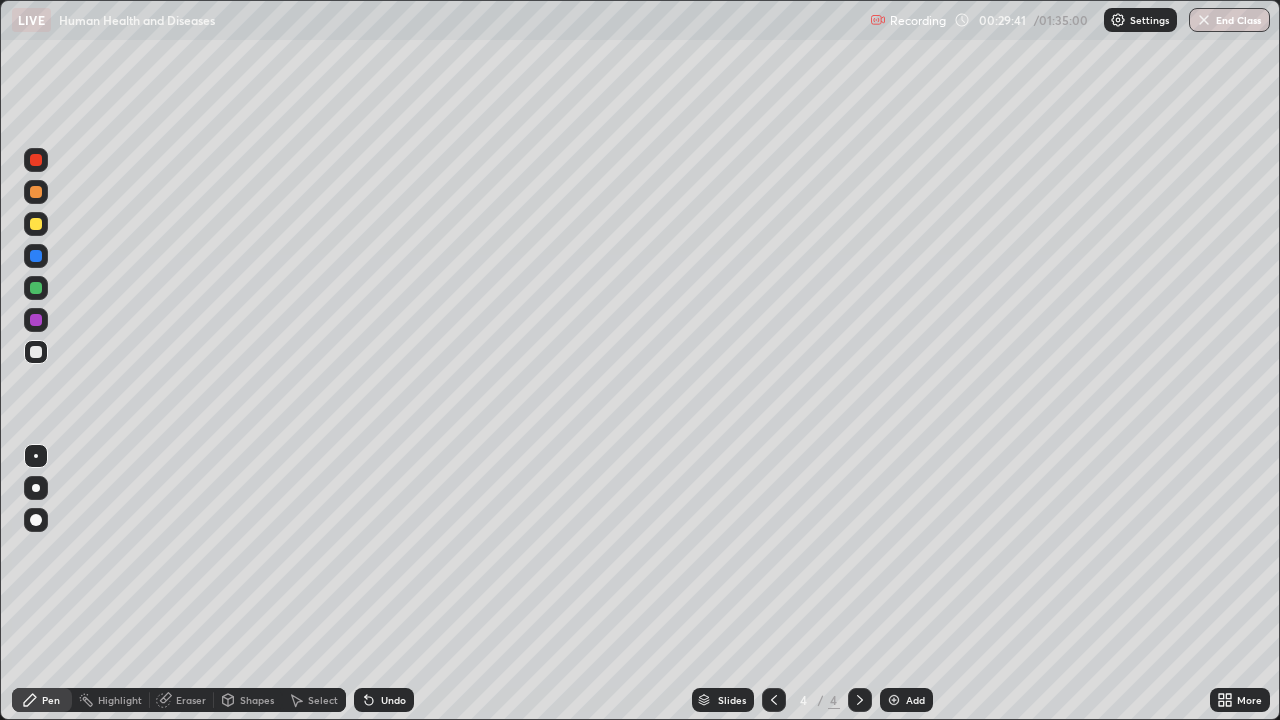 click on "Undo" at bounding box center (393, 700) 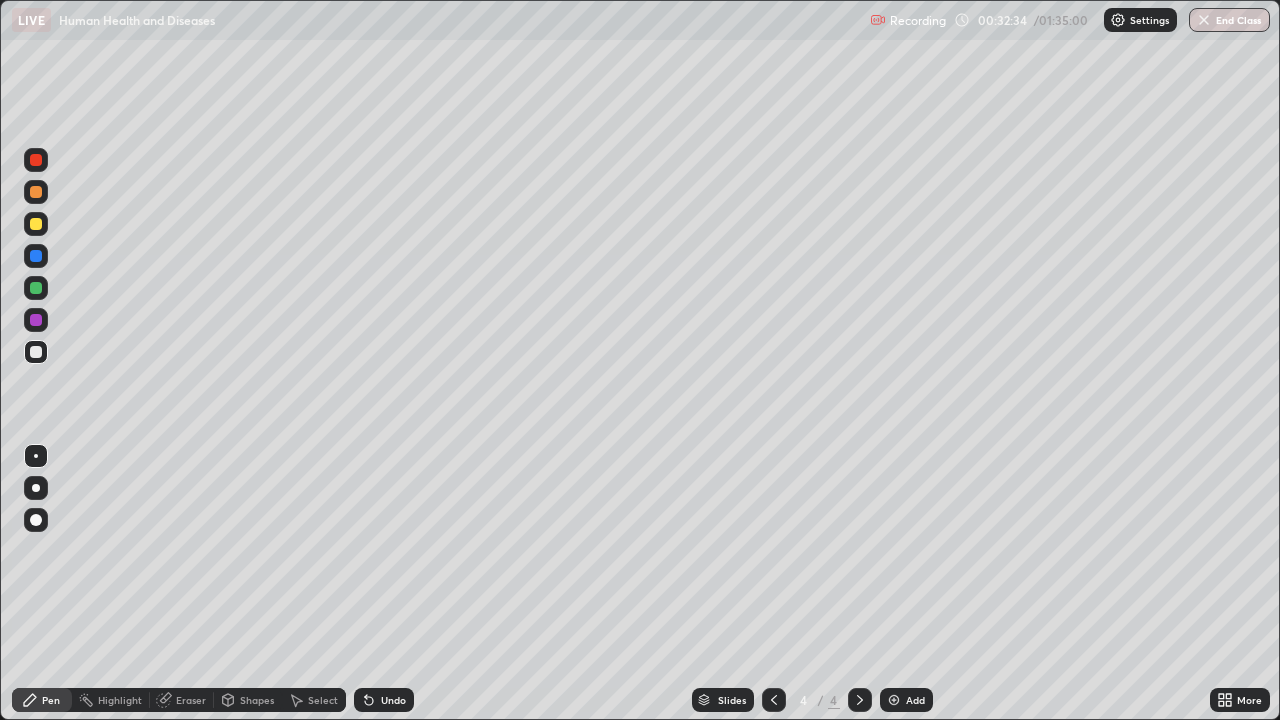 click on "Add" at bounding box center [915, 700] 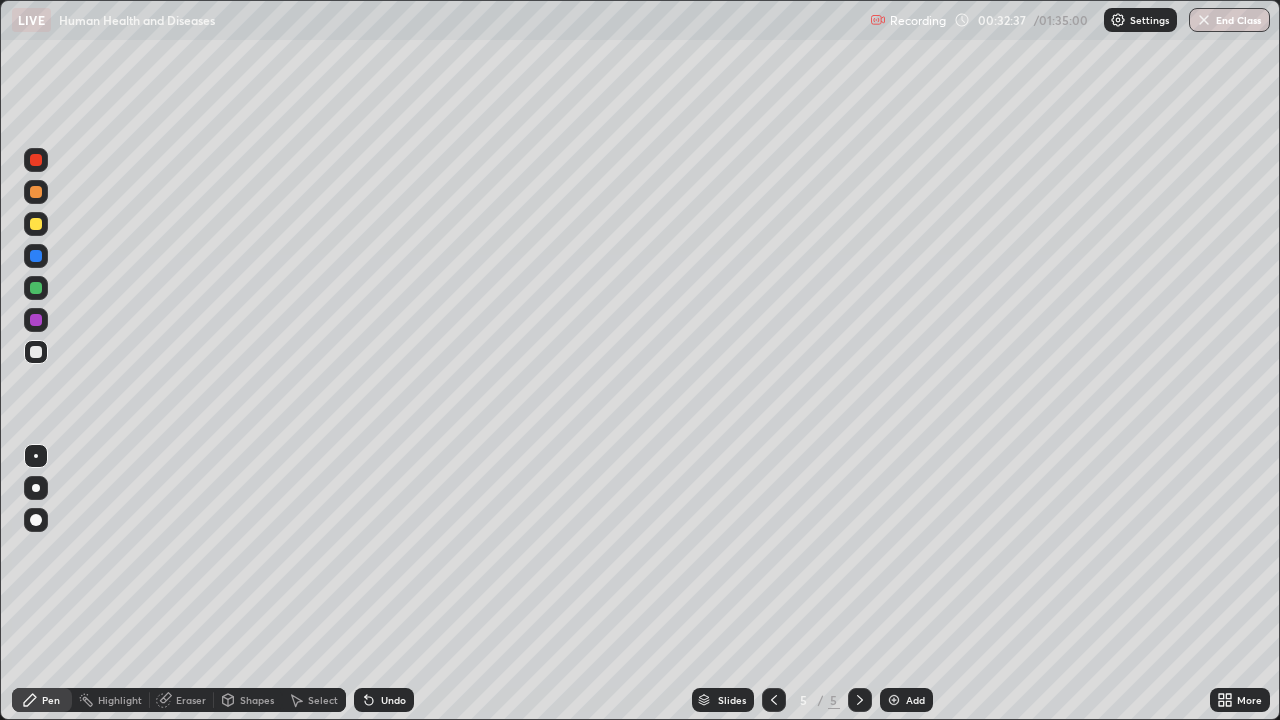click at bounding box center (36, 192) 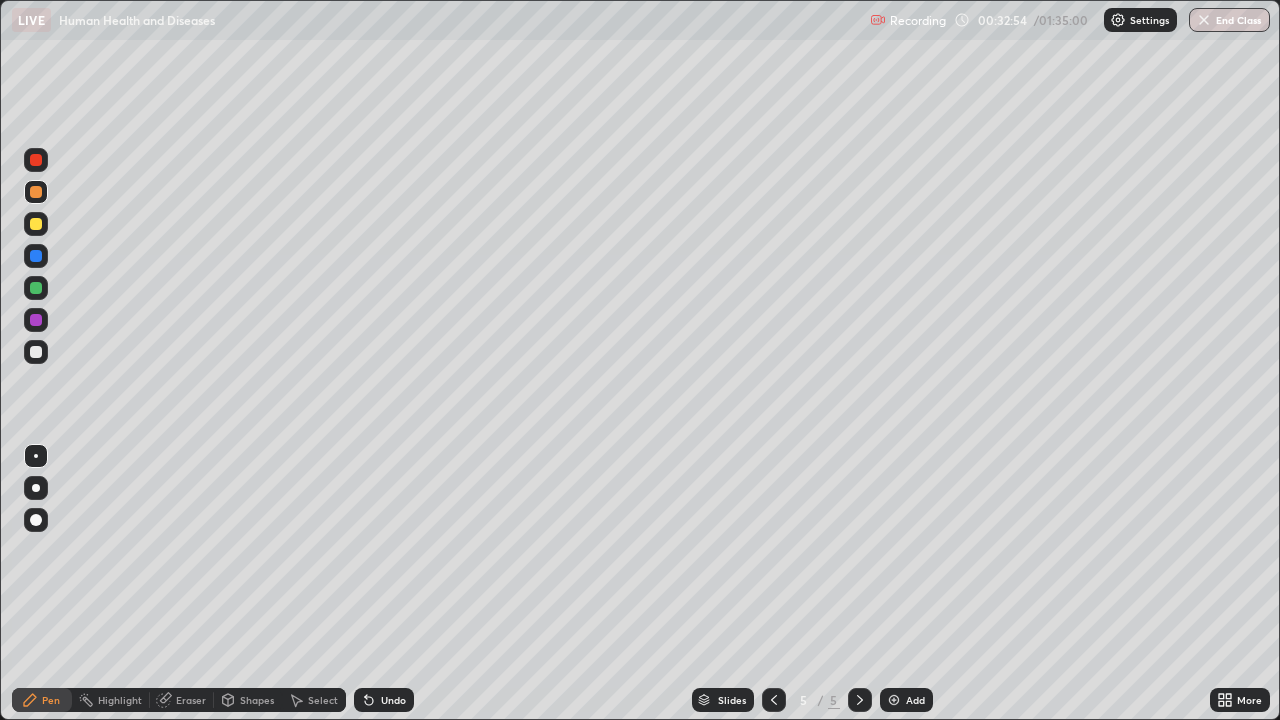 click on "Eraser" at bounding box center [191, 700] 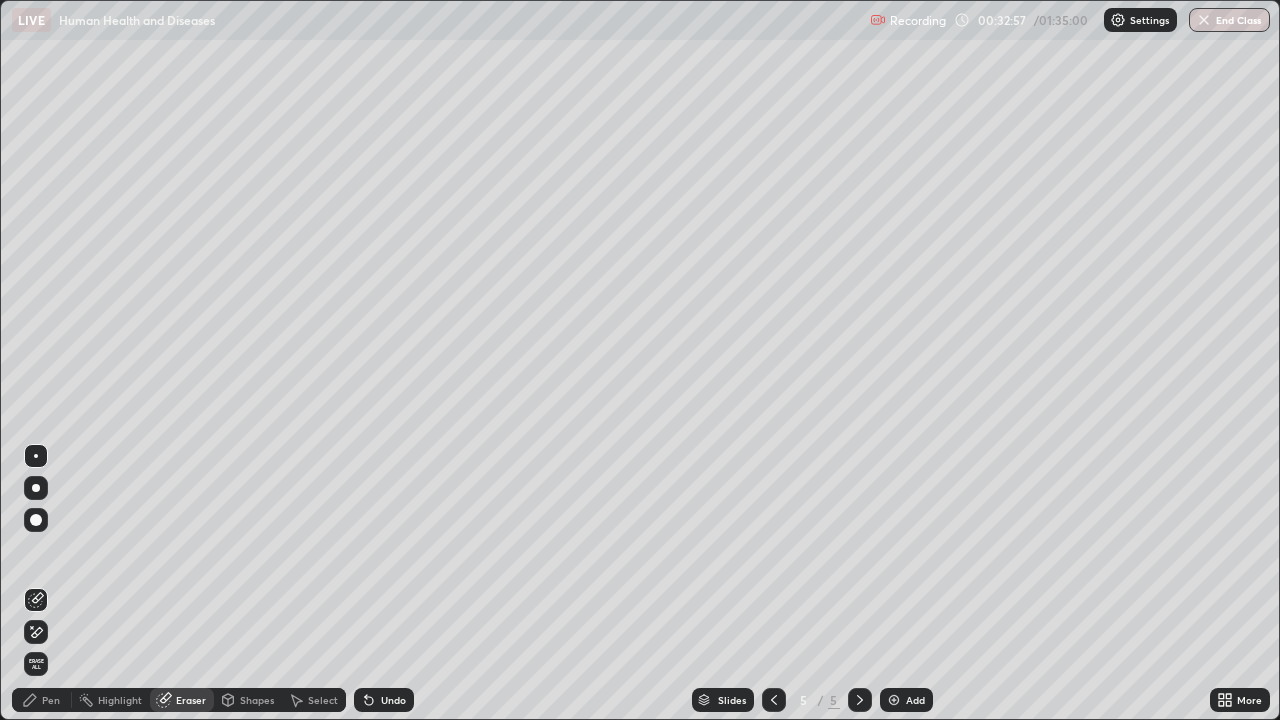 click on "Pen" at bounding box center [51, 700] 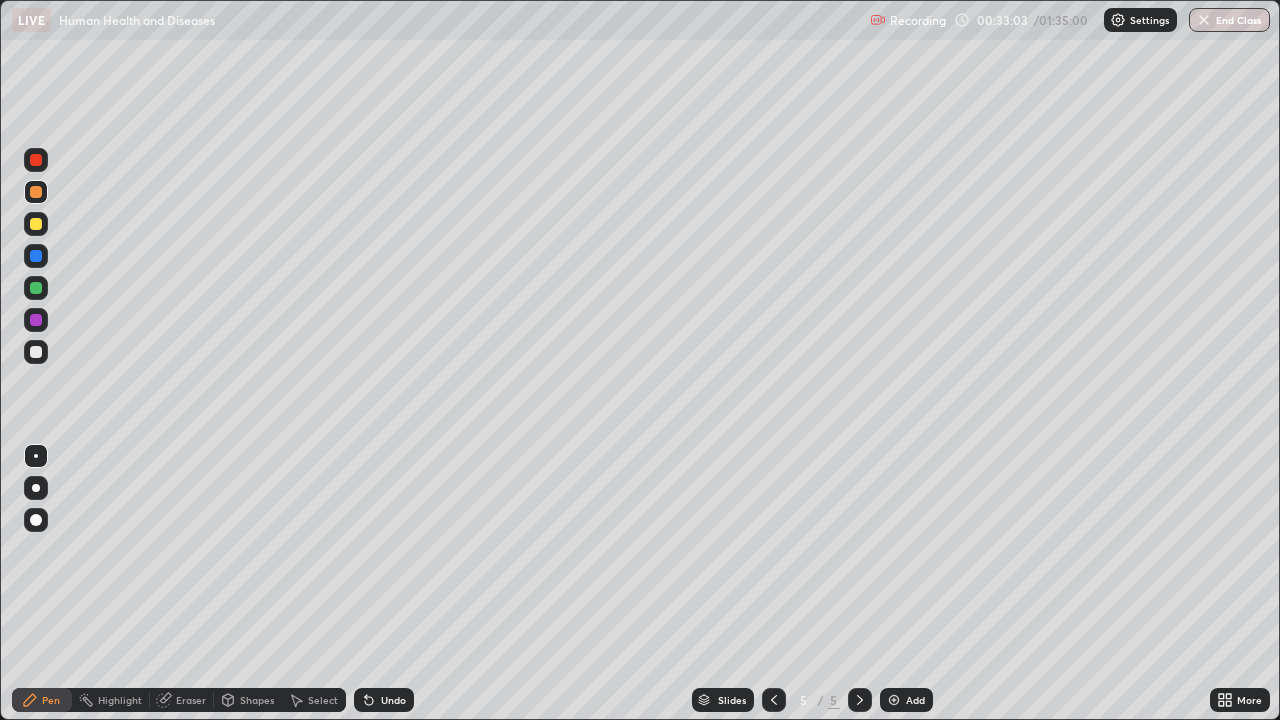 click at bounding box center (36, 352) 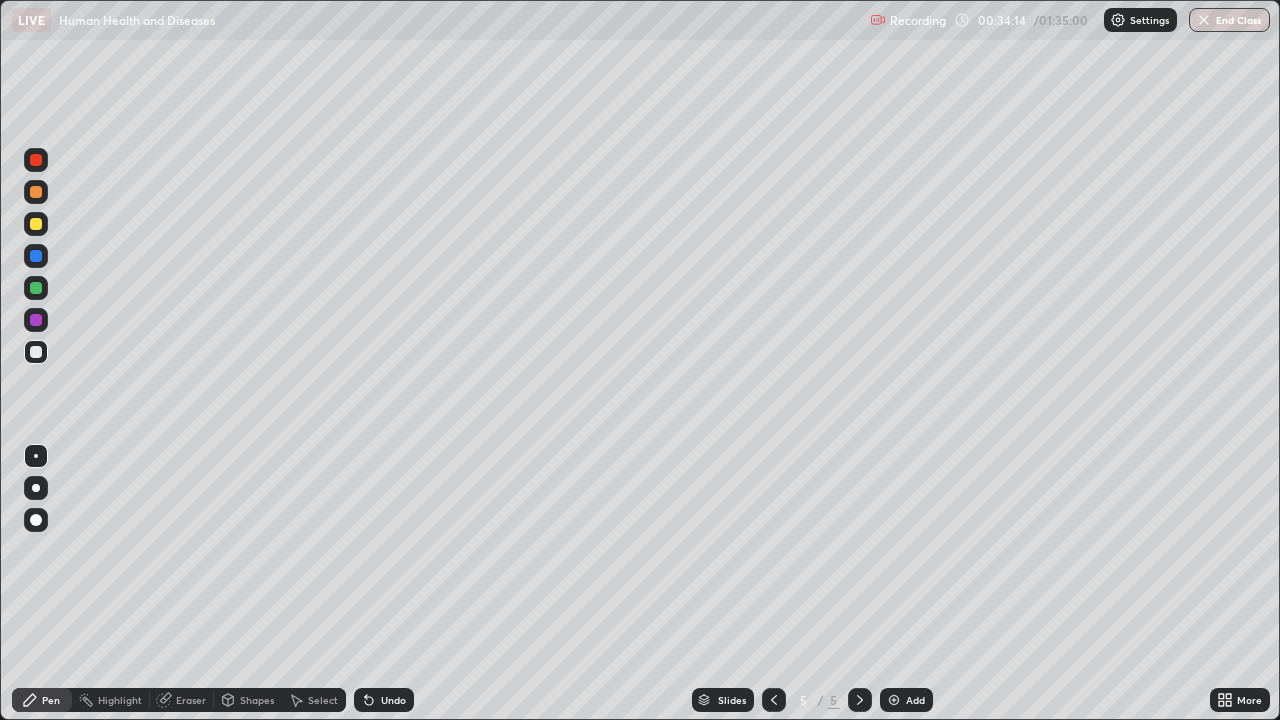 click on "Select" at bounding box center [323, 700] 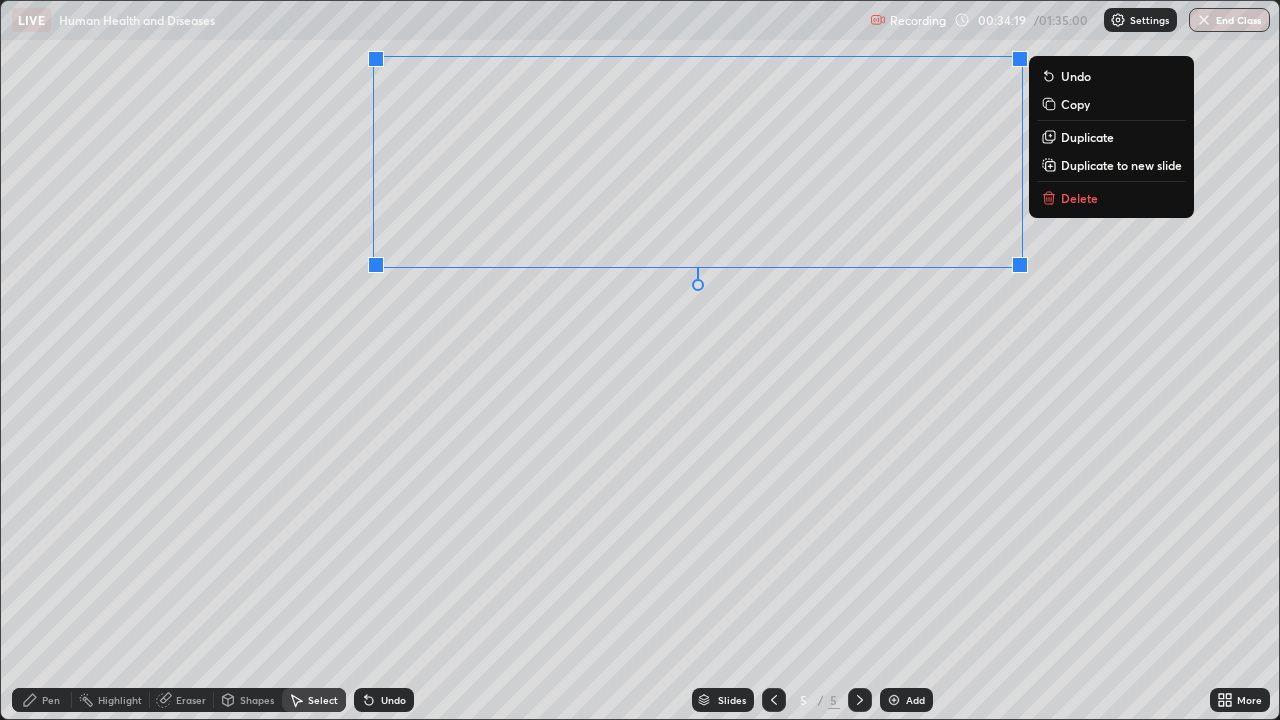 click on "Pen" at bounding box center [51, 700] 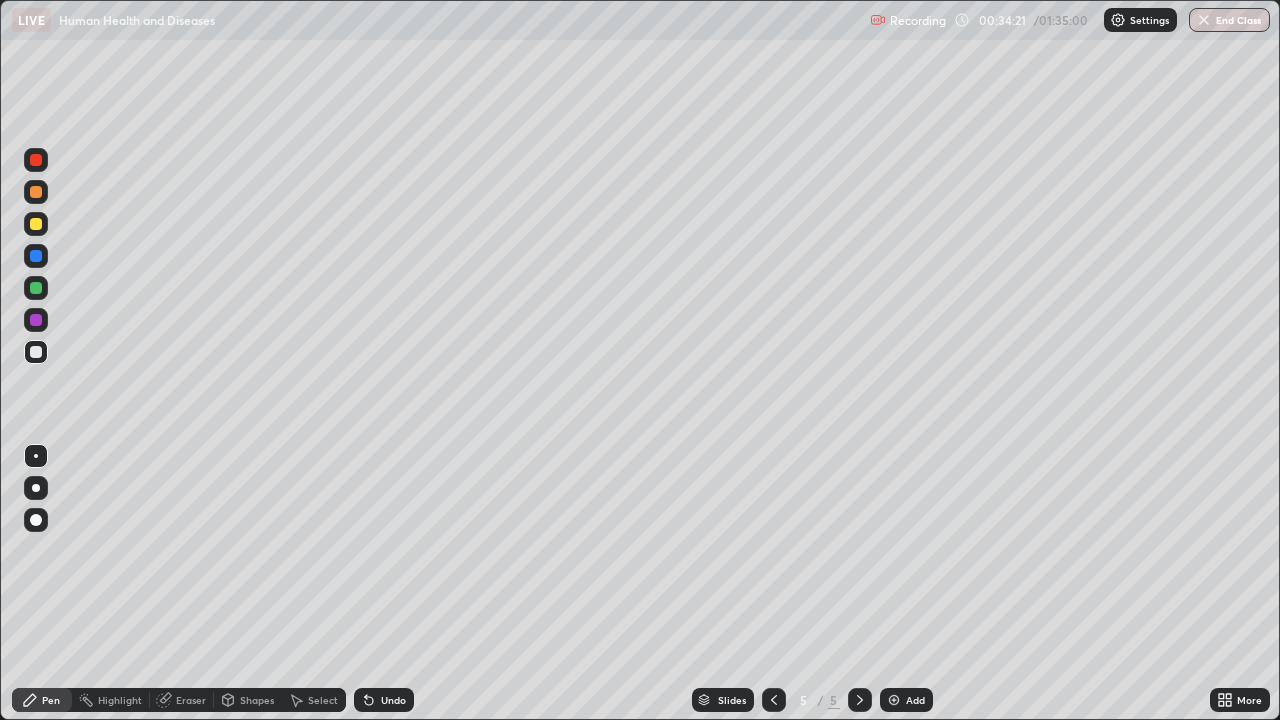 click at bounding box center [36, 224] 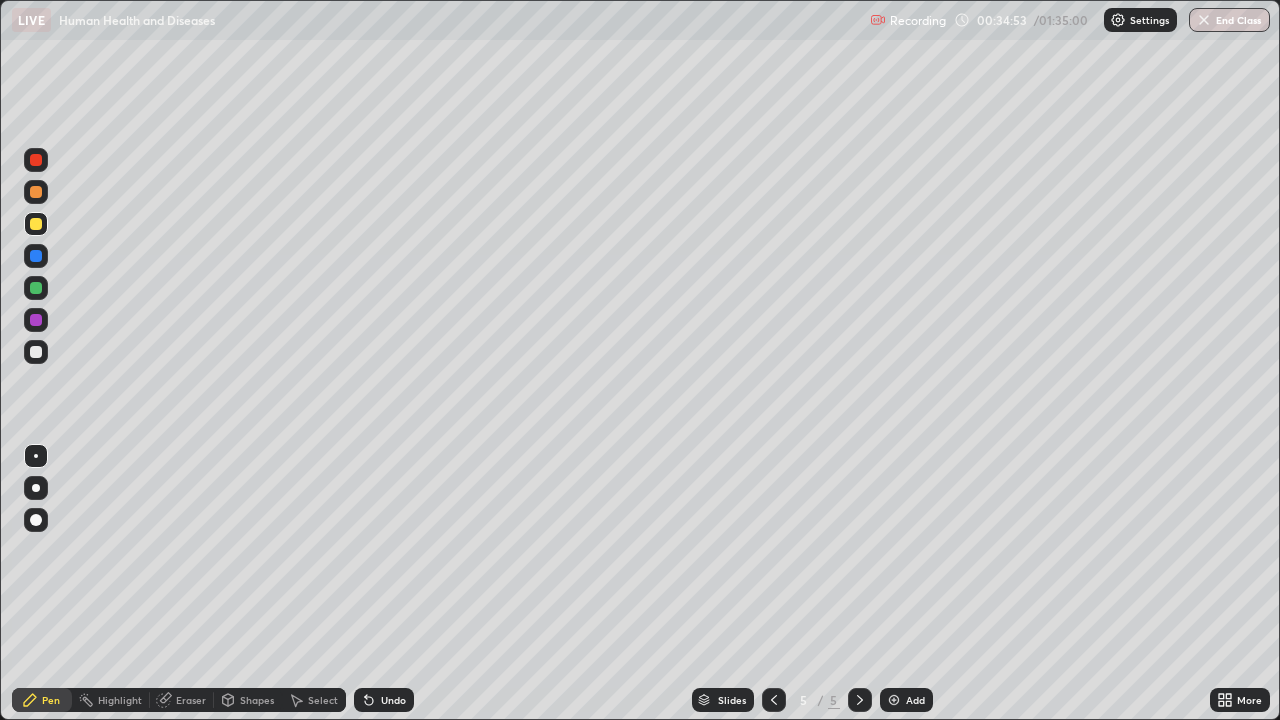 click at bounding box center (36, 352) 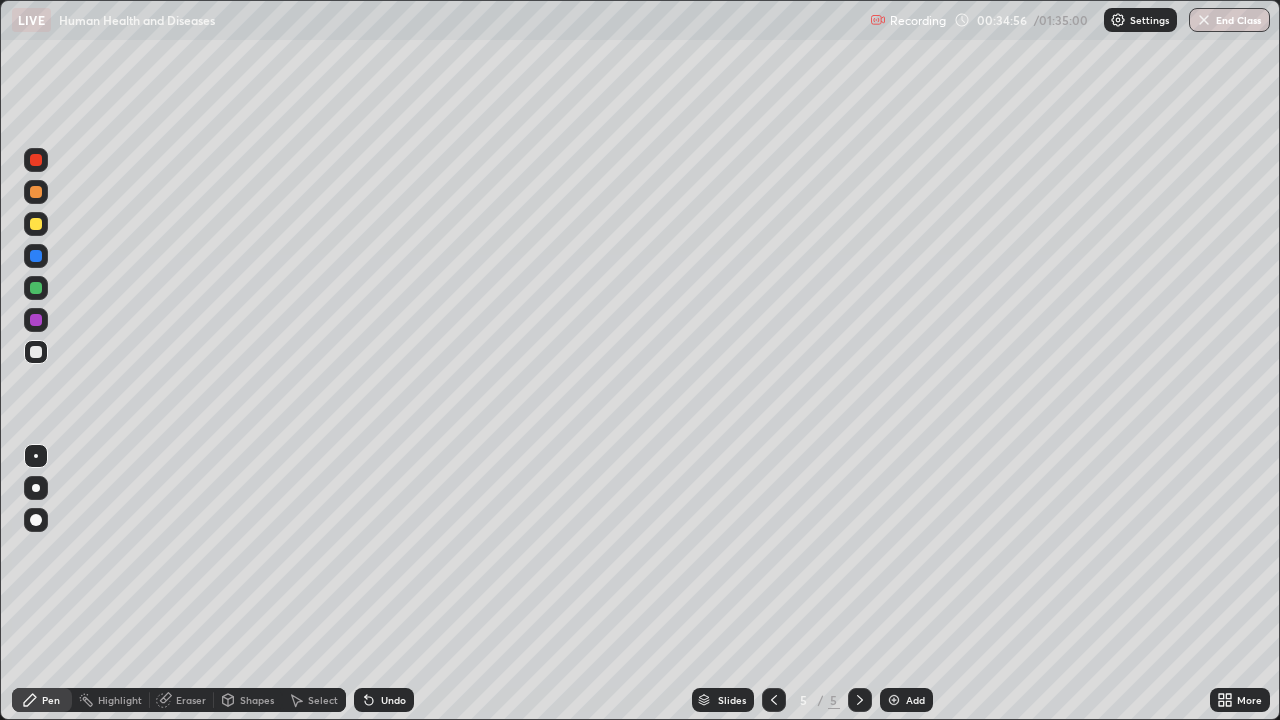 click at bounding box center (36, 224) 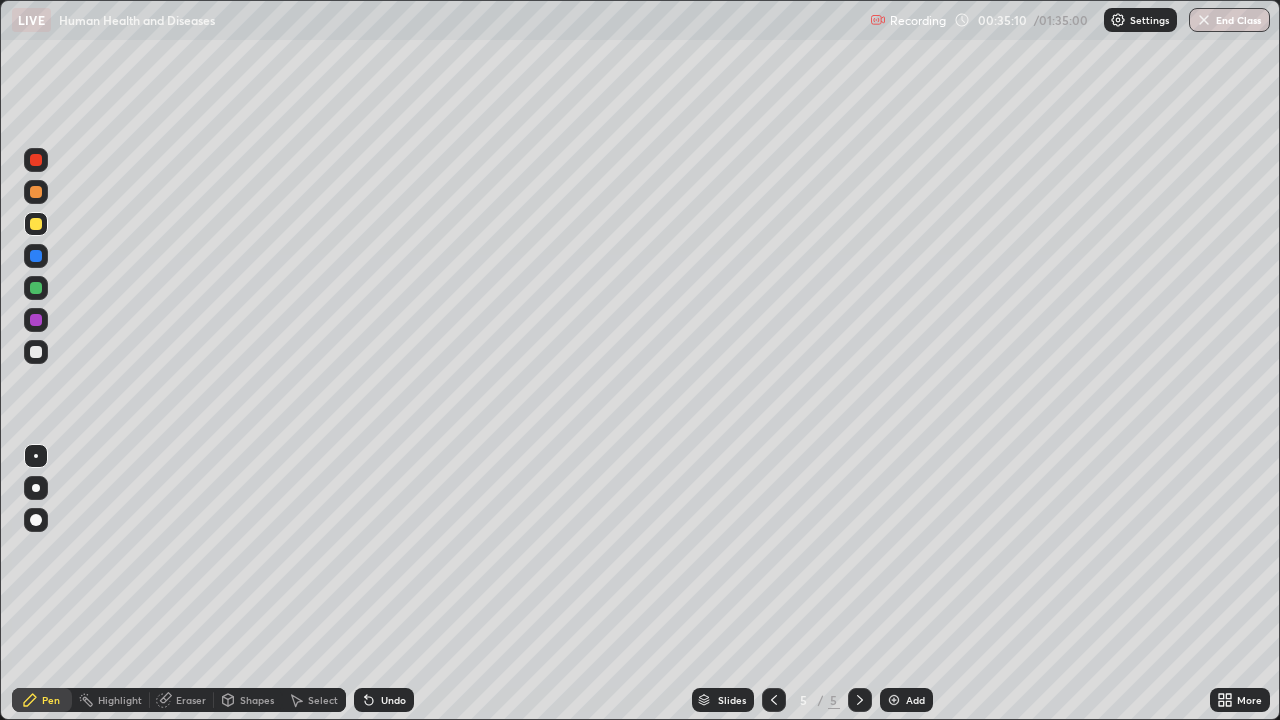 click at bounding box center [36, 352] 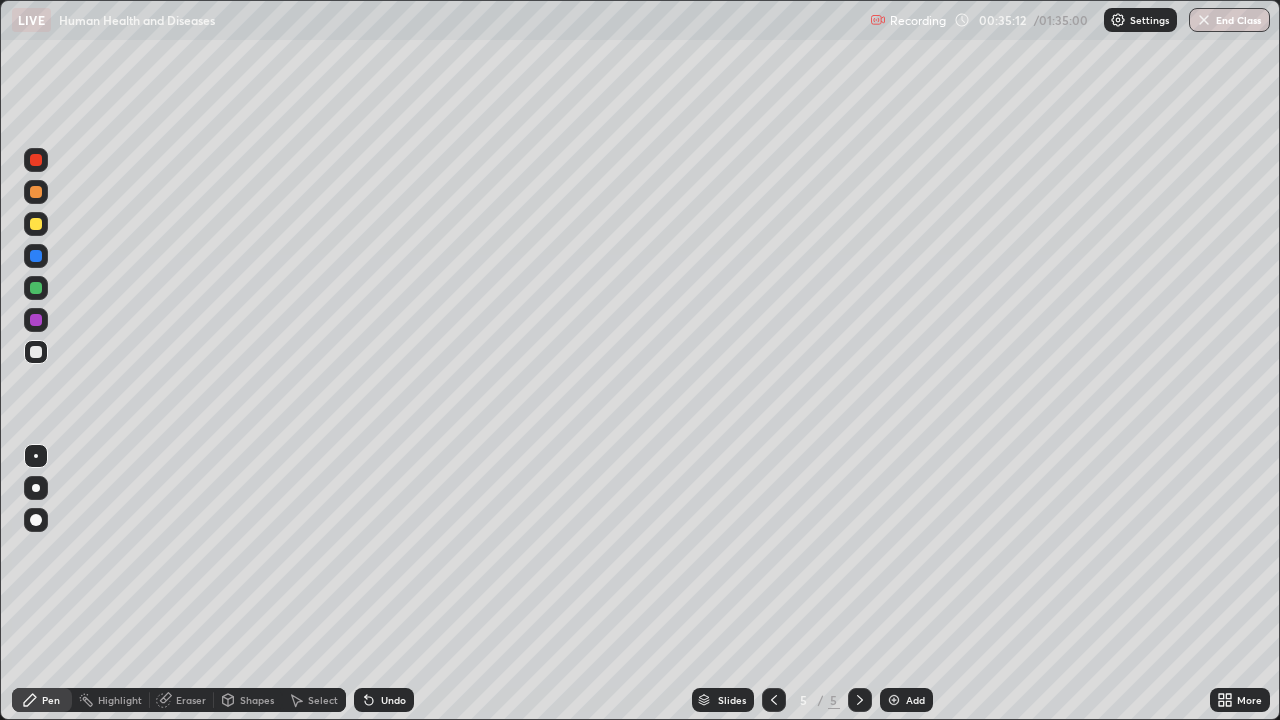 click 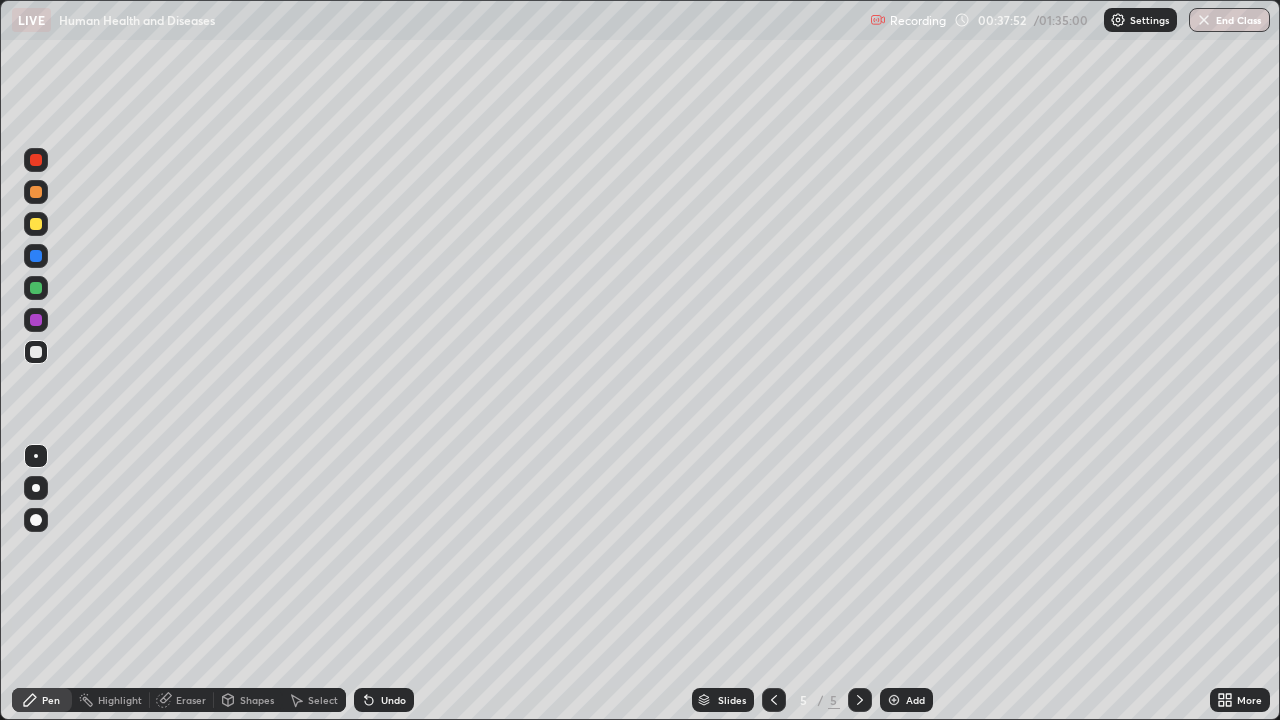 click at bounding box center (36, 224) 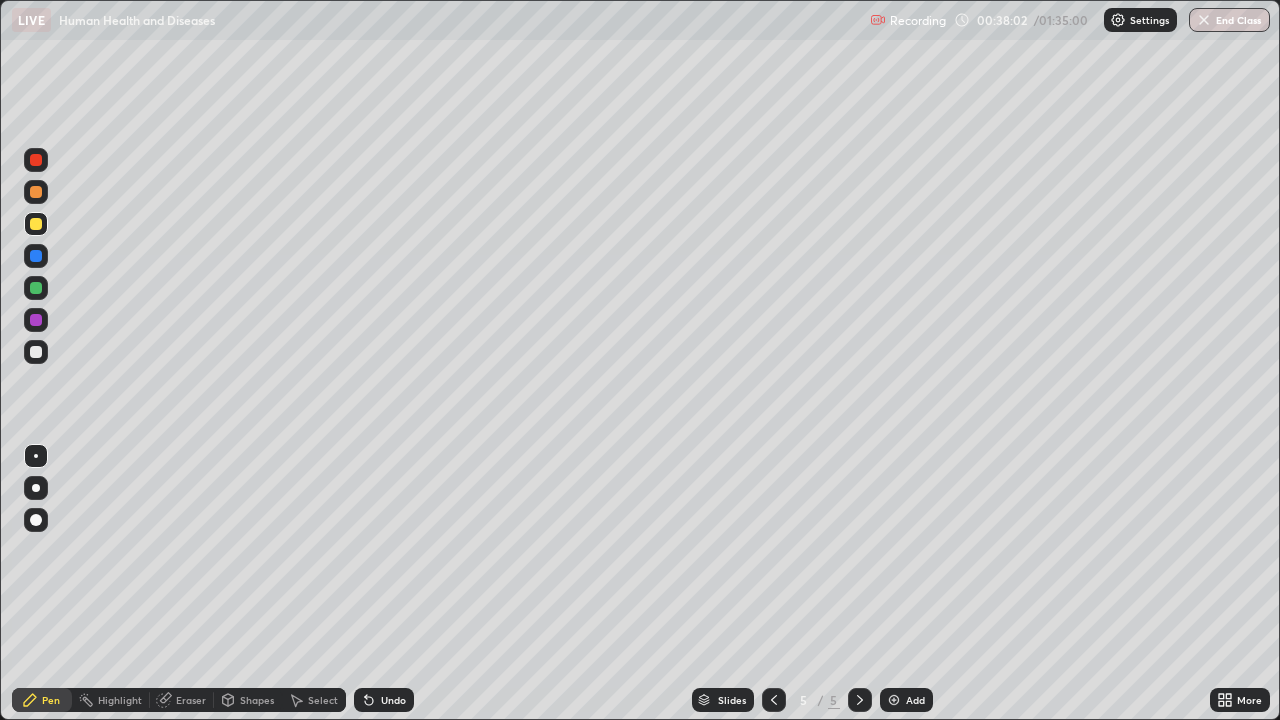 click on "Undo" at bounding box center (393, 700) 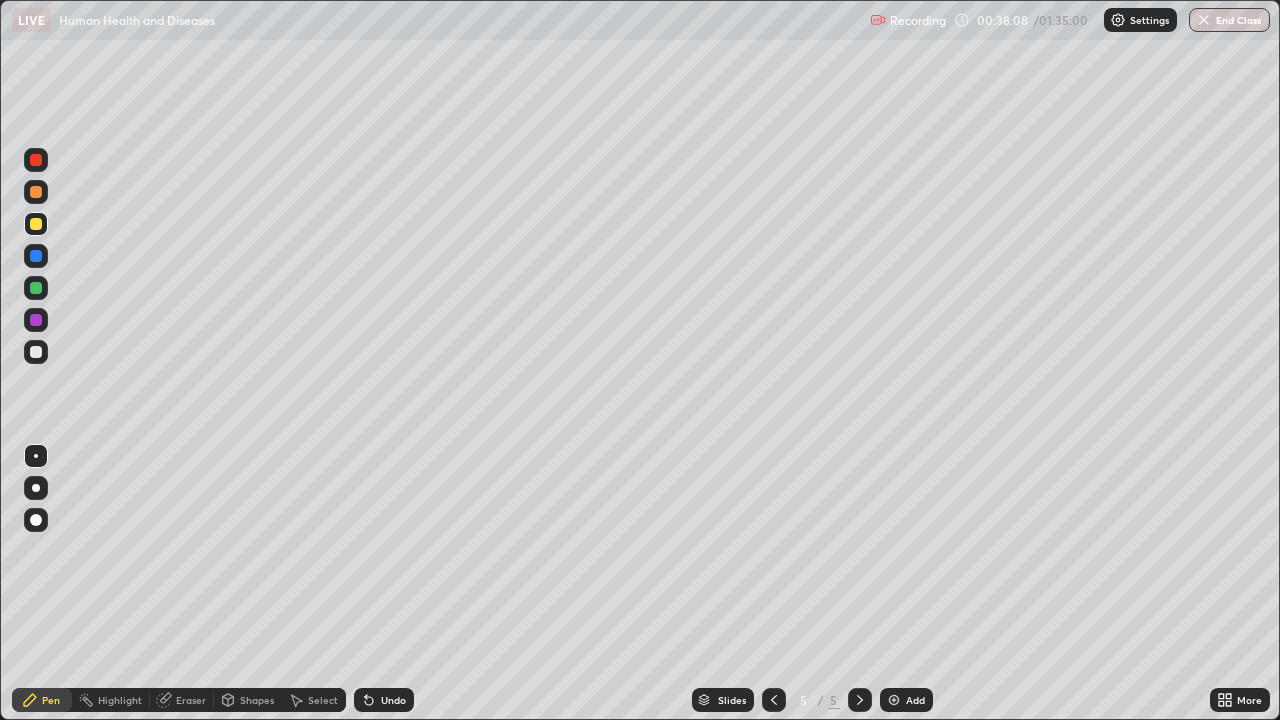 click on "Eraser" at bounding box center [191, 700] 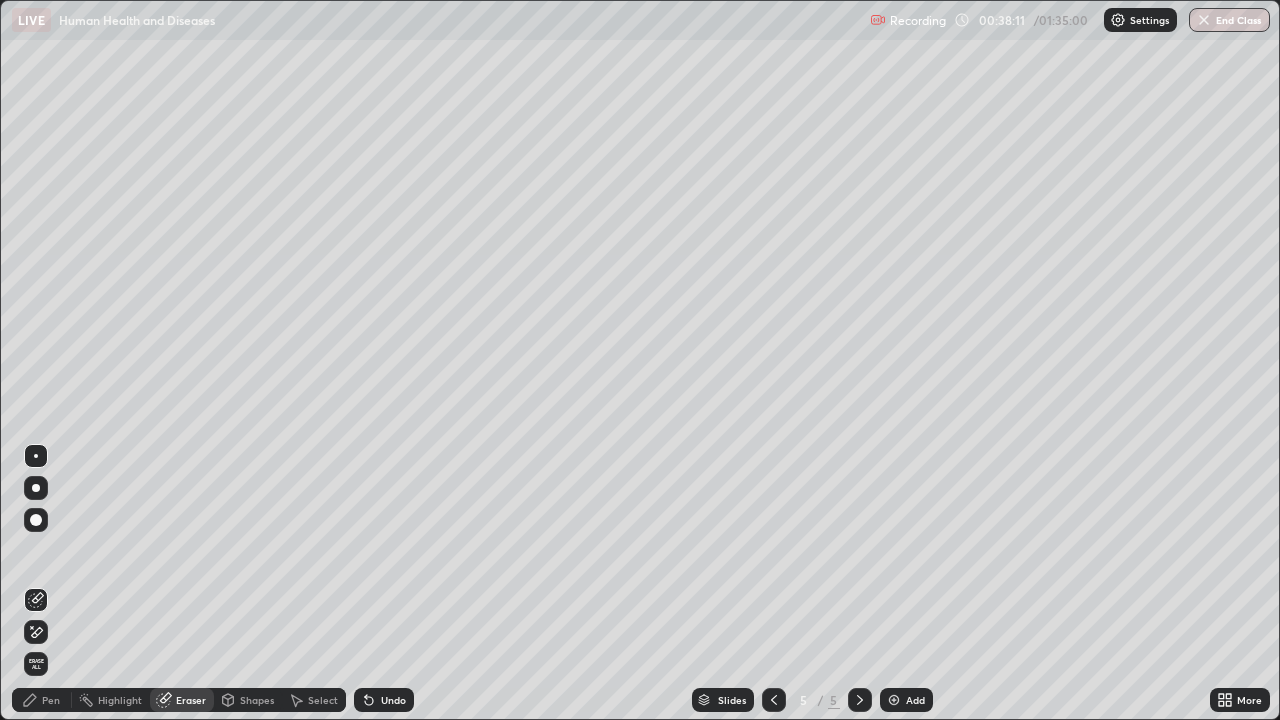 click on "Pen" at bounding box center [51, 700] 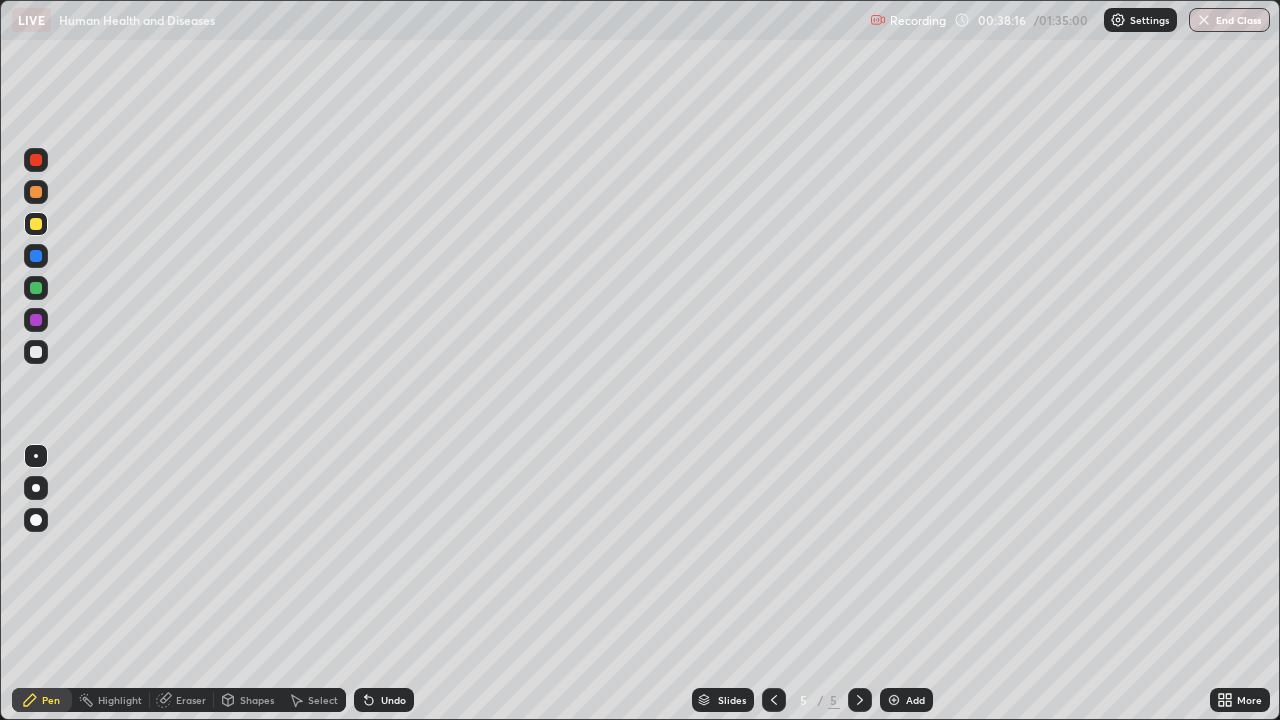 click at bounding box center [36, 352] 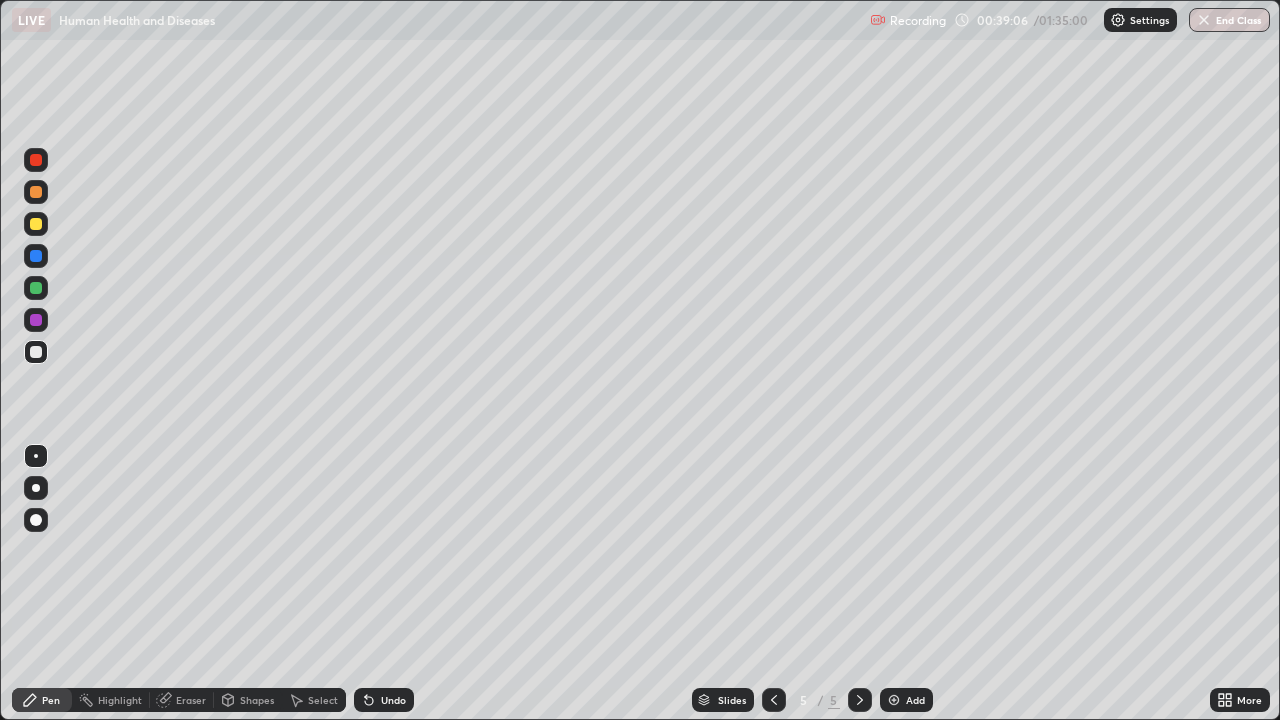 click on "Eraser" at bounding box center (191, 700) 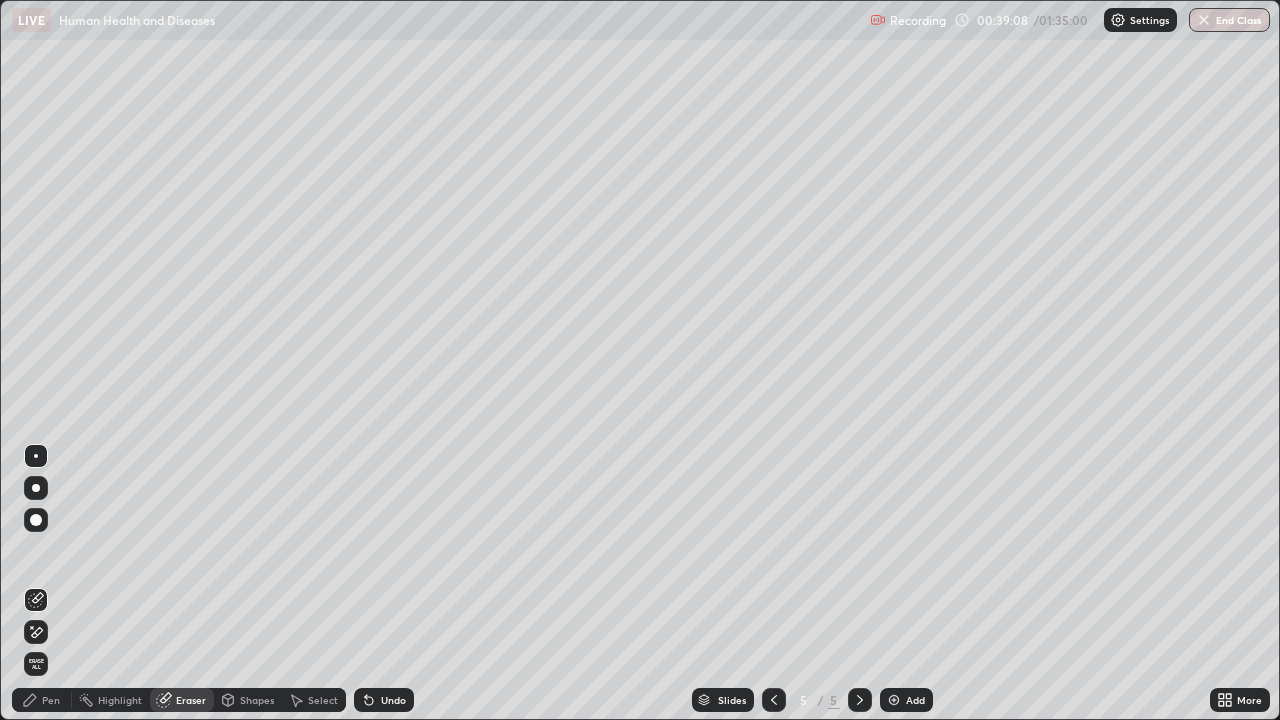 click on "Pen" at bounding box center [51, 700] 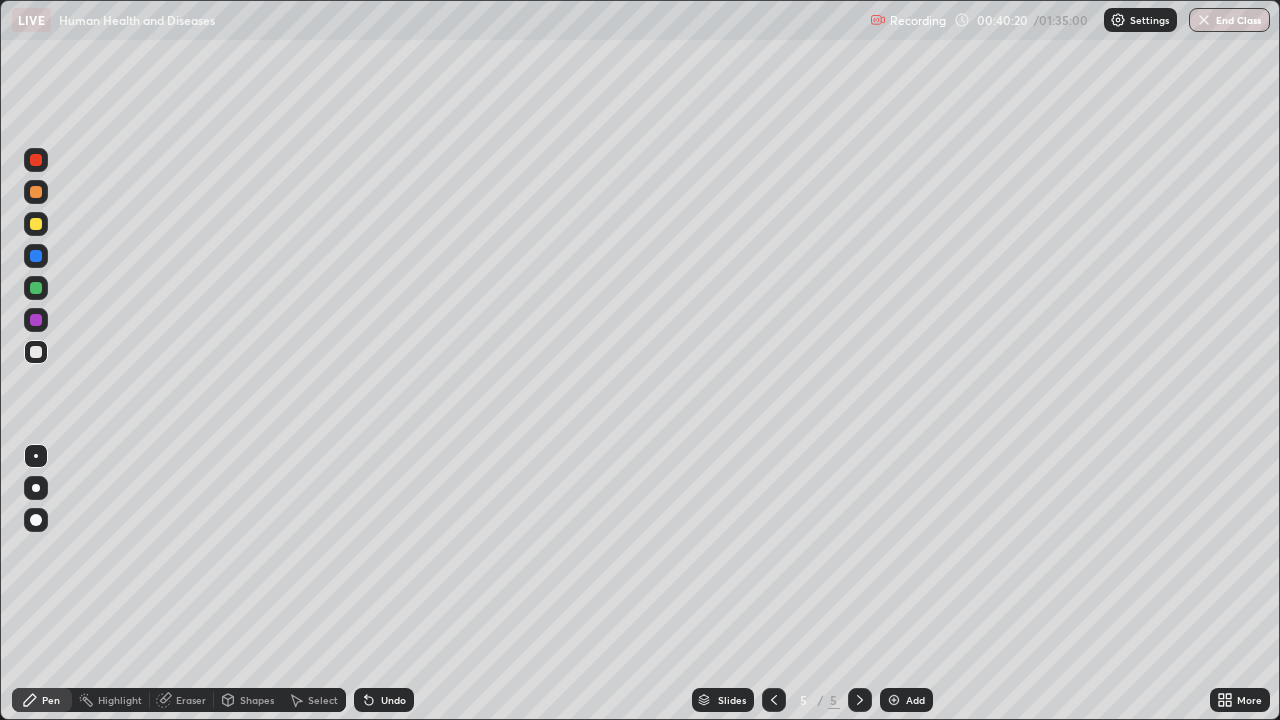 click at bounding box center [36, 192] 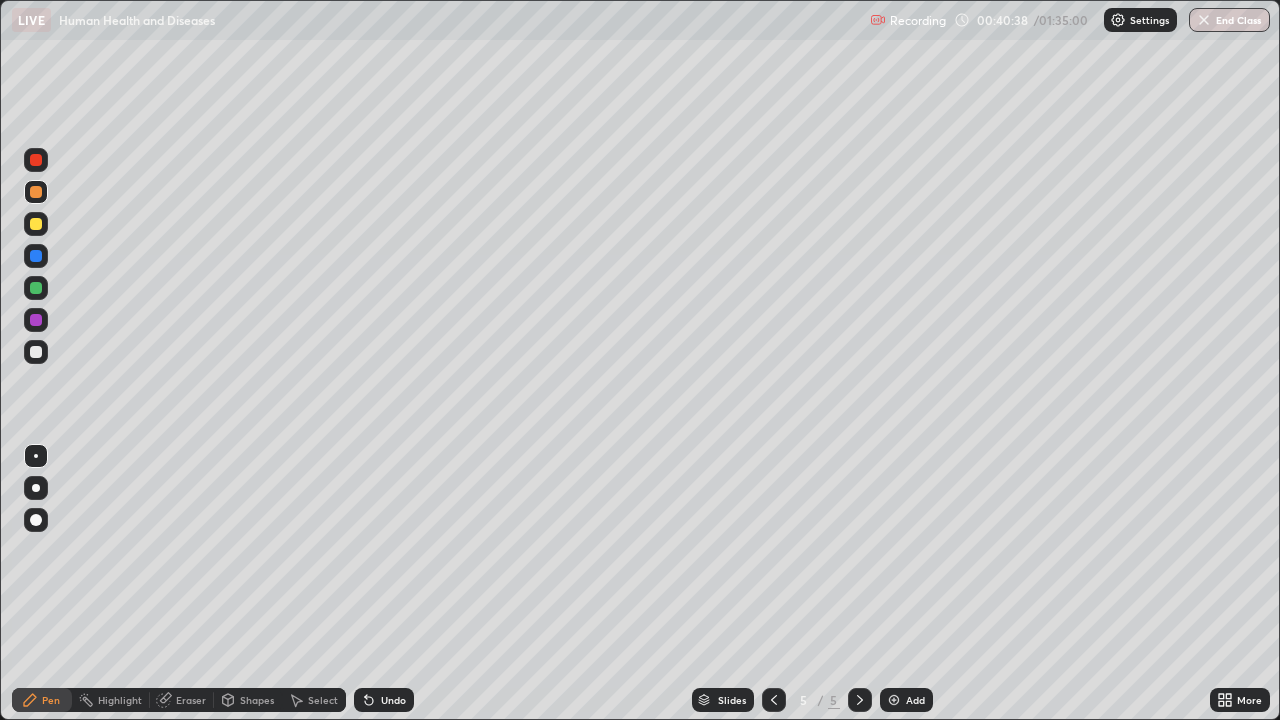 click 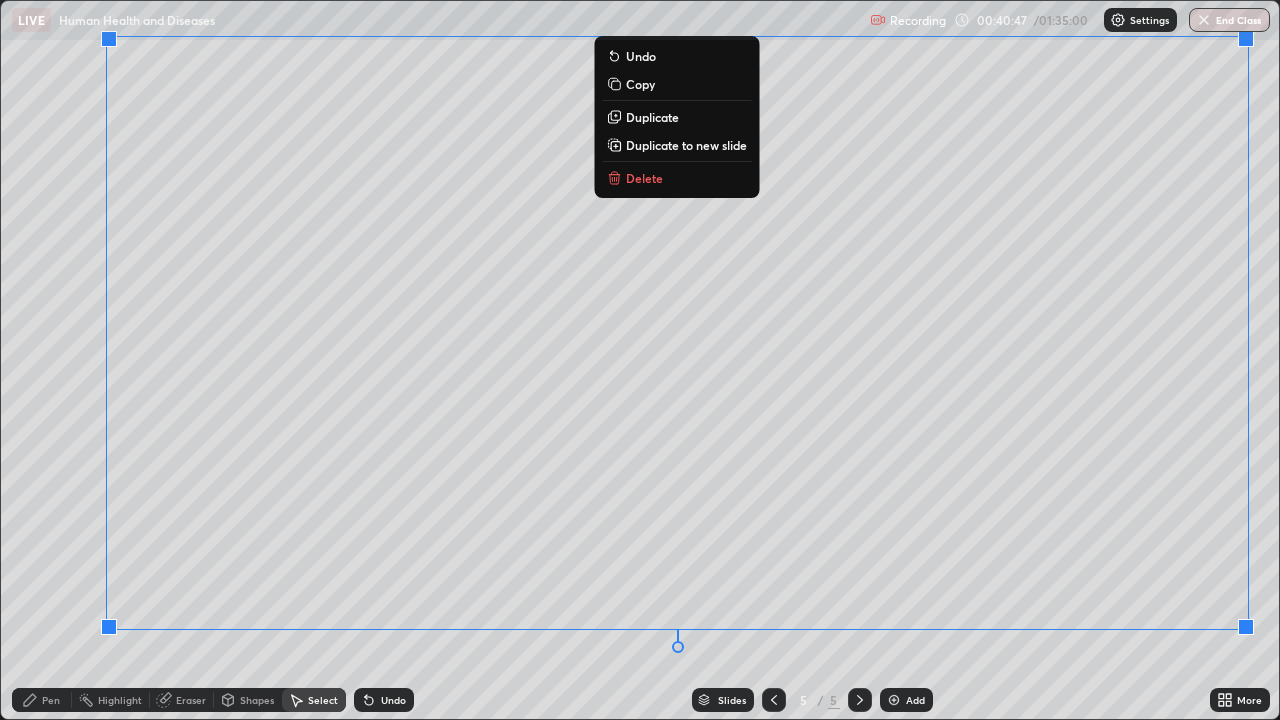 click on "Undo" at bounding box center (384, 700) 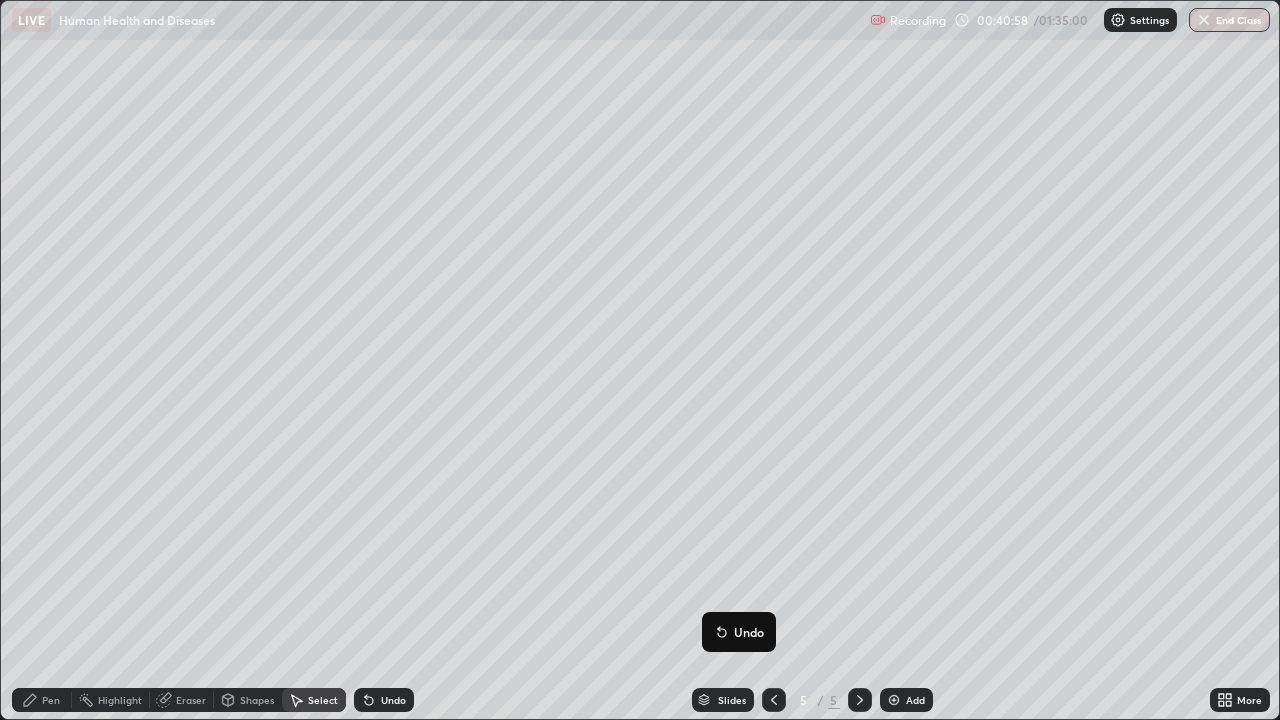 click on "Pen" at bounding box center [51, 700] 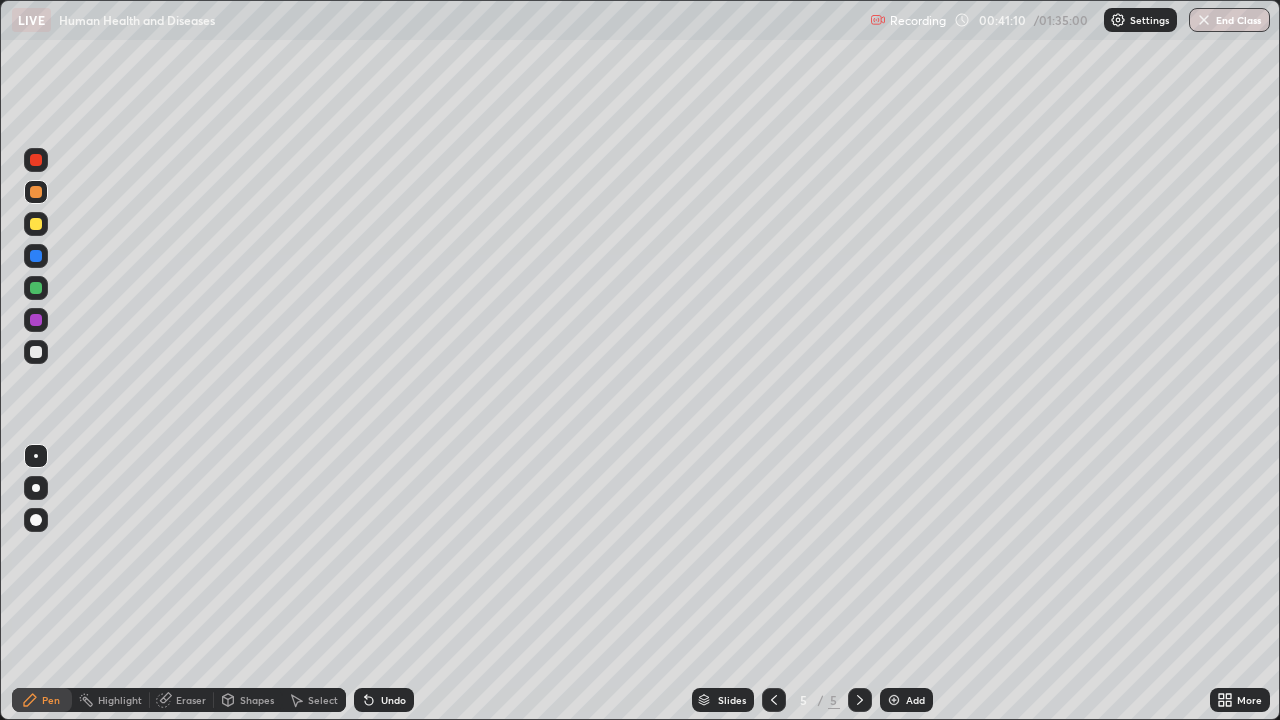 click at bounding box center [36, 352] 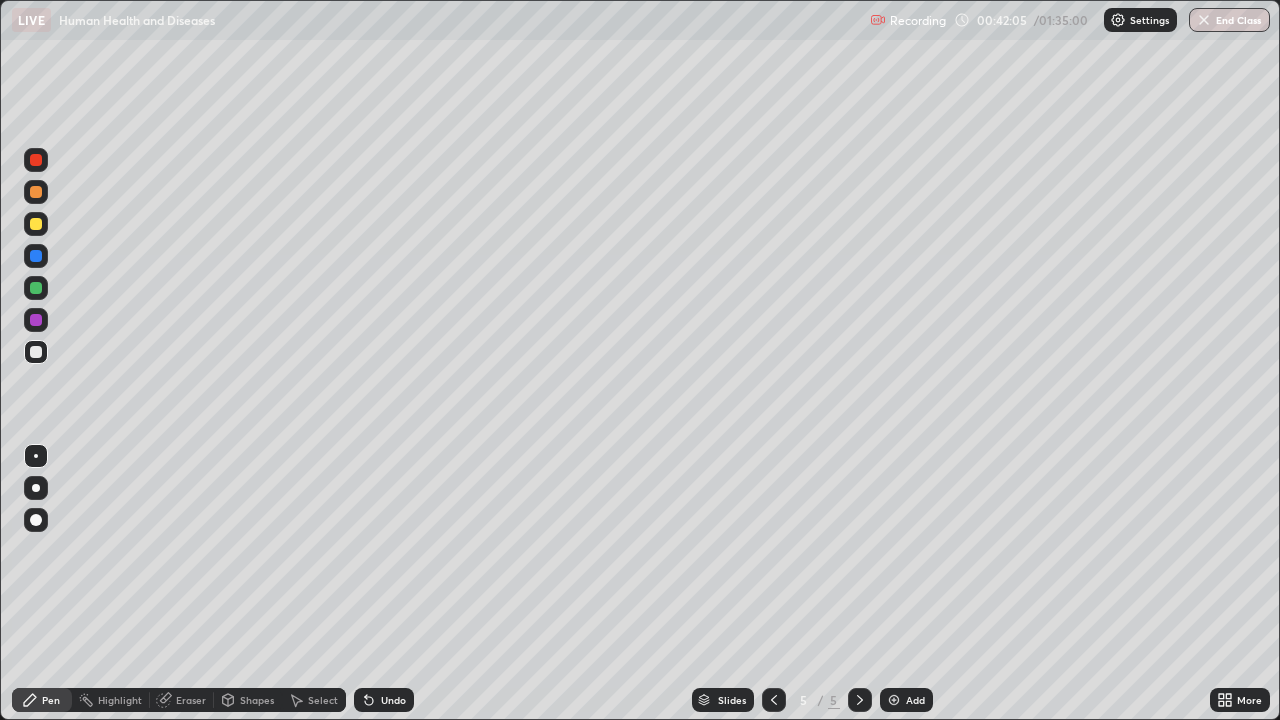 click at bounding box center [894, 700] 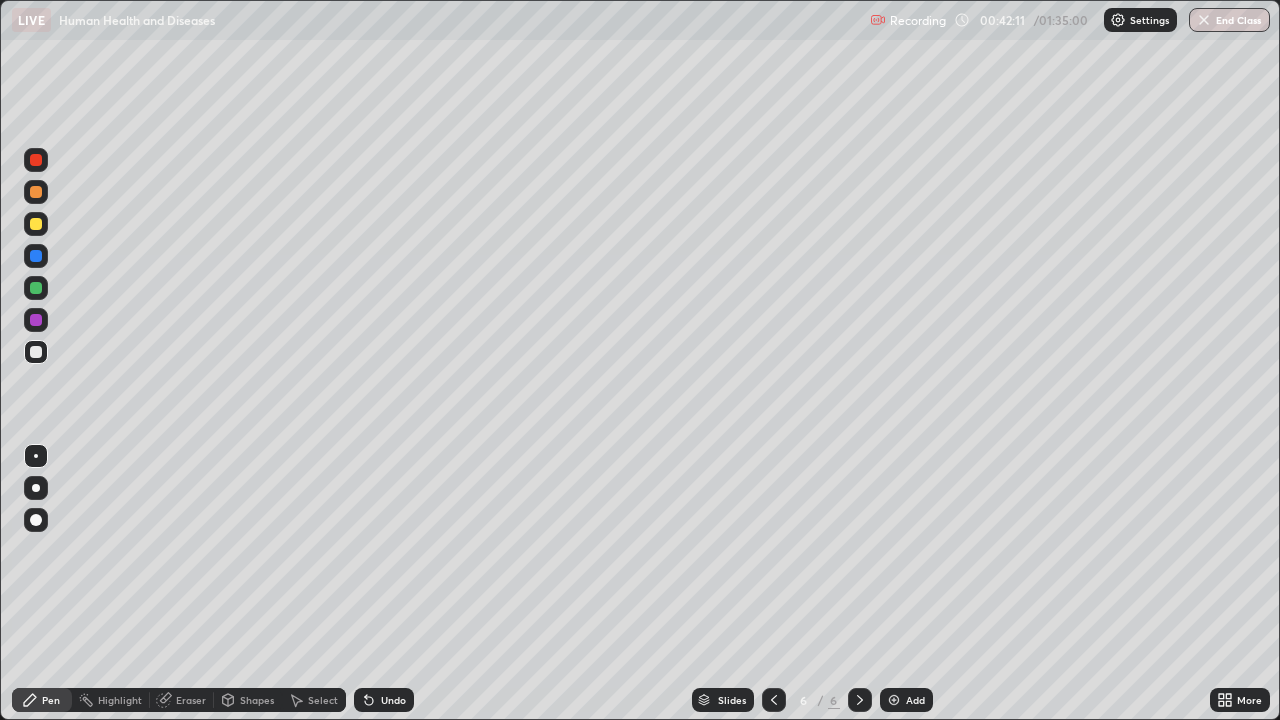 click on "Undo" at bounding box center (393, 700) 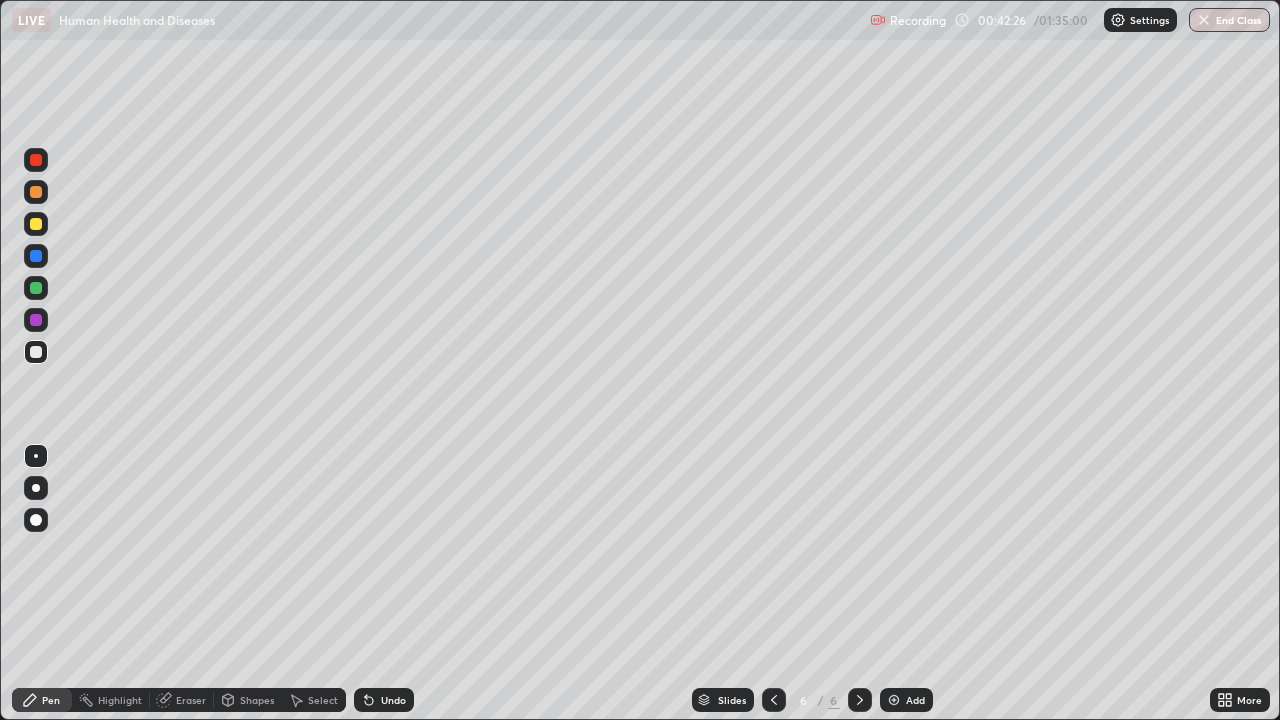 click on "Undo" at bounding box center (393, 700) 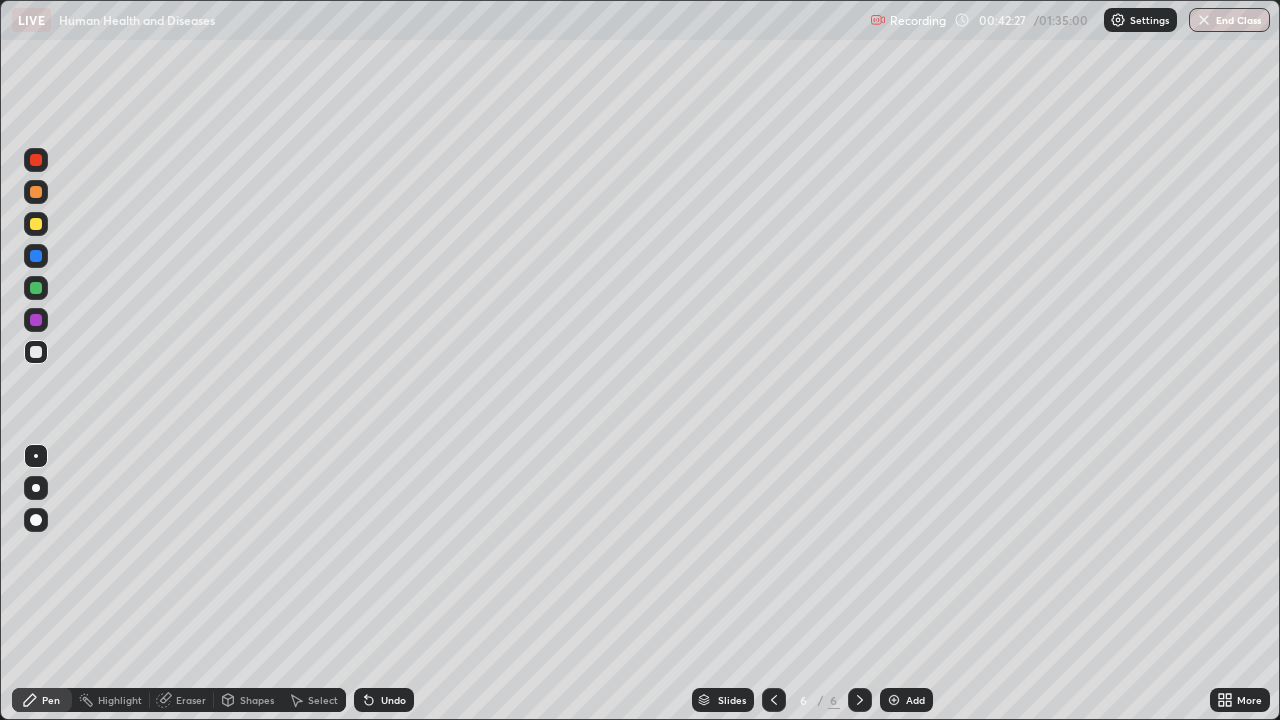 click on "Undo" at bounding box center [393, 700] 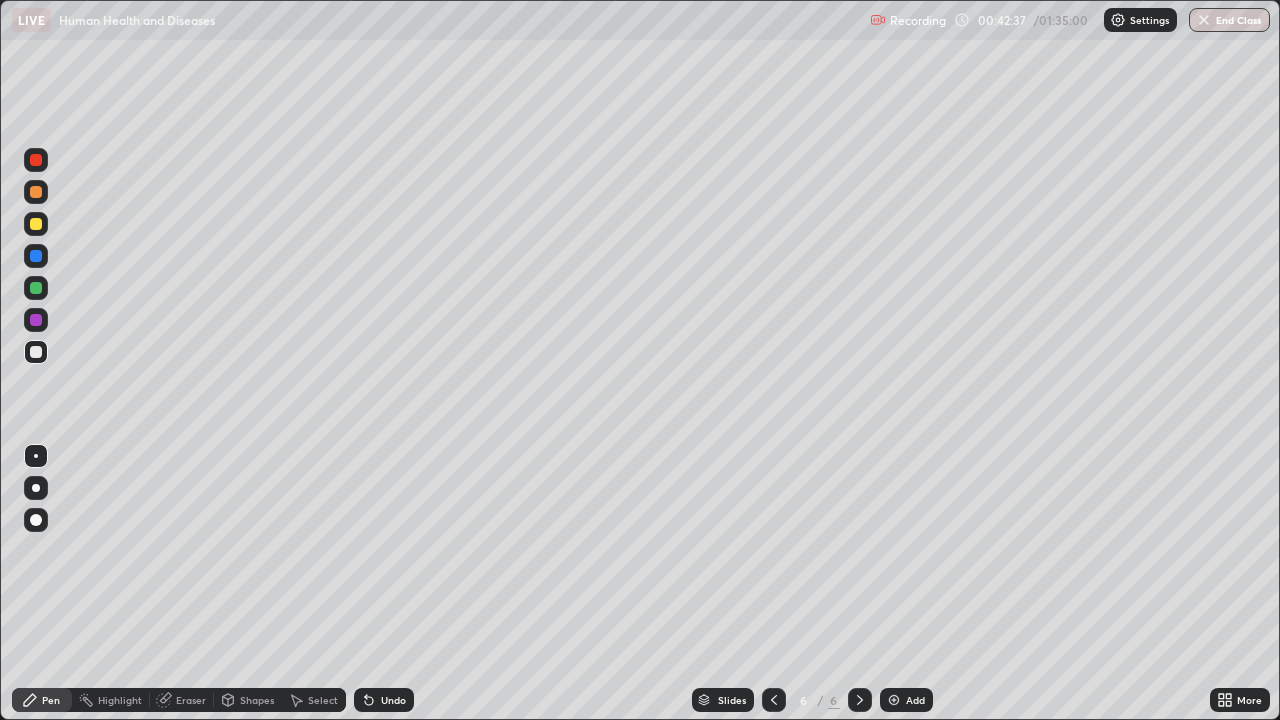 click on "Undo" at bounding box center (393, 700) 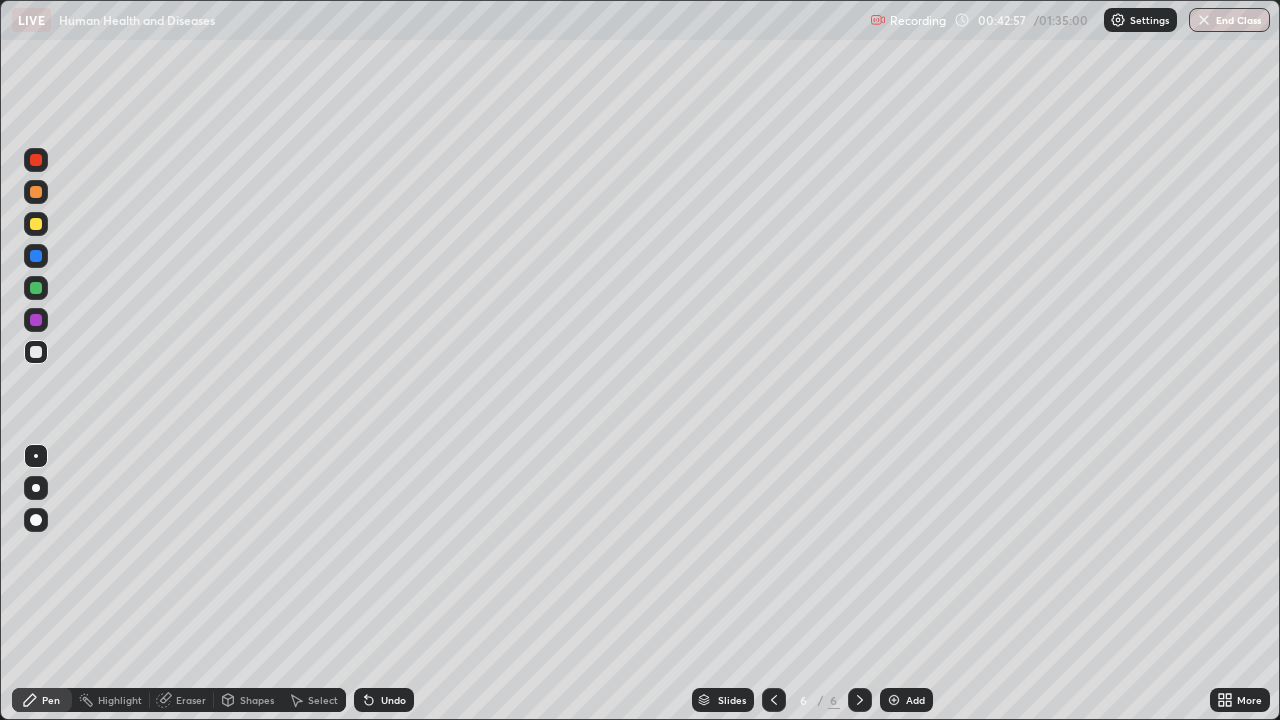 click on "Eraser" at bounding box center (182, 700) 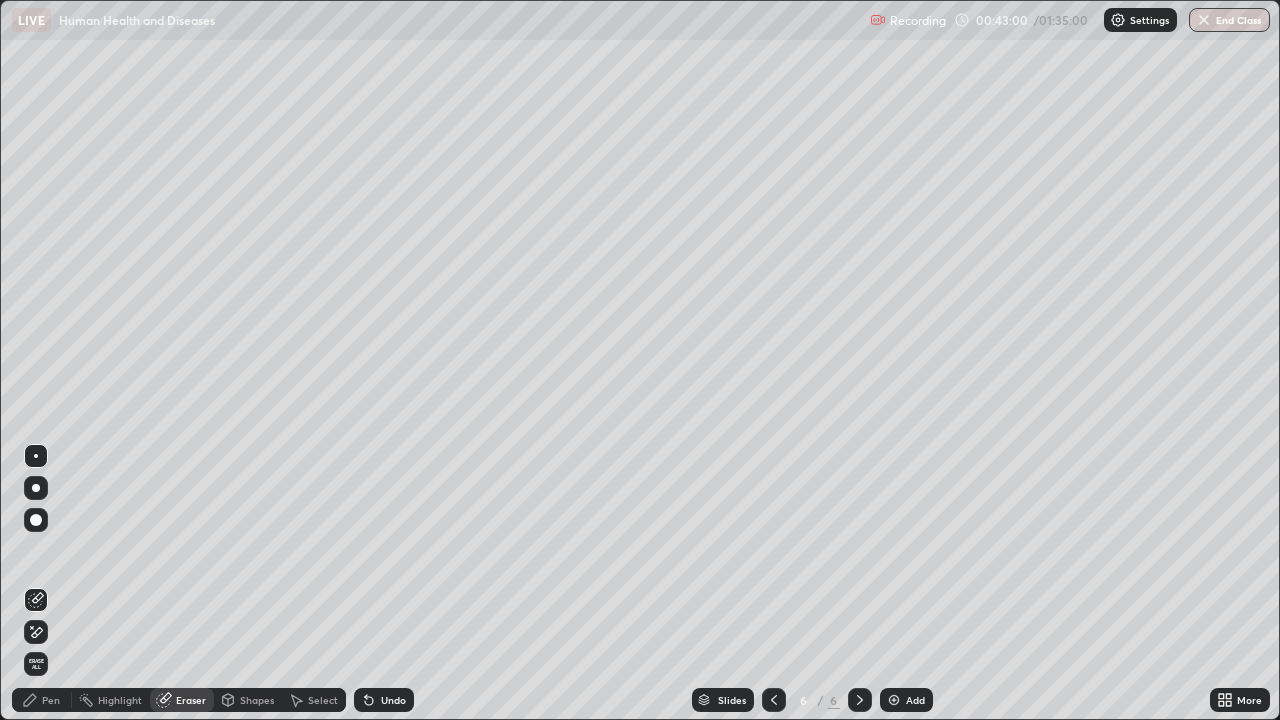 click on "Pen" at bounding box center (51, 700) 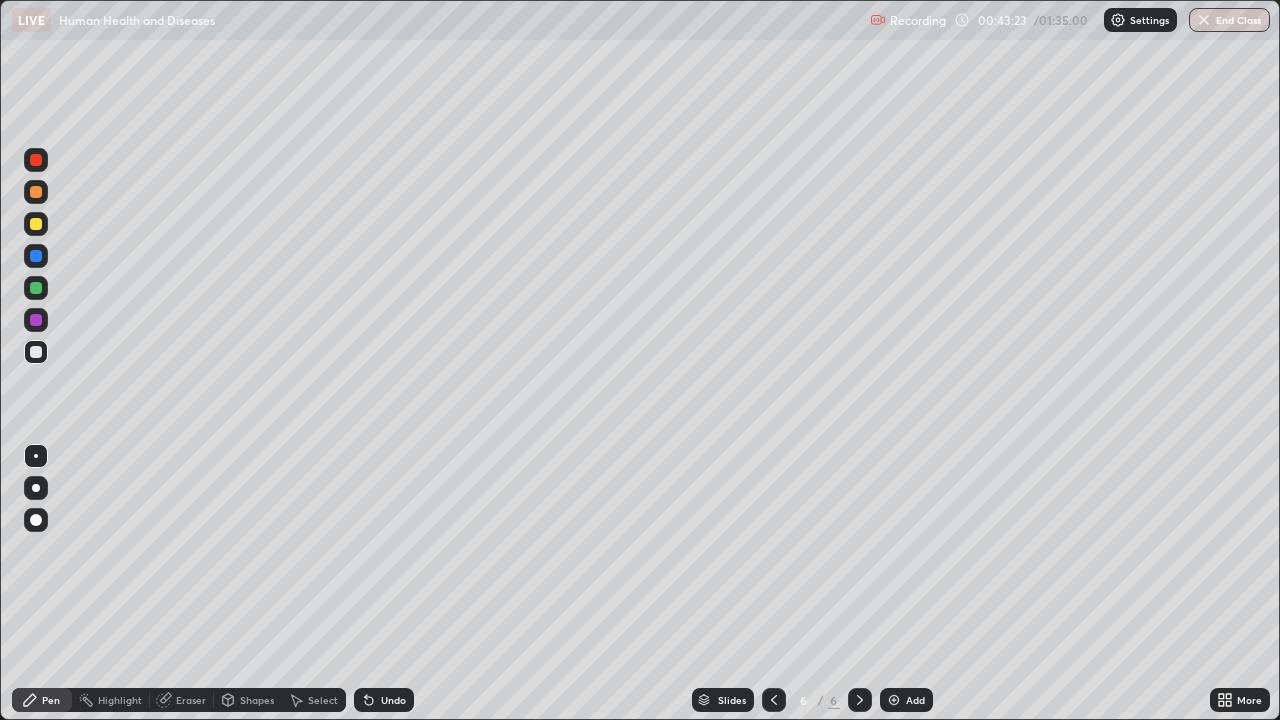 click on "Undo" at bounding box center [384, 700] 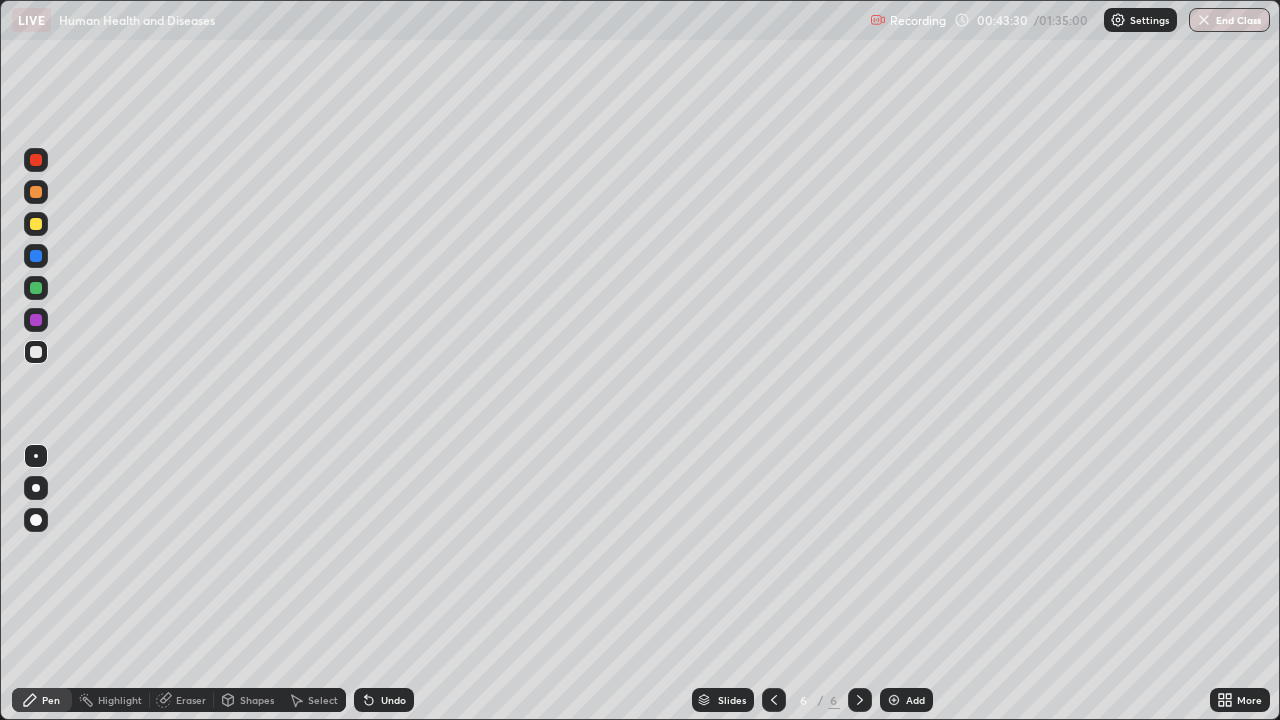 click on "Undo" at bounding box center [384, 700] 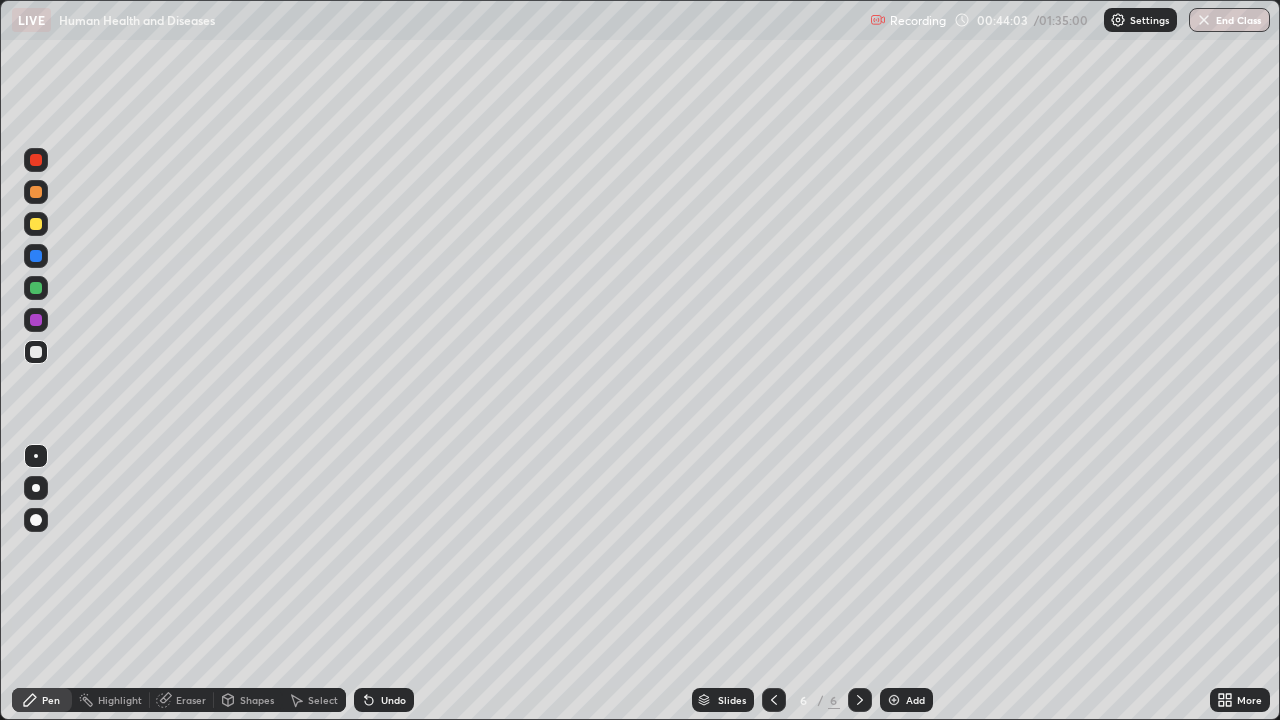 click on "Eraser" at bounding box center [191, 700] 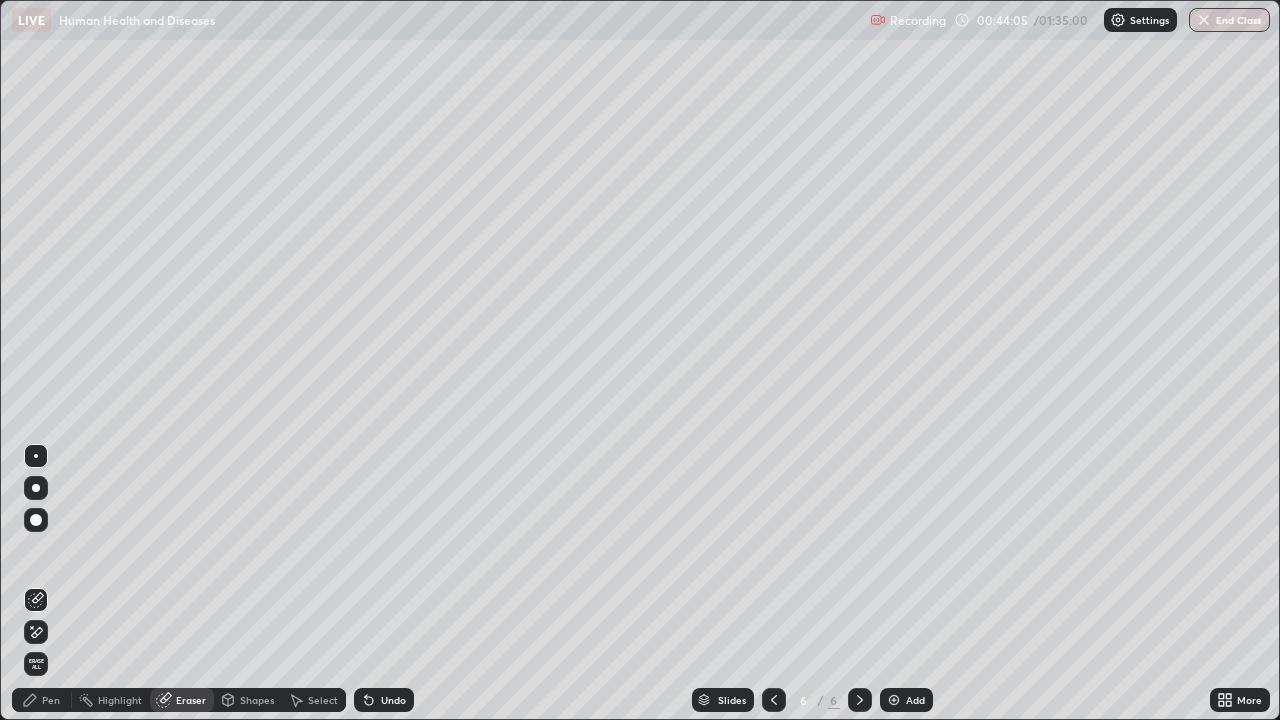 click on "Pen" at bounding box center (51, 700) 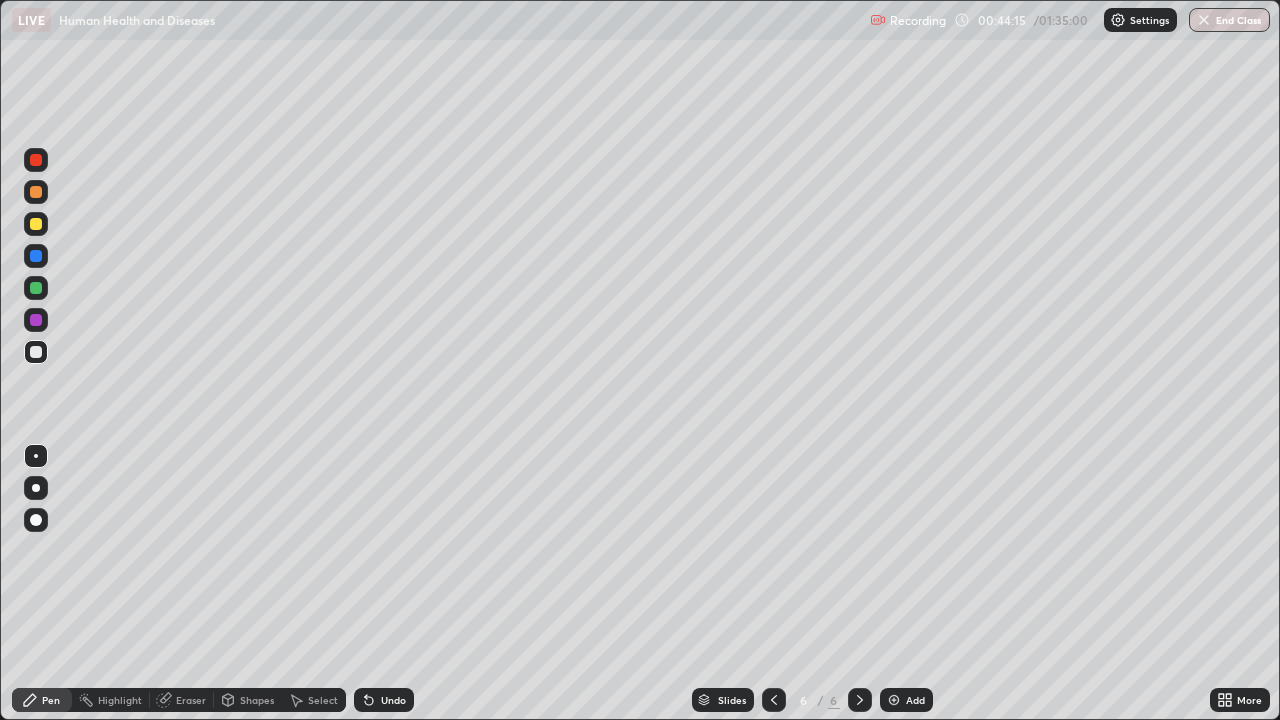click at bounding box center [36, 224] 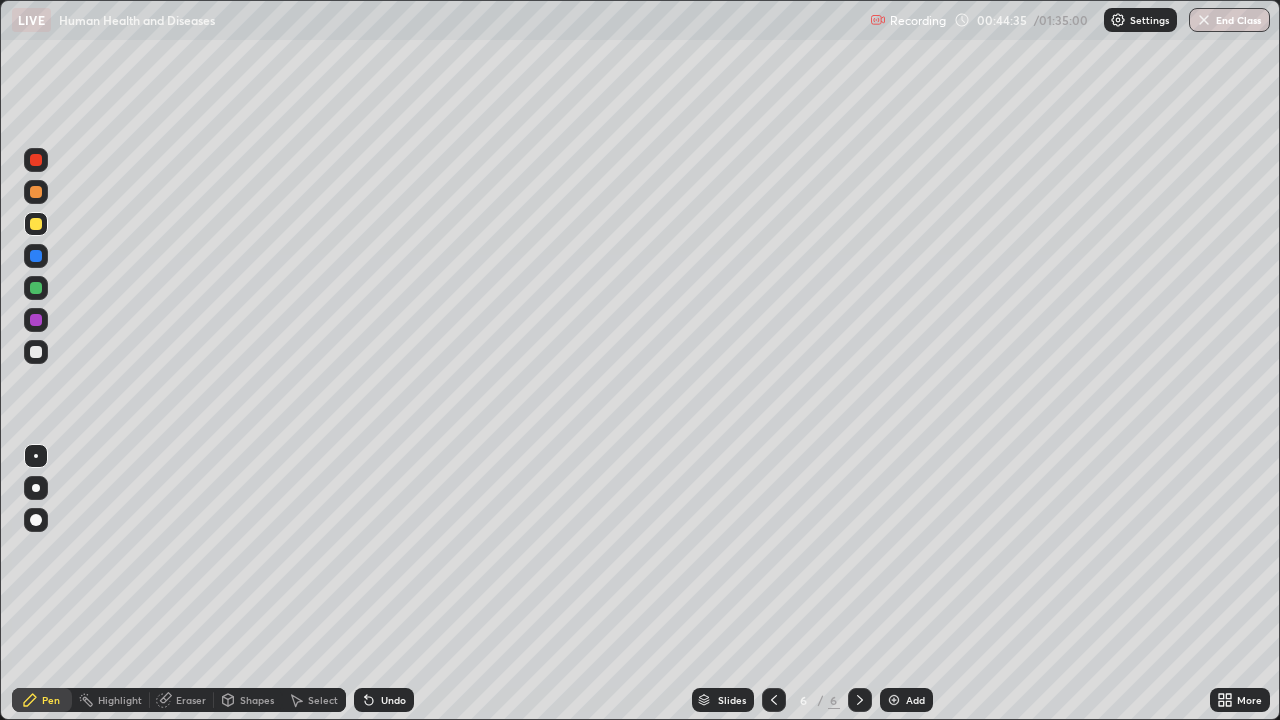 click on "Undo" at bounding box center (393, 700) 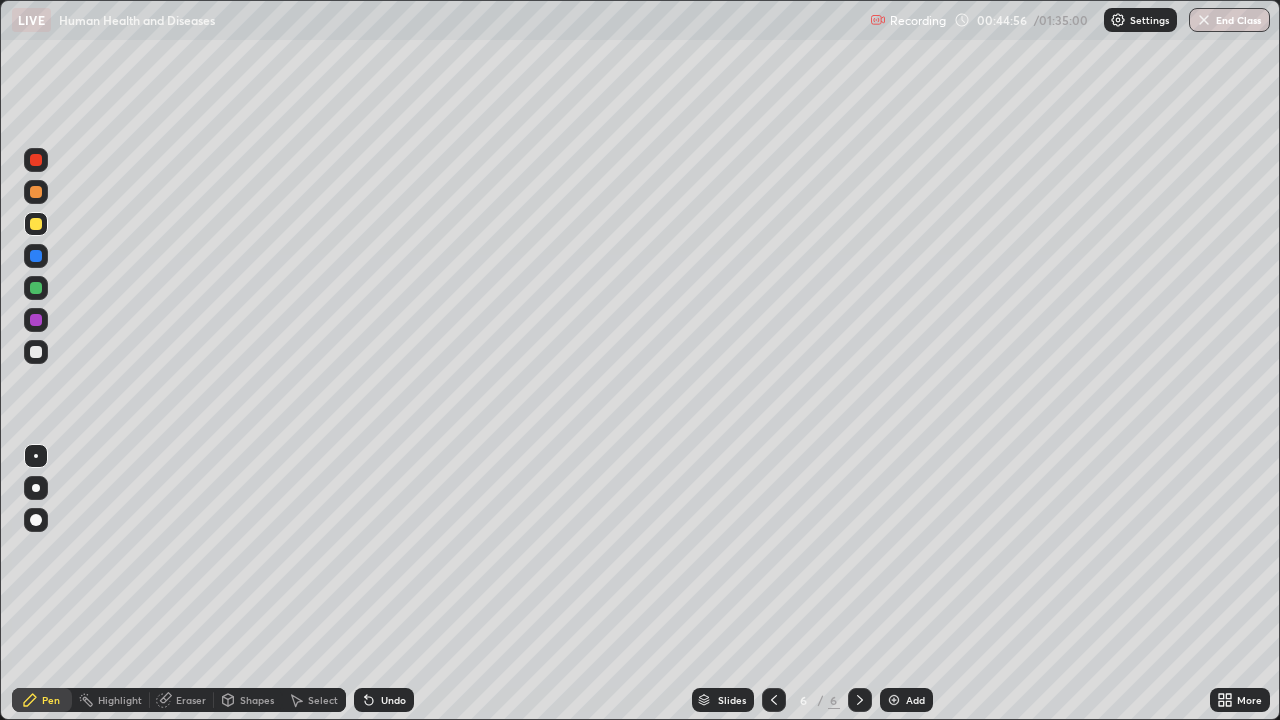 click at bounding box center (36, 352) 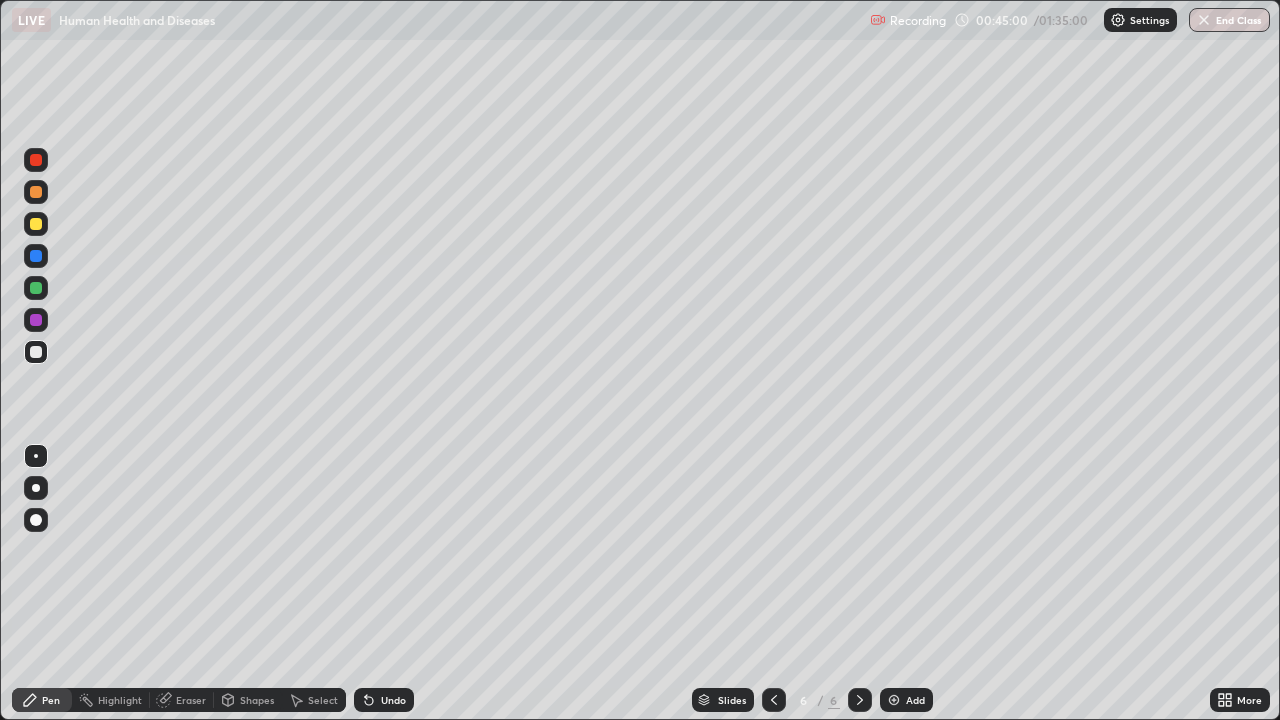 click at bounding box center (36, 160) 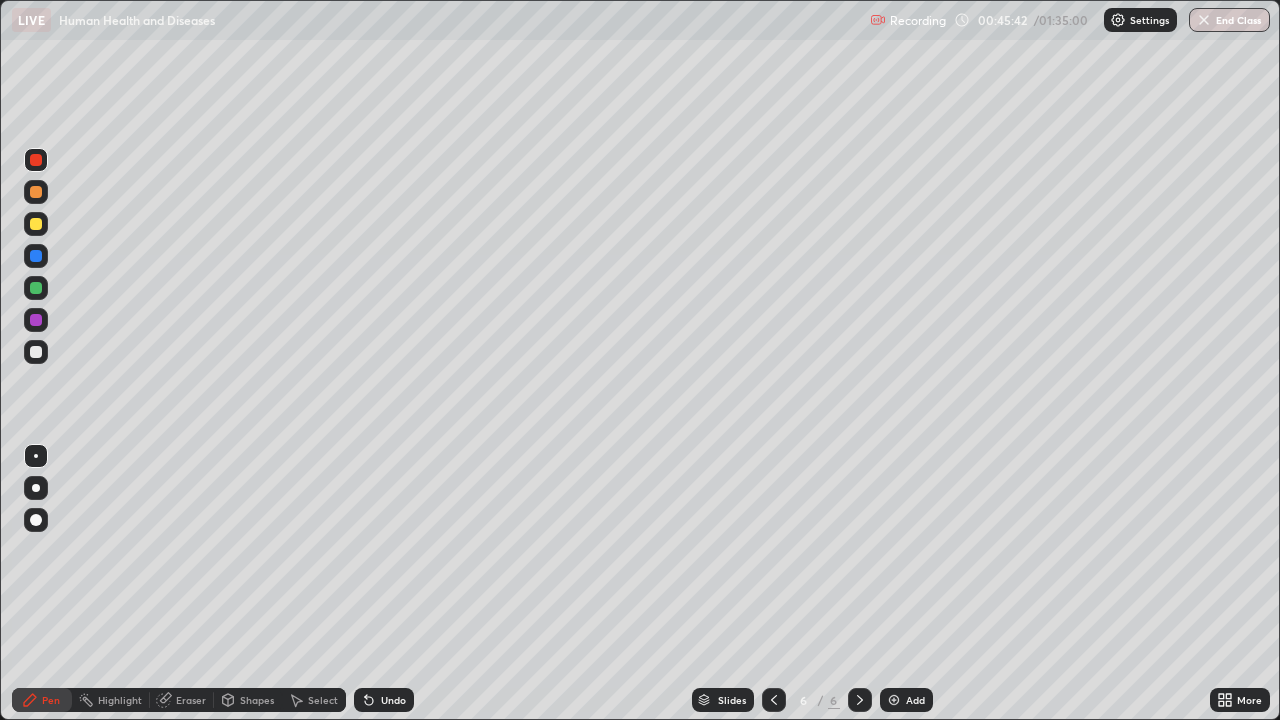 click at bounding box center (36, 352) 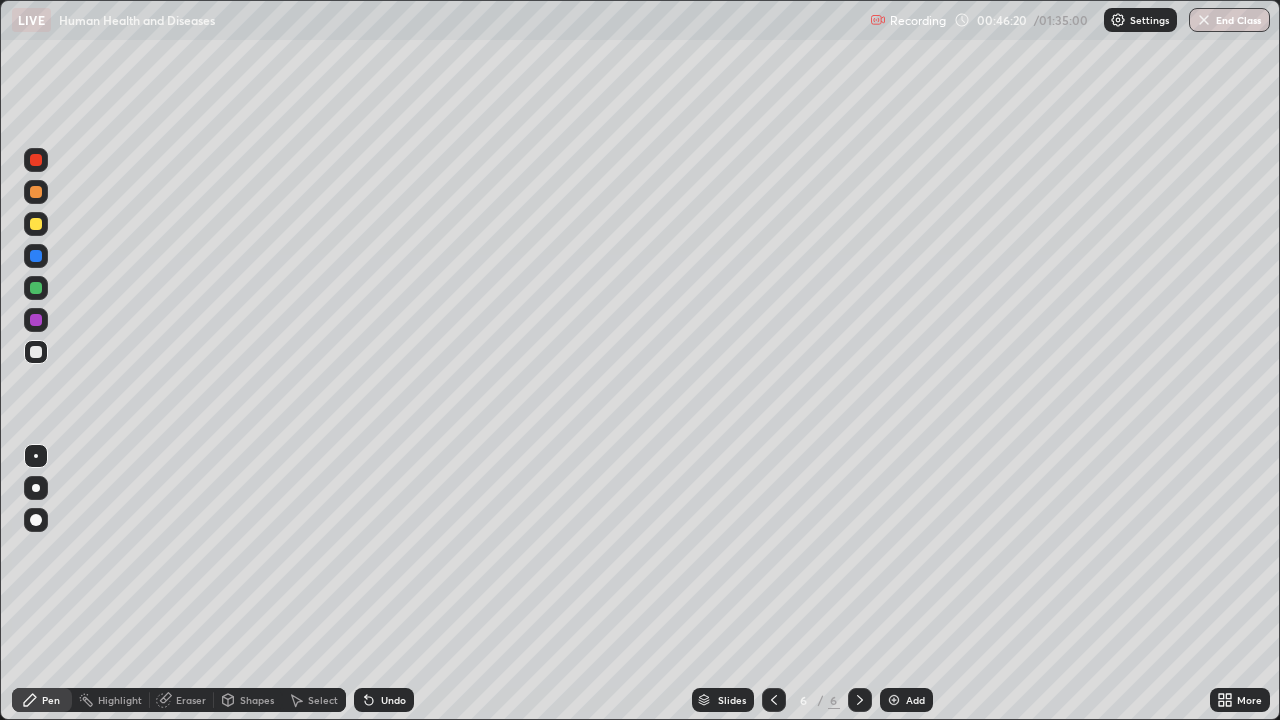 click at bounding box center [36, 224] 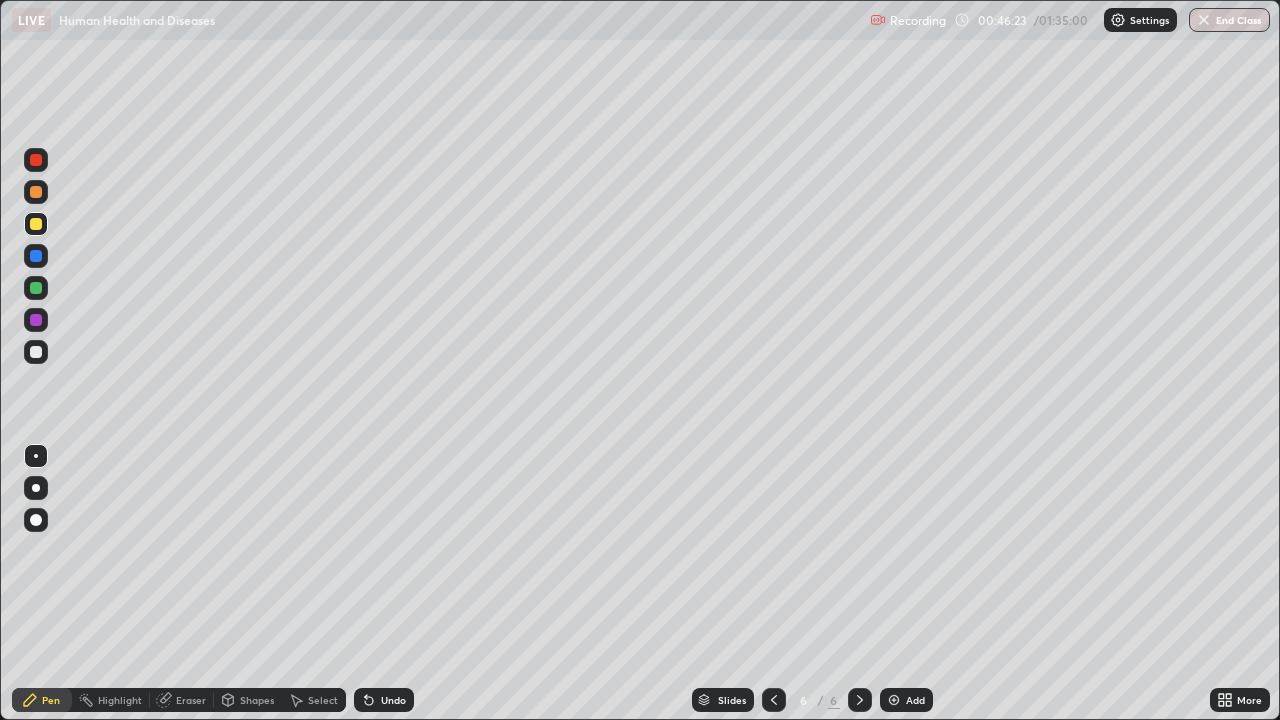 click on "Undo" at bounding box center (384, 700) 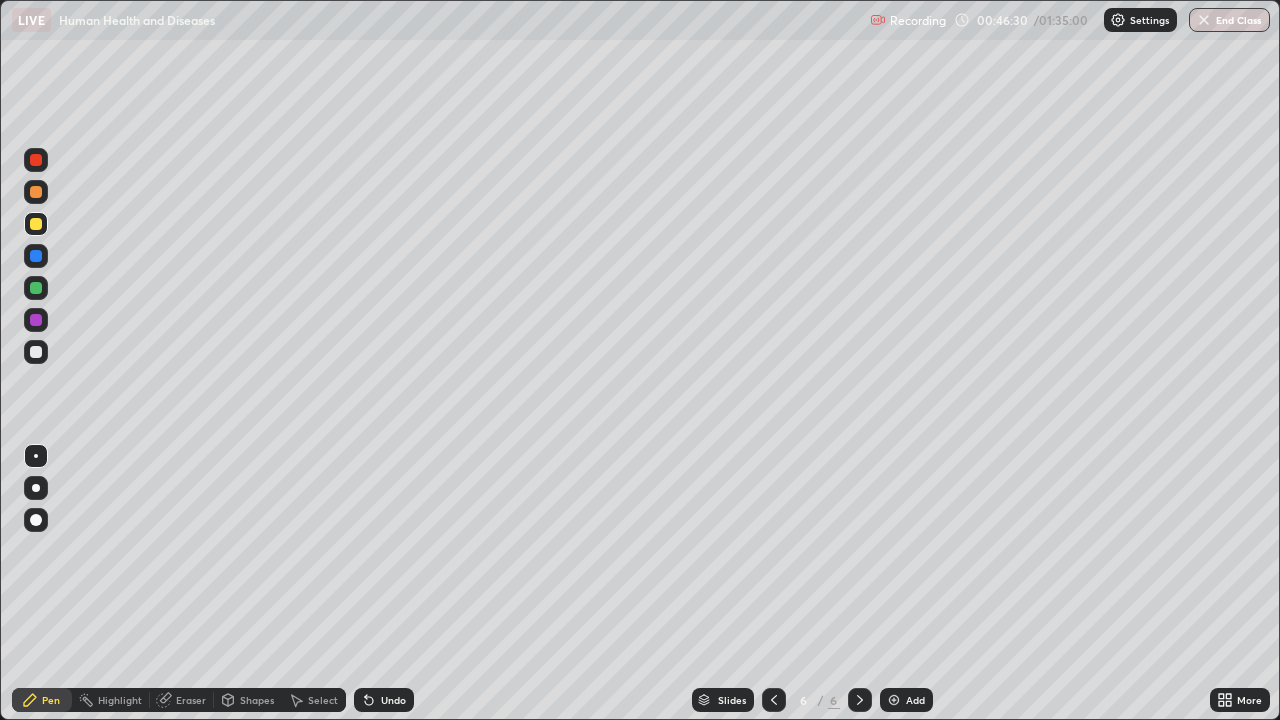 click 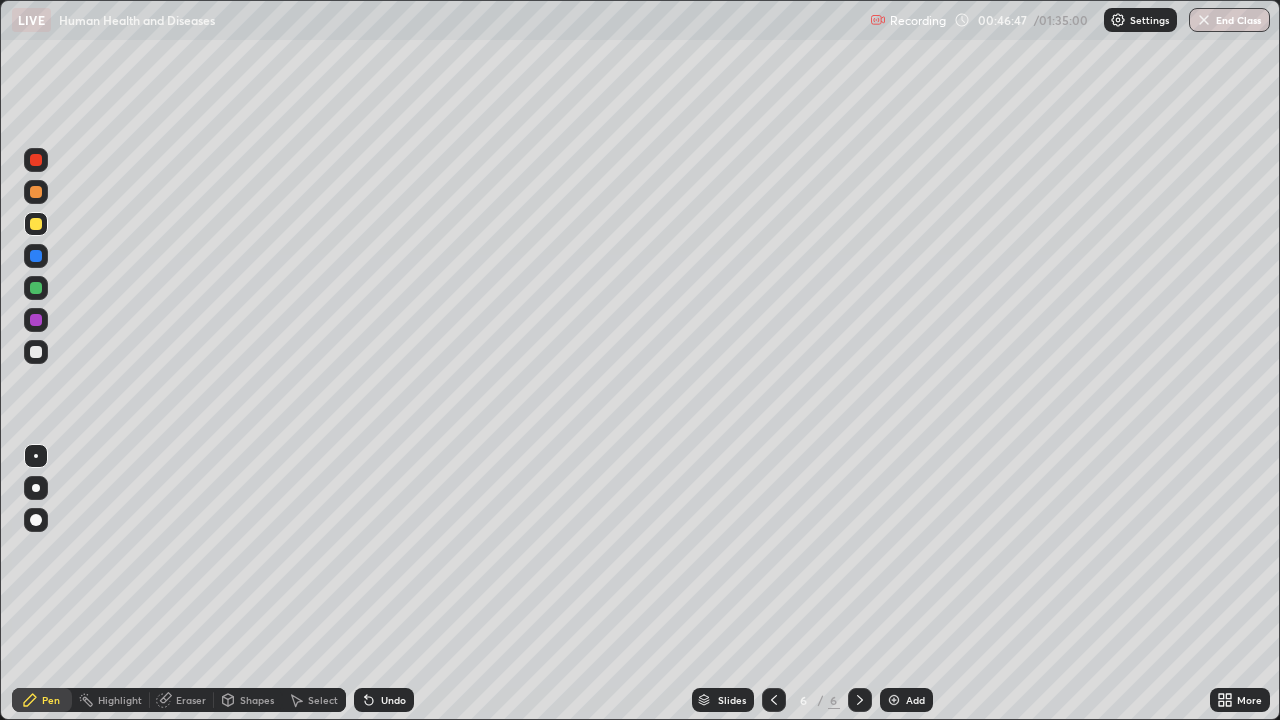 click at bounding box center (36, 160) 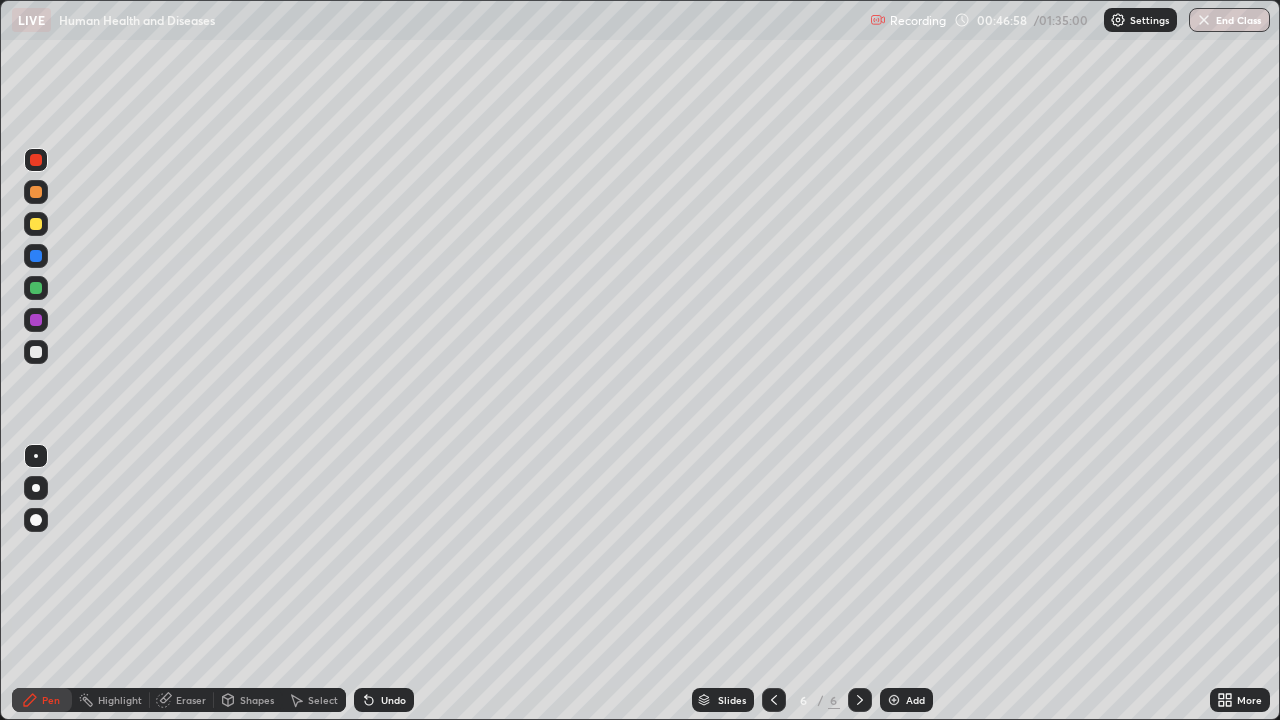 click at bounding box center [36, 352] 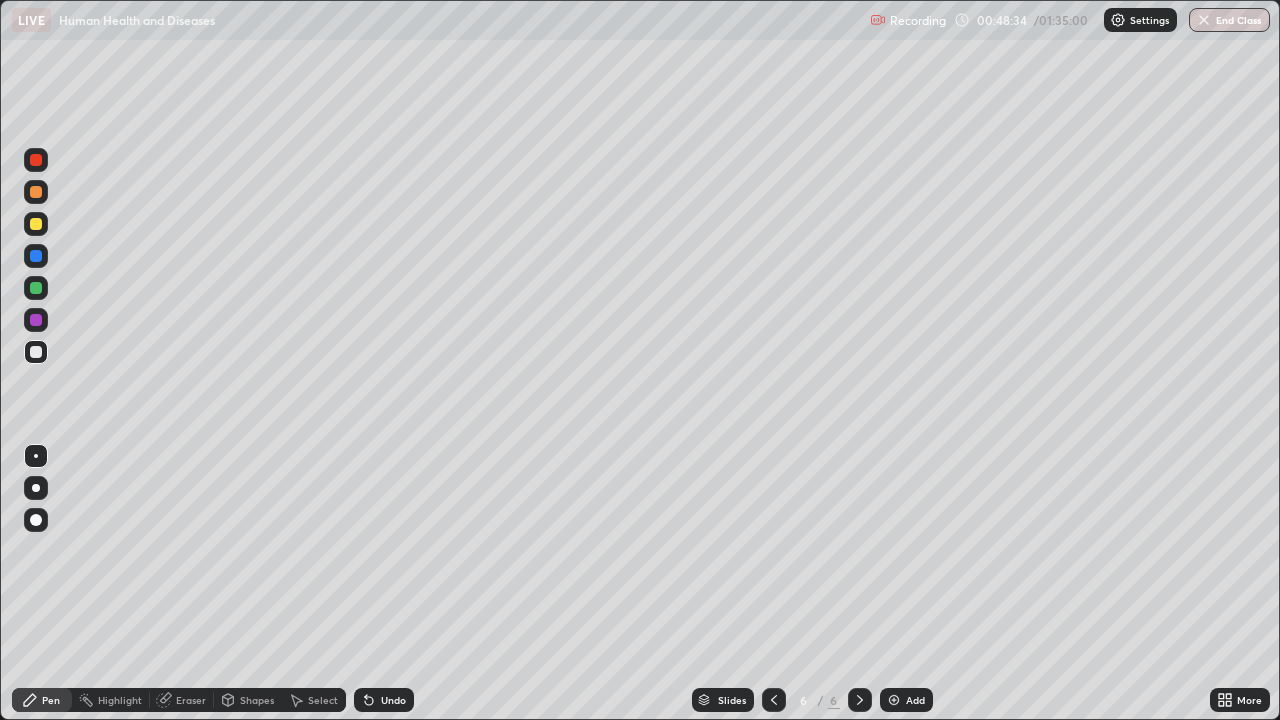 click at bounding box center [36, 224] 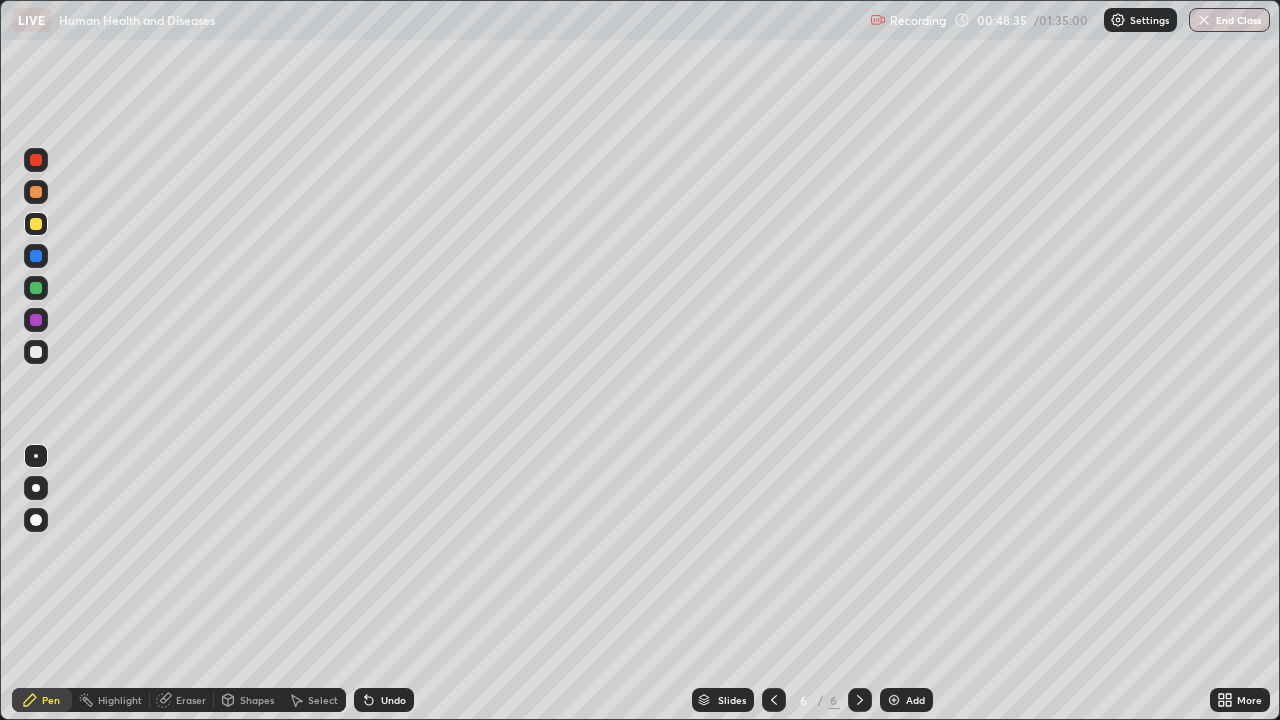 click at bounding box center (36, 256) 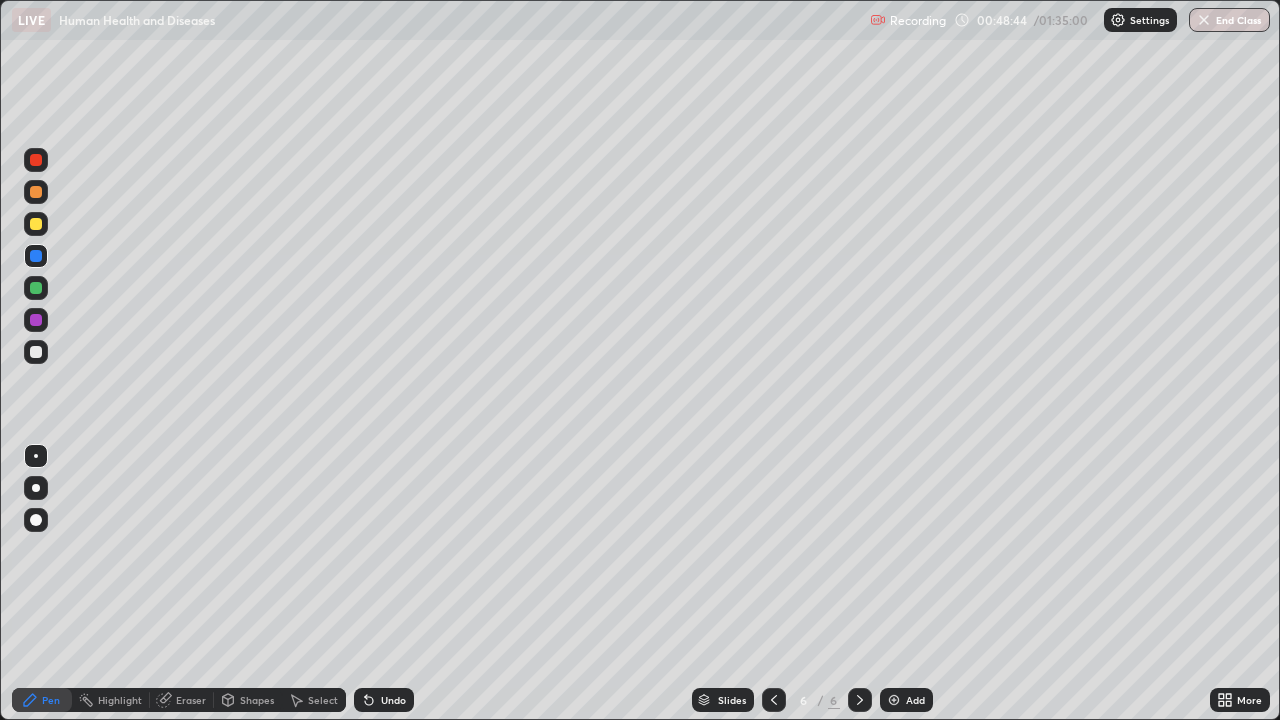 click at bounding box center (36, 352) 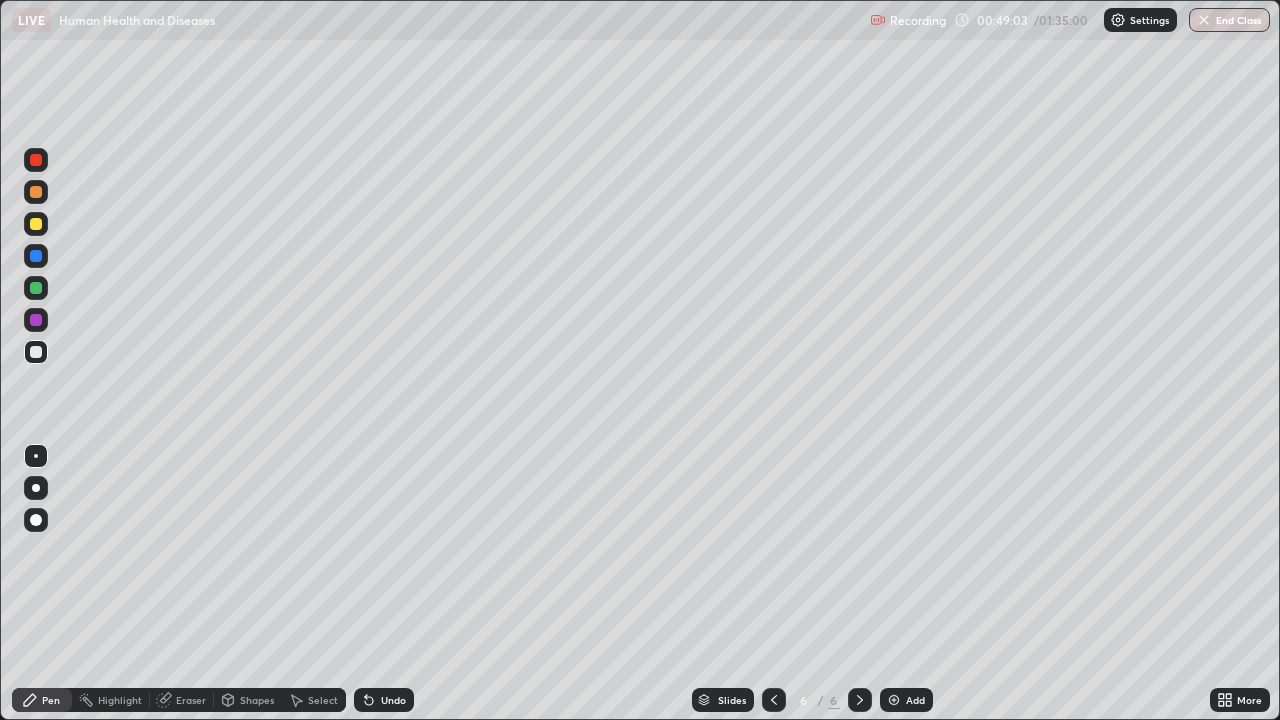 click on "Eraser" at bounding box center (191, 700) 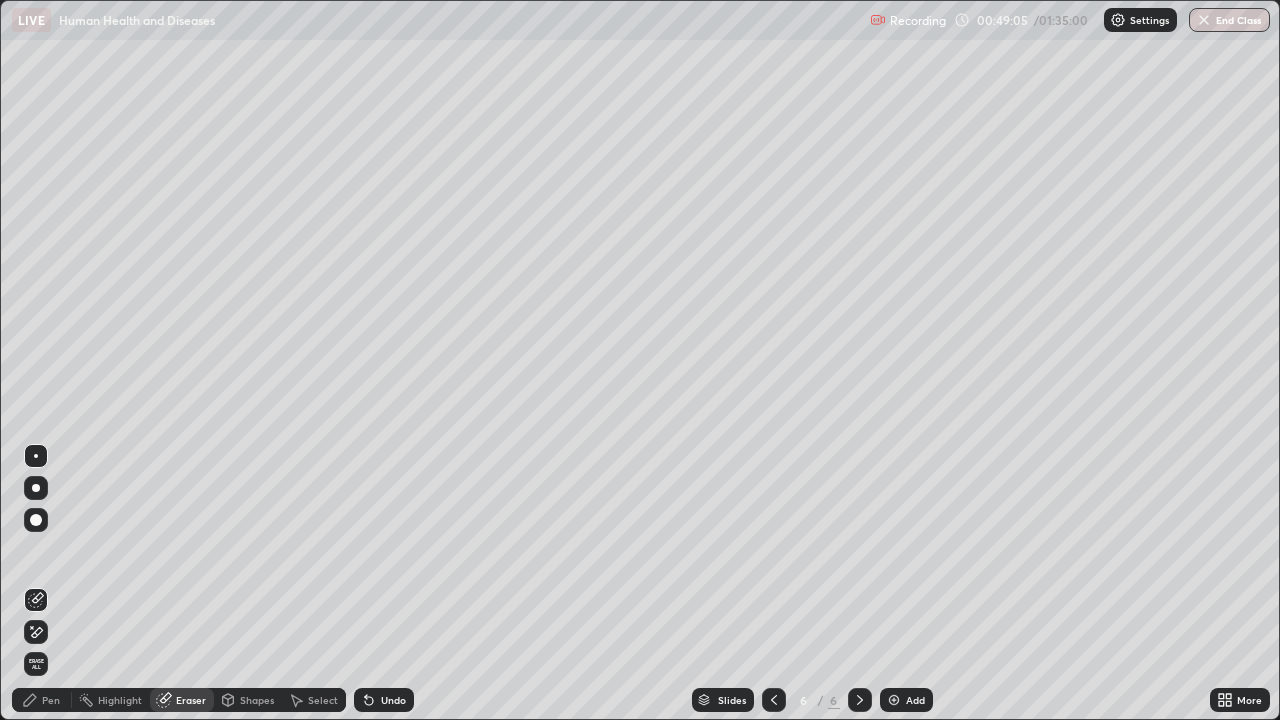 click on "Pen" at bounding box center (51, 700) 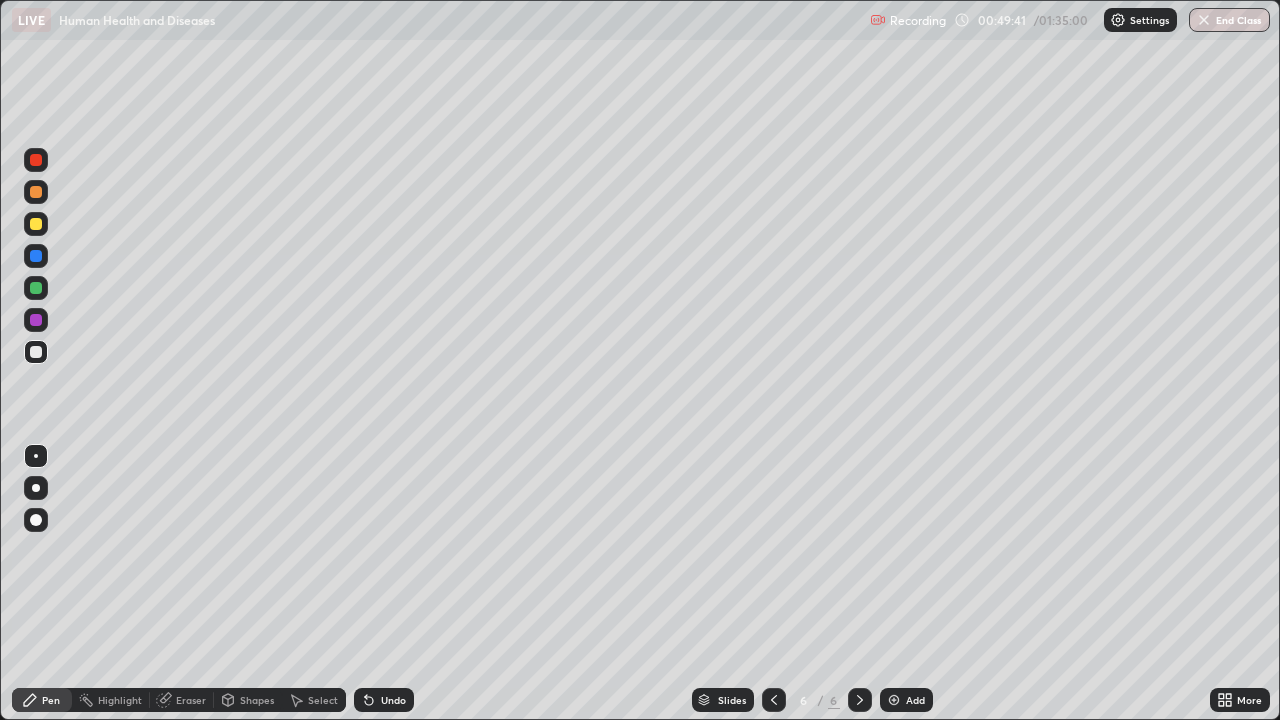 click at bounding box center (36, 256) 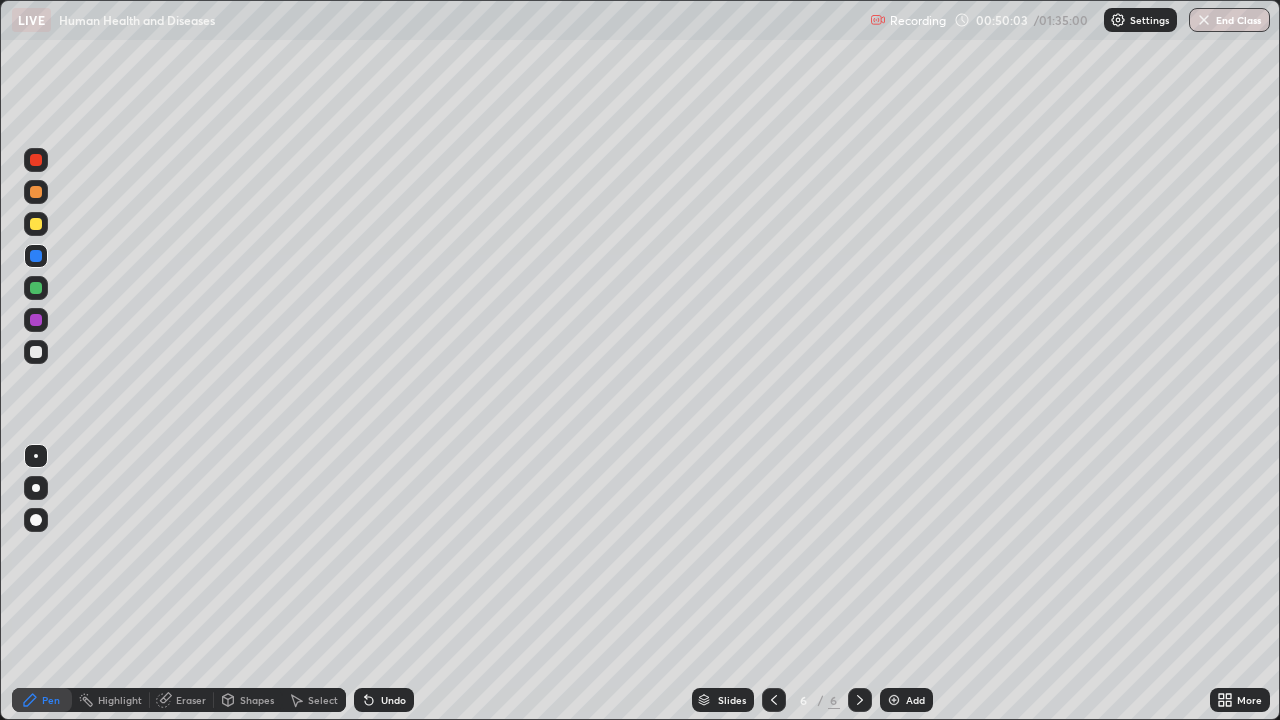 click on "Eraser" at bounding box center (191, 700) 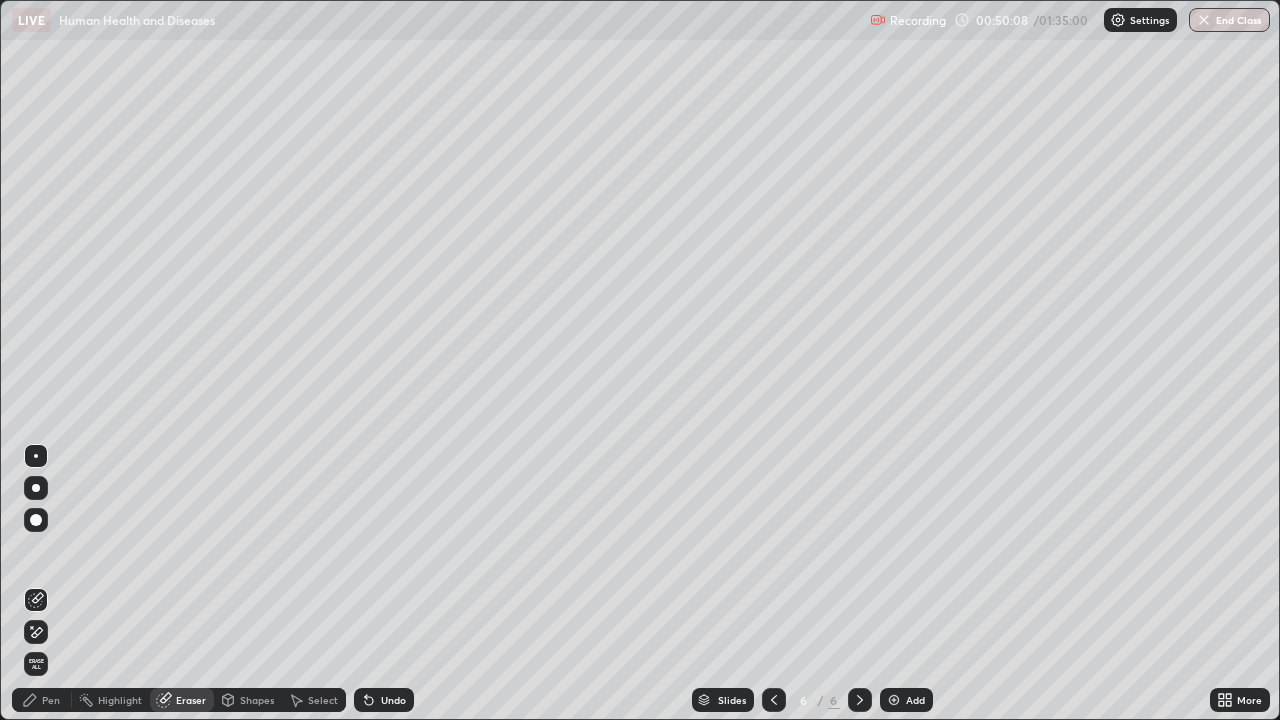 click 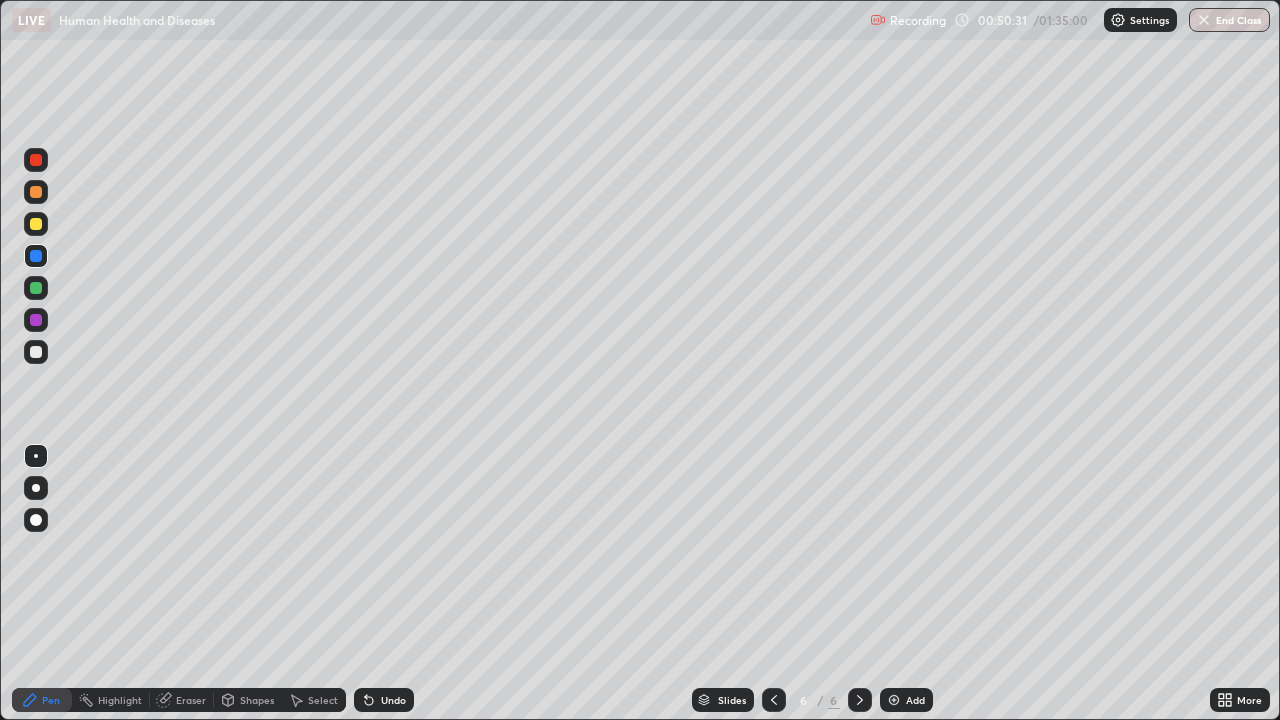 click at bounding box center (36, 352) 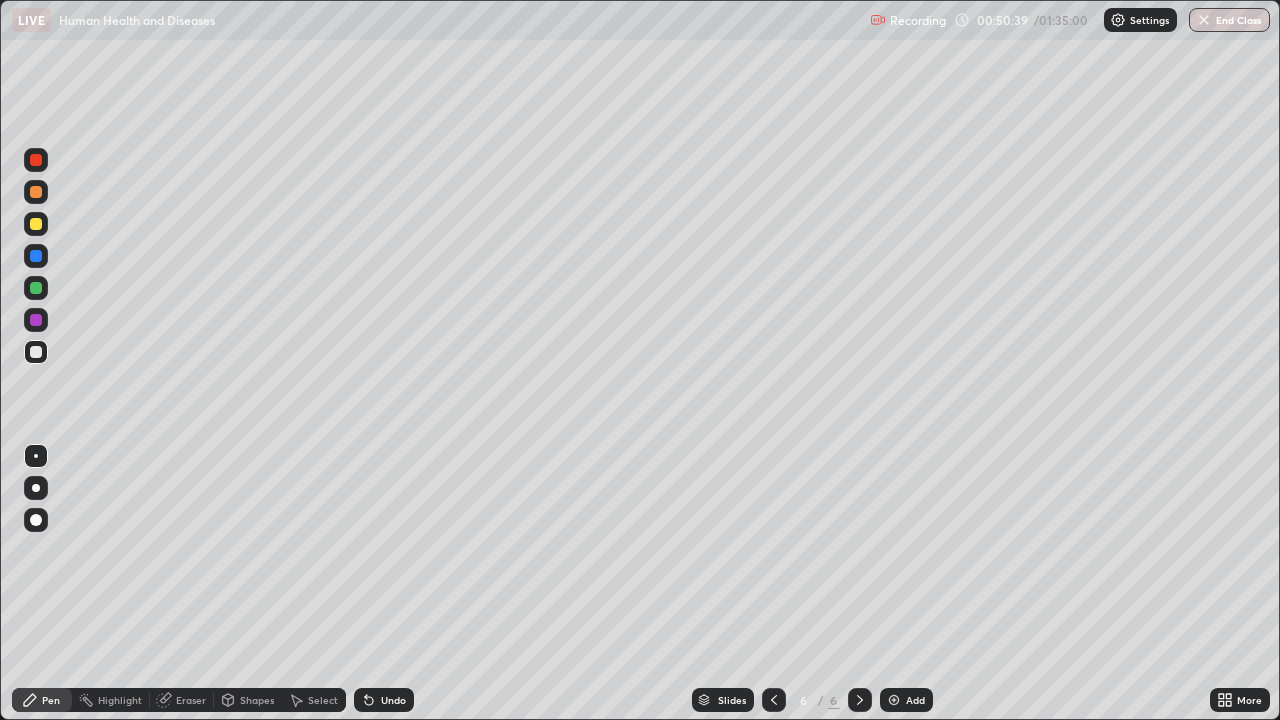 click on "Eraser" at bounding box center [191, 700] 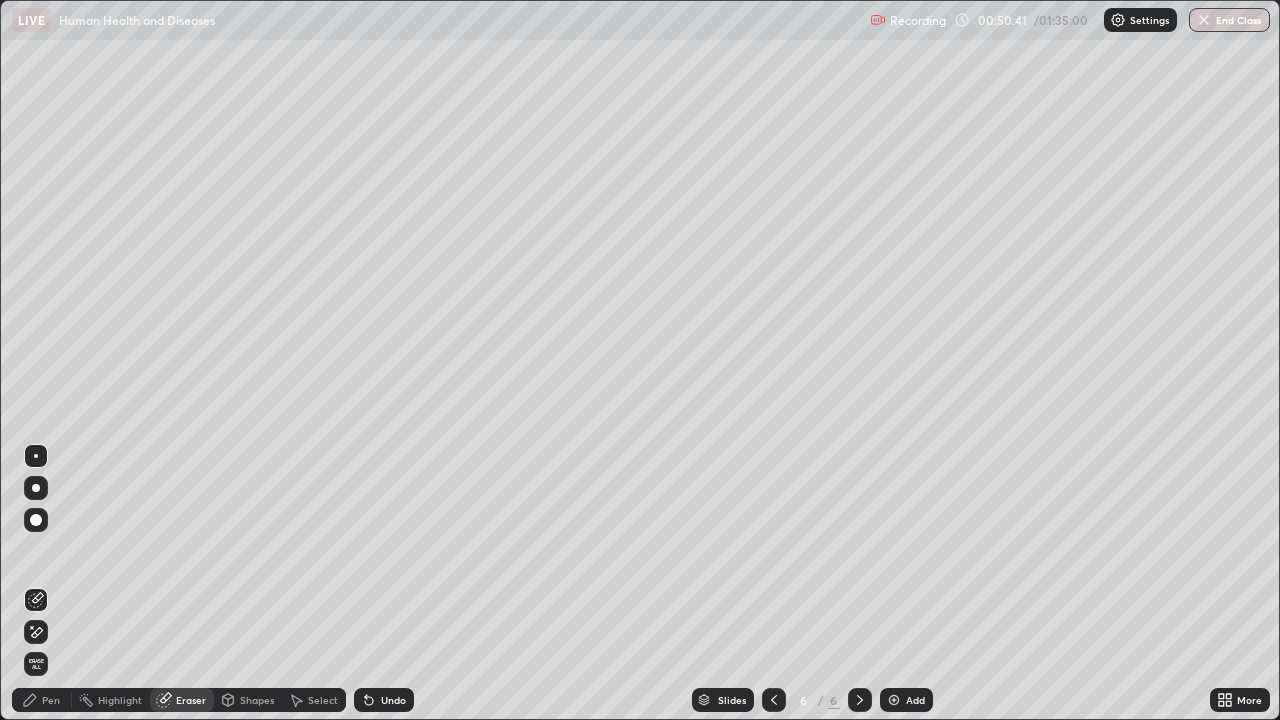 click on "Pen" at bounding box center (51, 700) 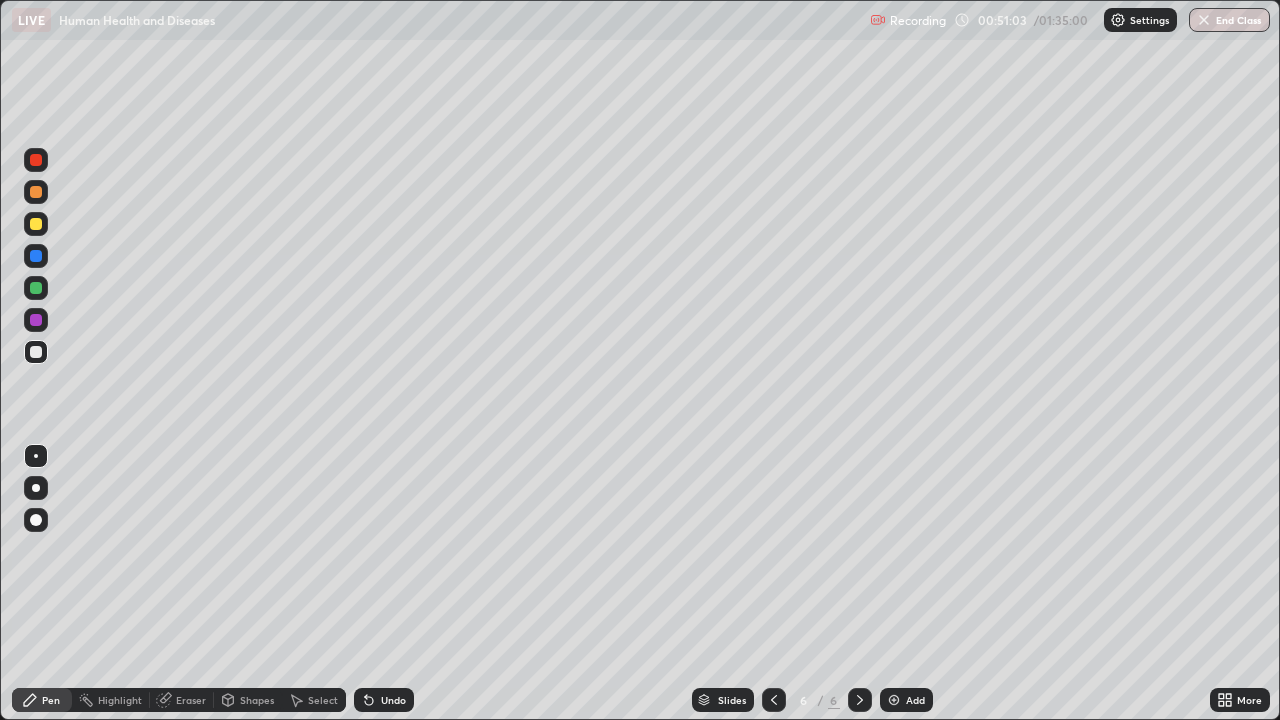 click on "Eraser" at bounding box center (191, 700) 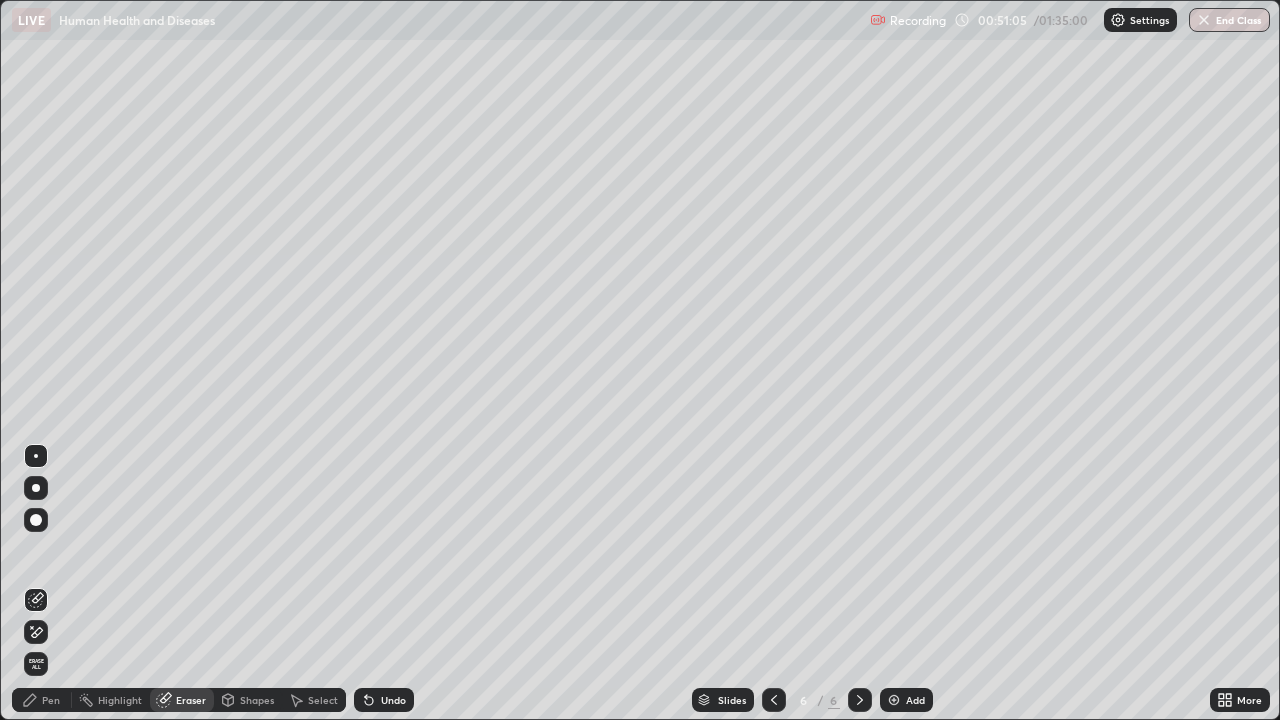 click on "Pen" at bounding box center (51, 700) 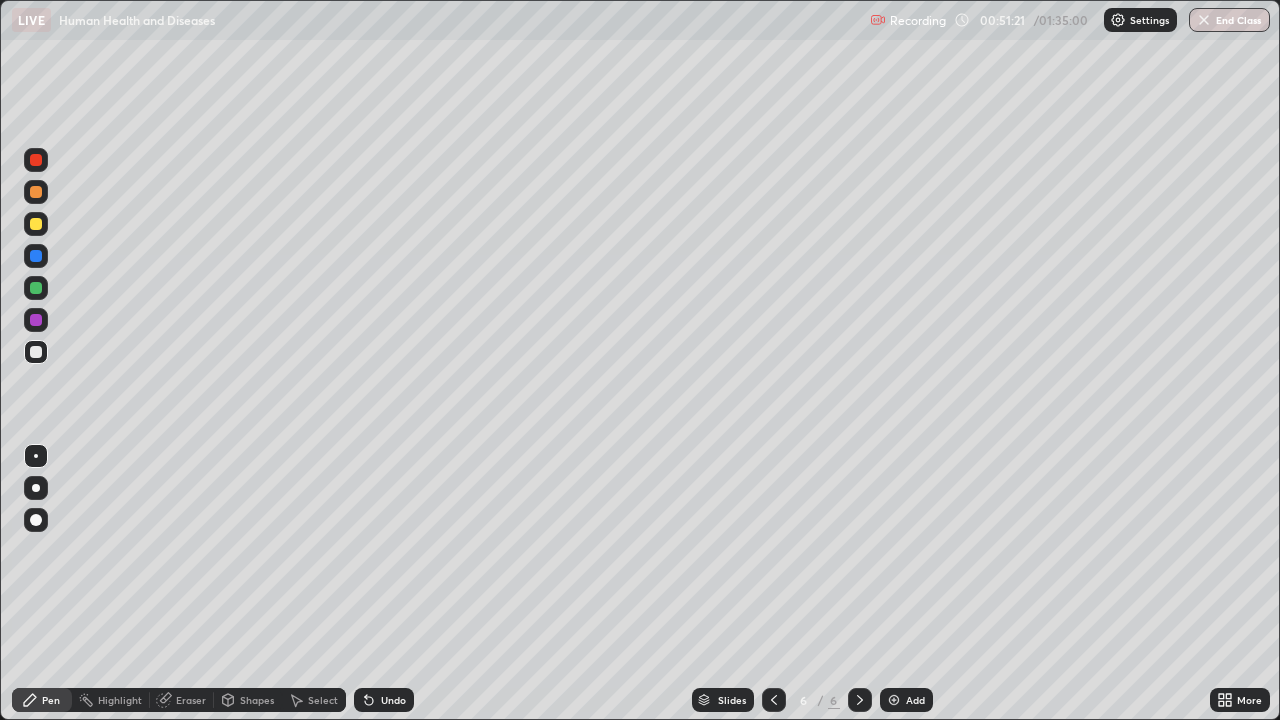 click 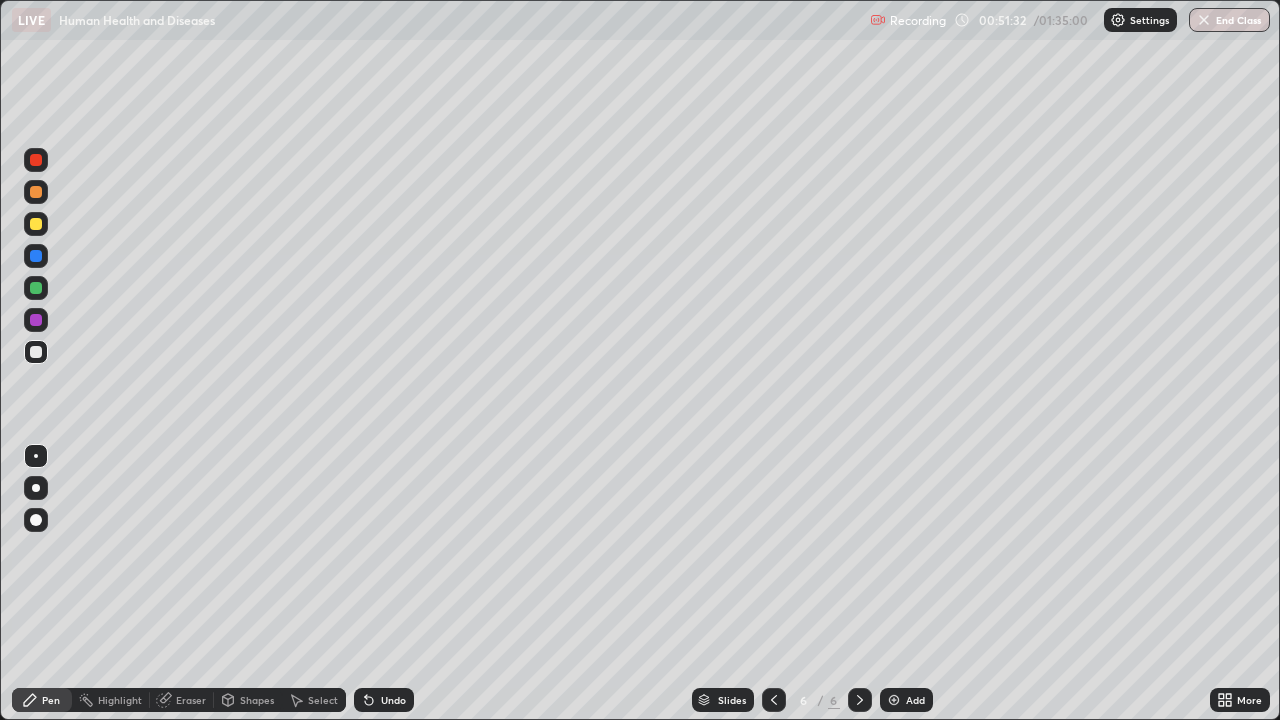 click 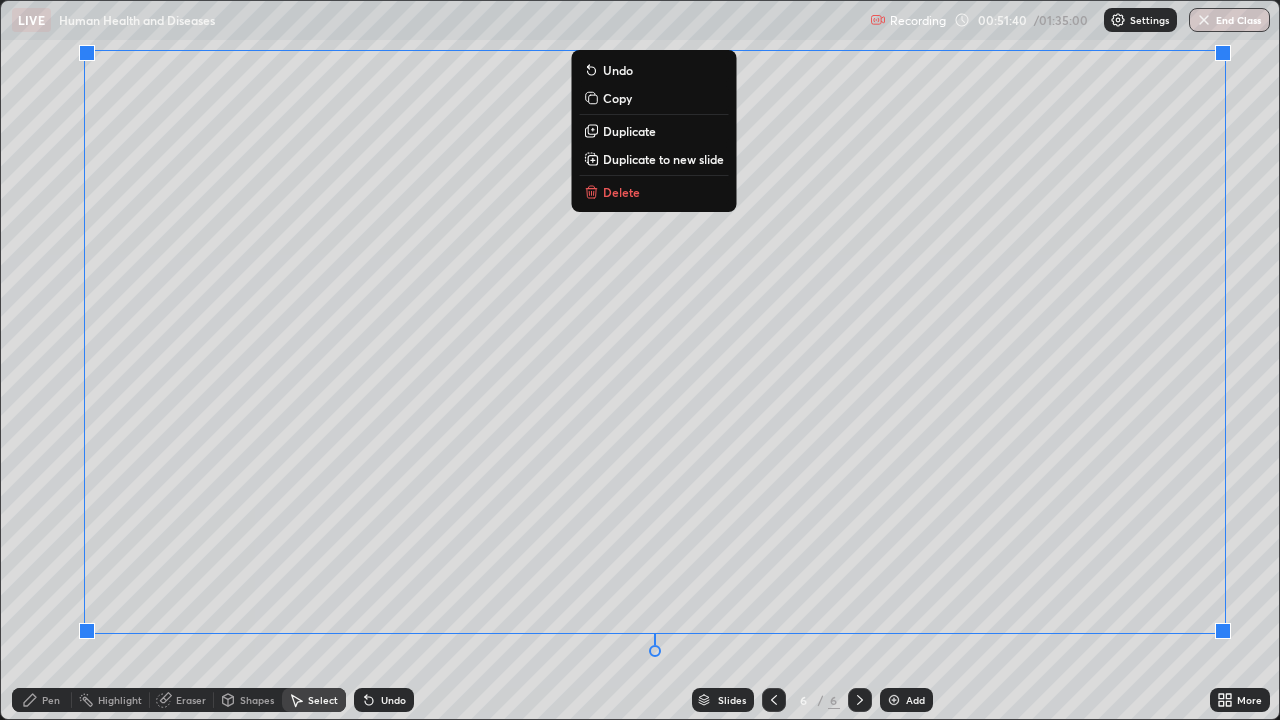 click on "Pen" at bounding box center [42, 700] 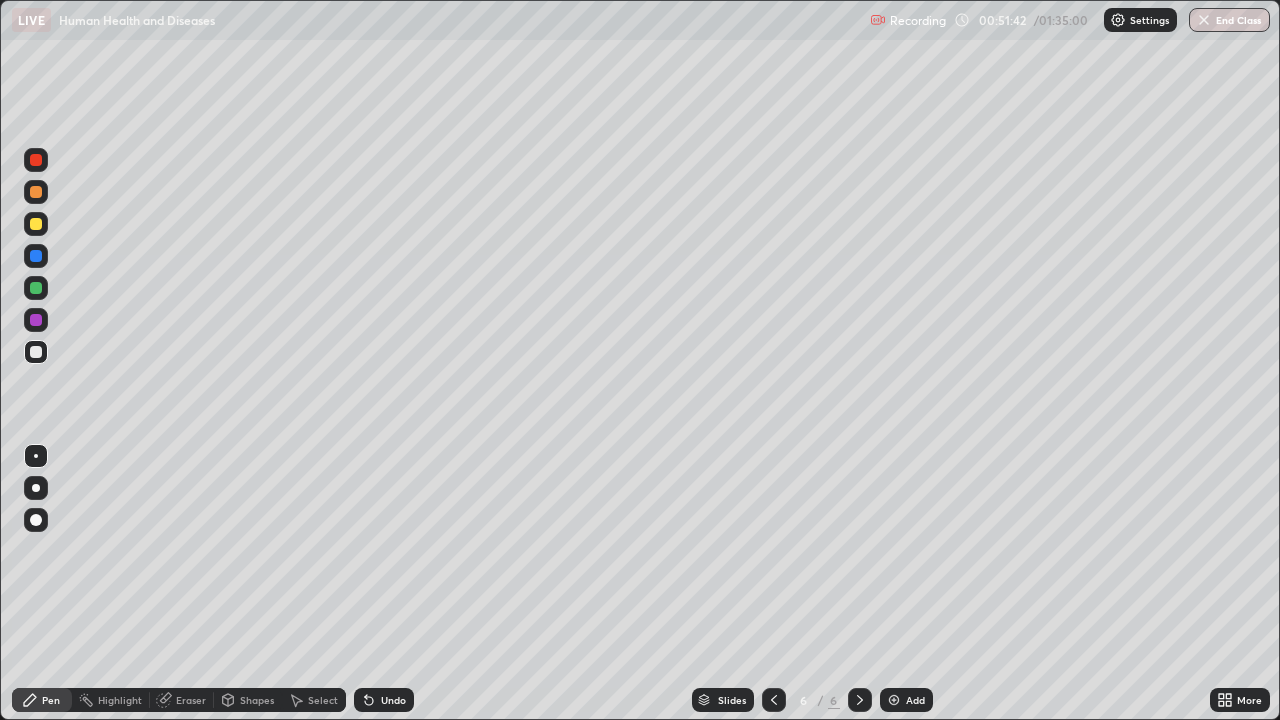 click at bounding box center [36, 224] 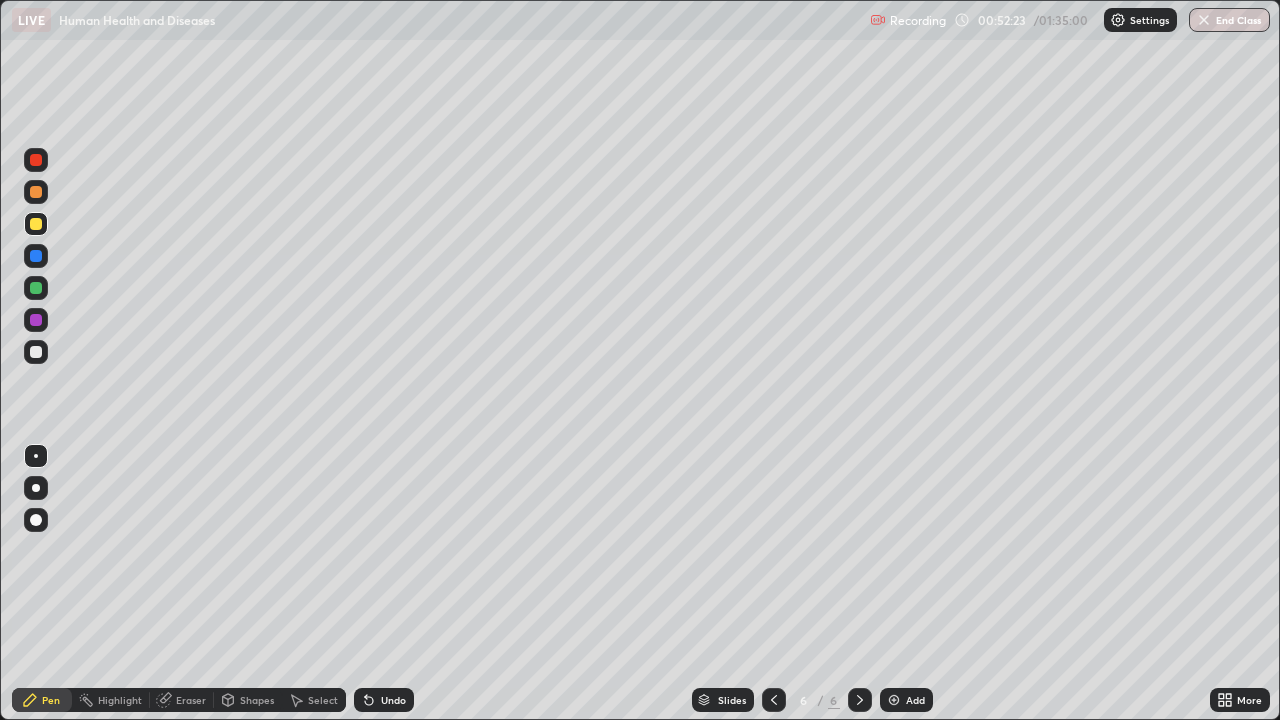 click at bounding box center [36, 160] 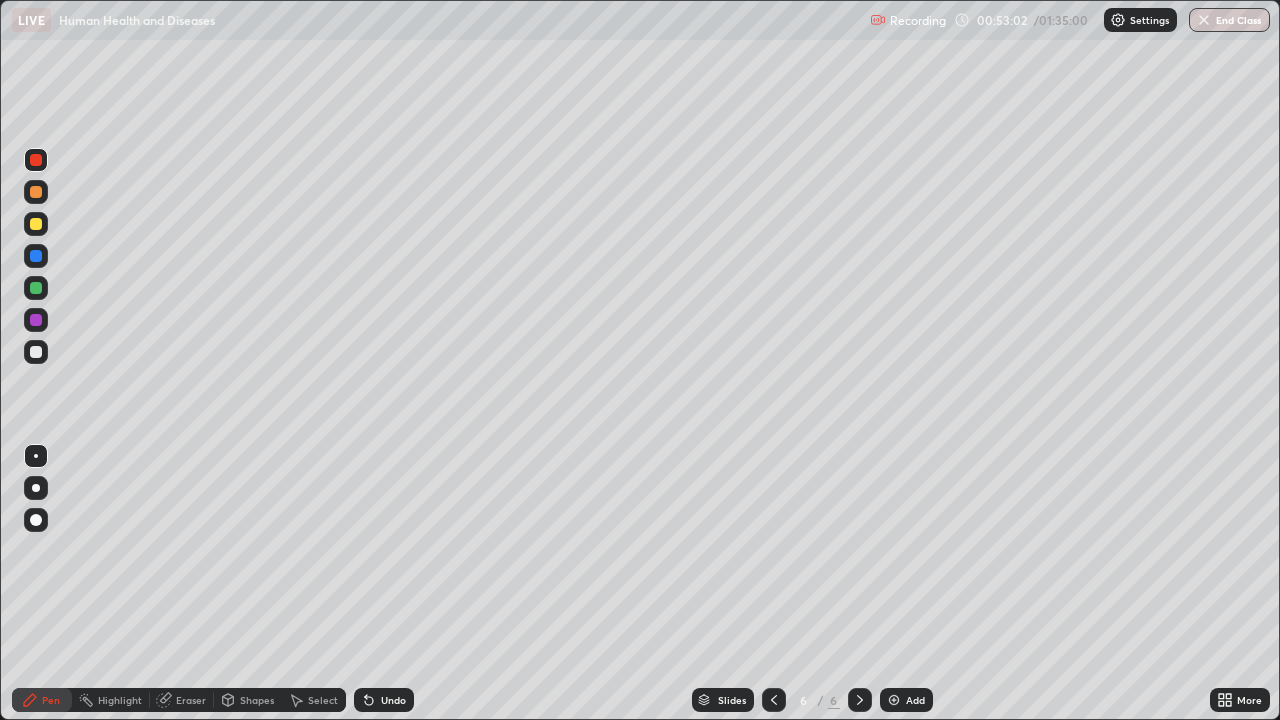 click on "Eraser" at bounding box center [191, 700] 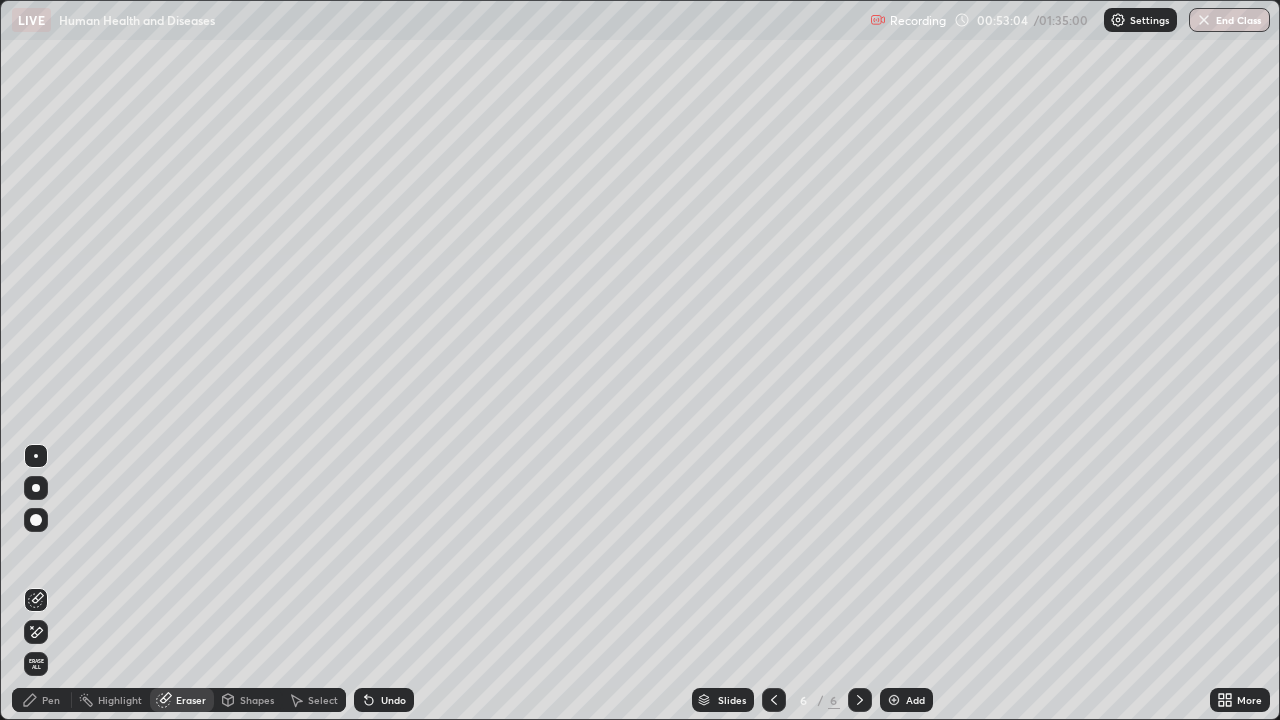 click on "Pen" at bounding box center [42, 700] 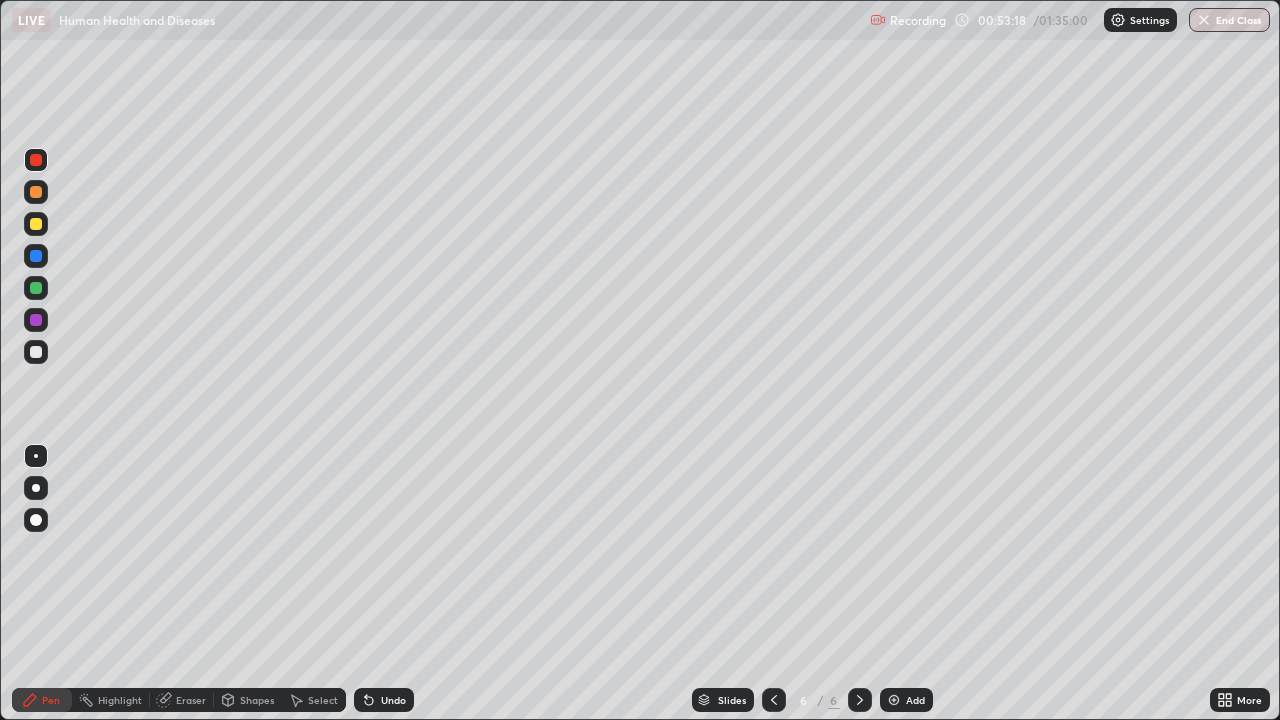 click at bounding box center [36, 352] 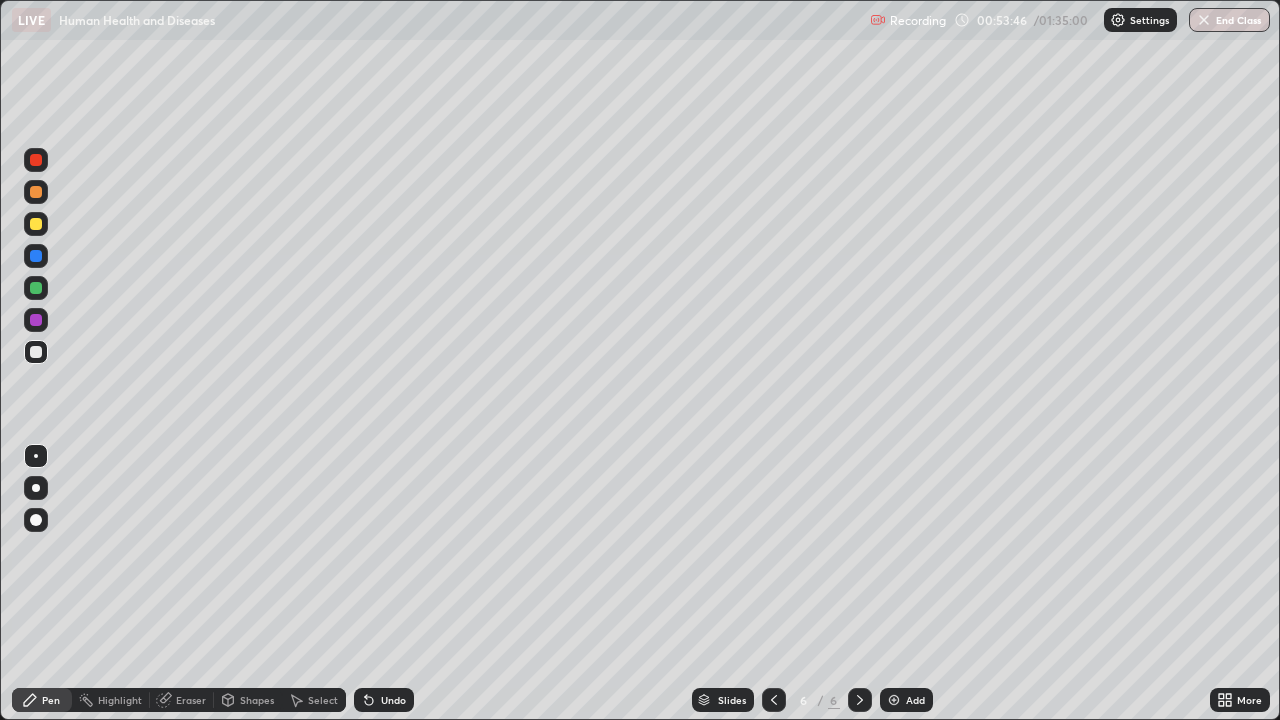 click at bounding box center [36, 256] 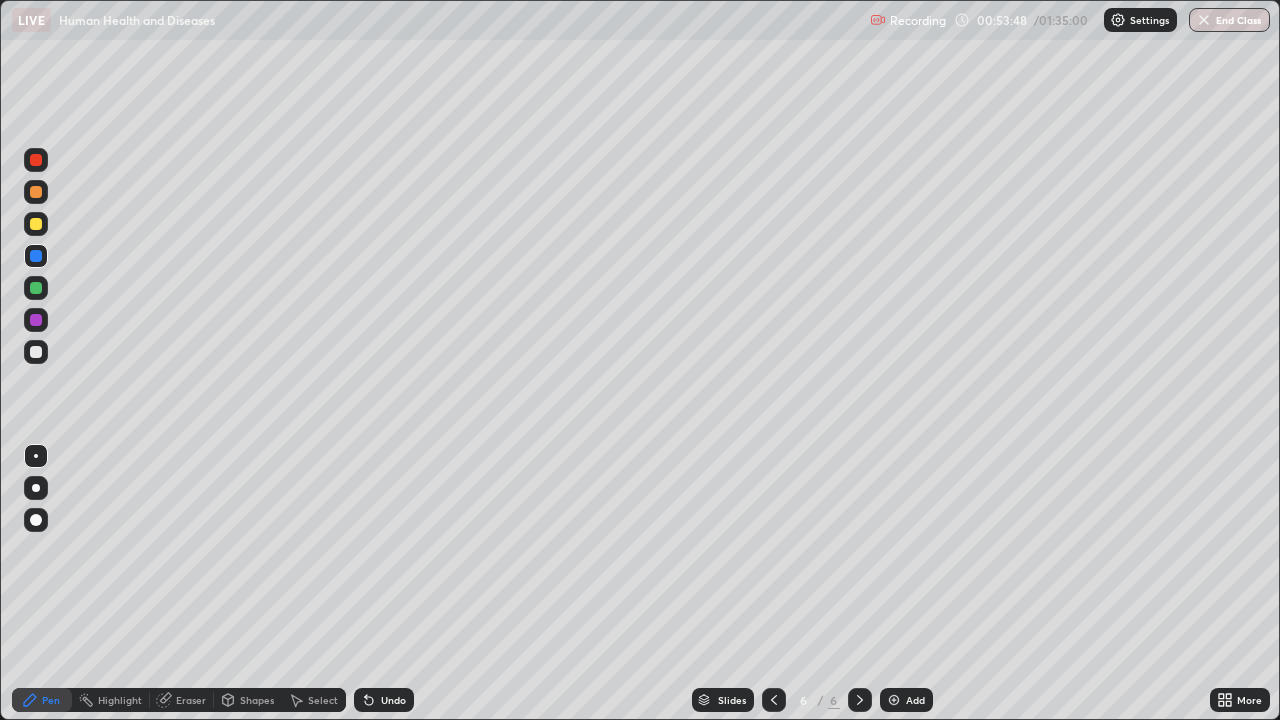 click at bounding box center [36, 352] 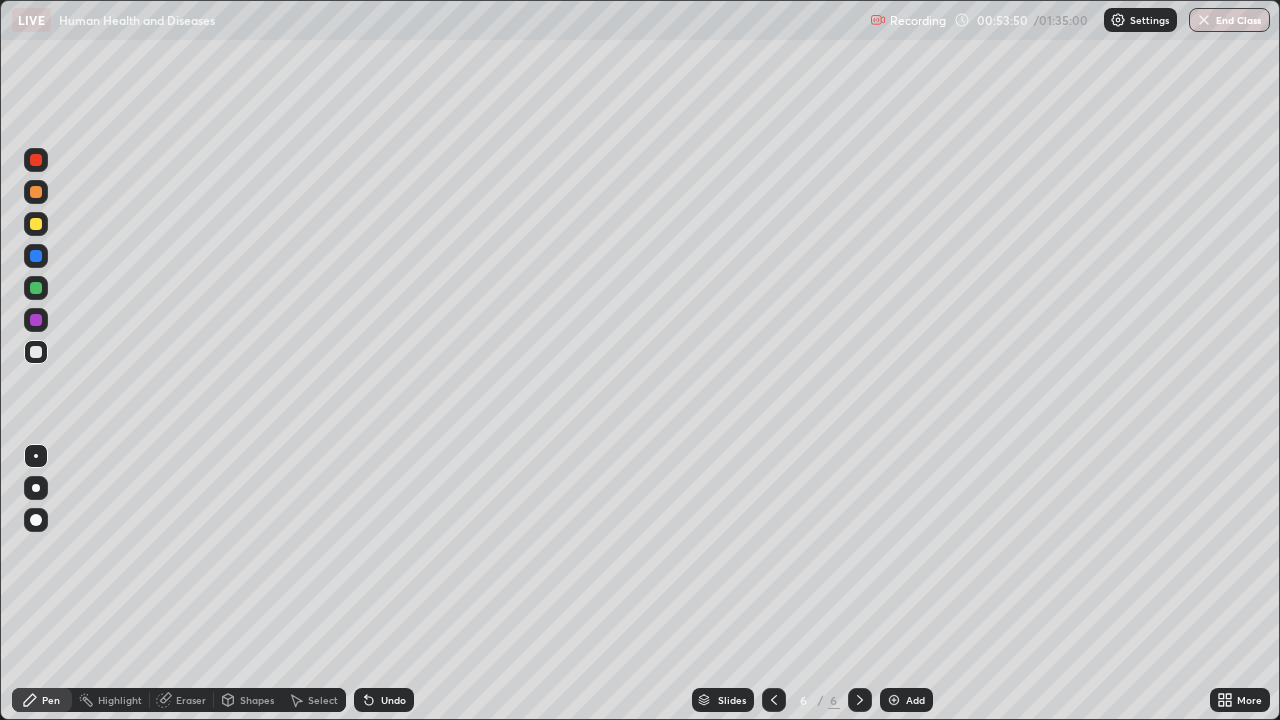 click at bounding box center (36, 320) 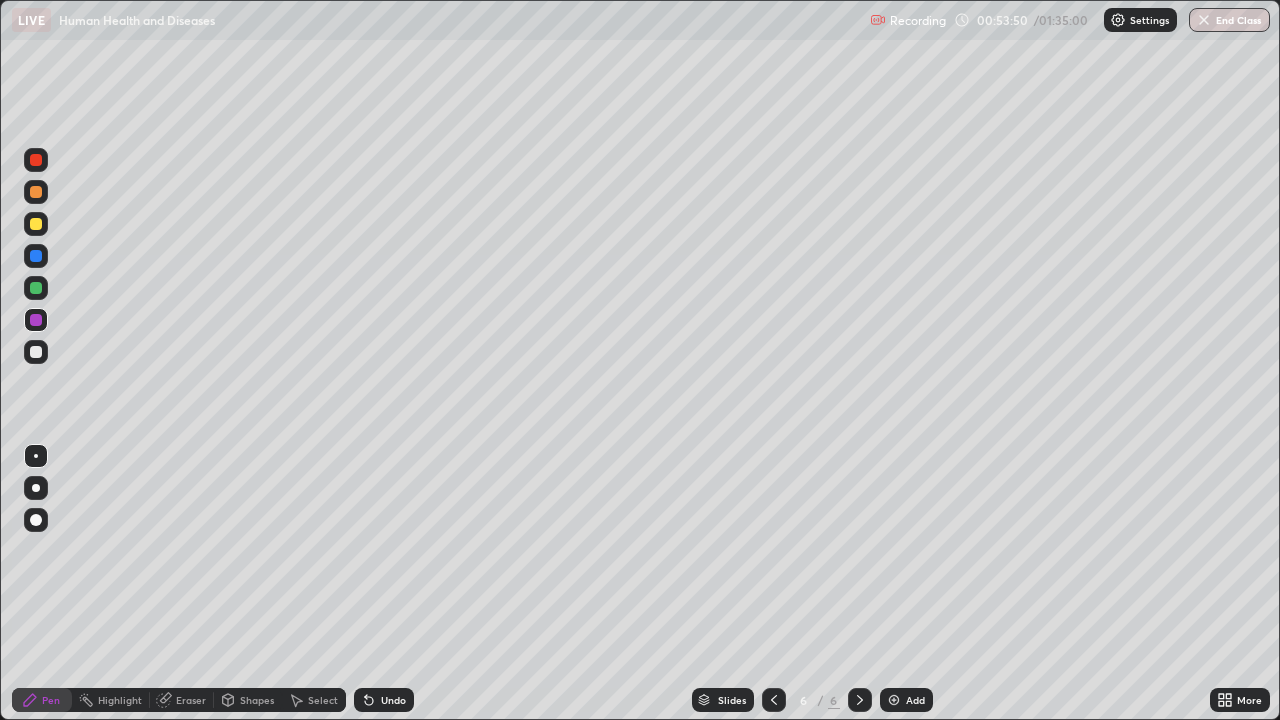 click at bounding box center (36, 352) 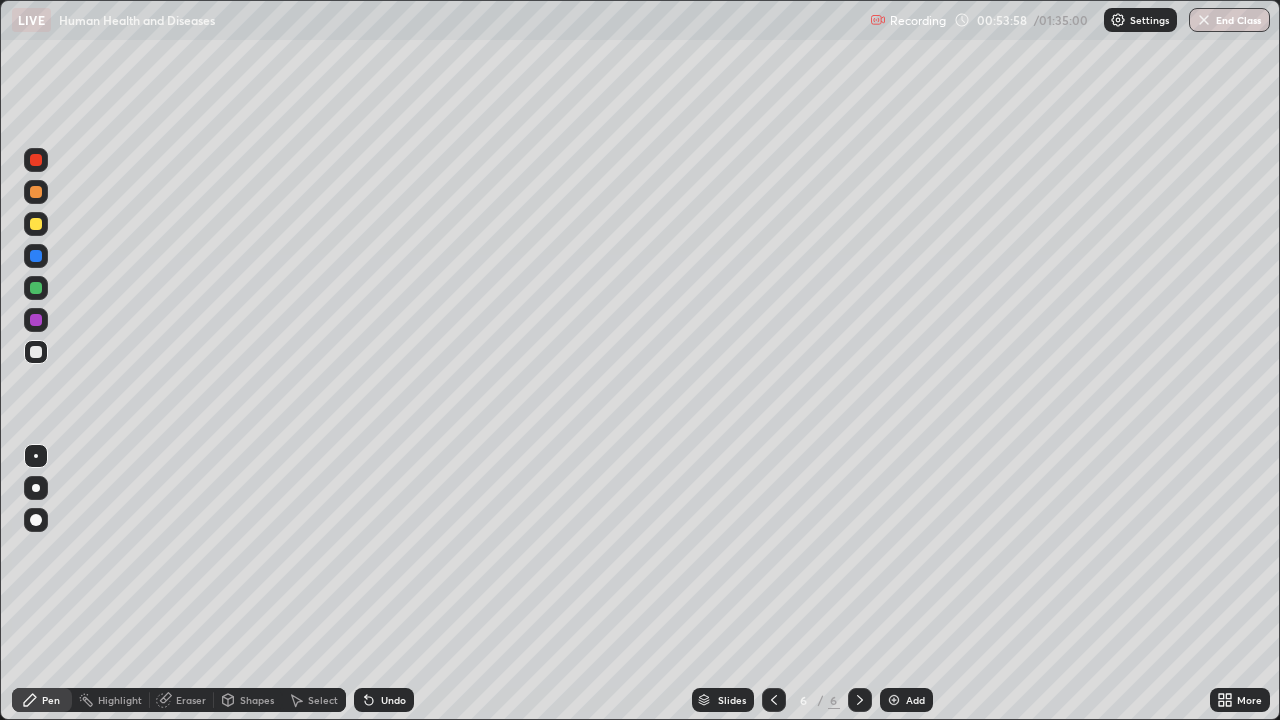 click on "Undo" at bounding box center (393, 700) 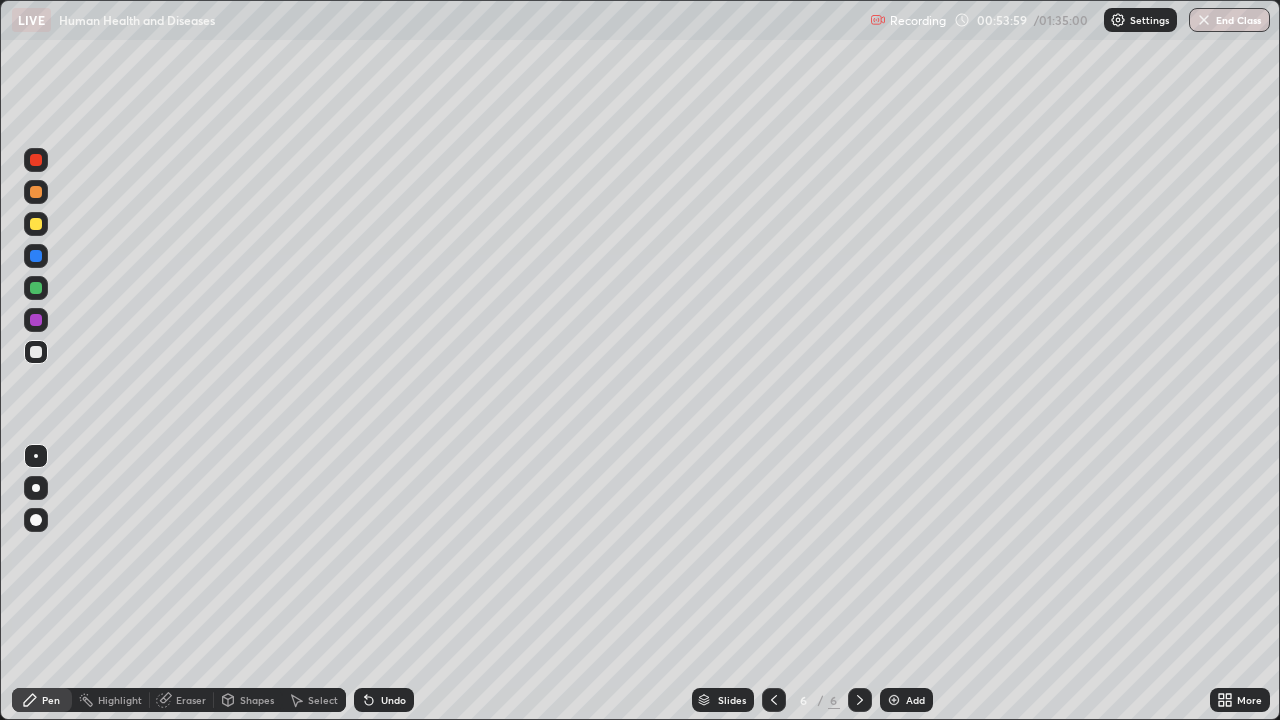 click on "Undo" at bounding box center [393, 700] 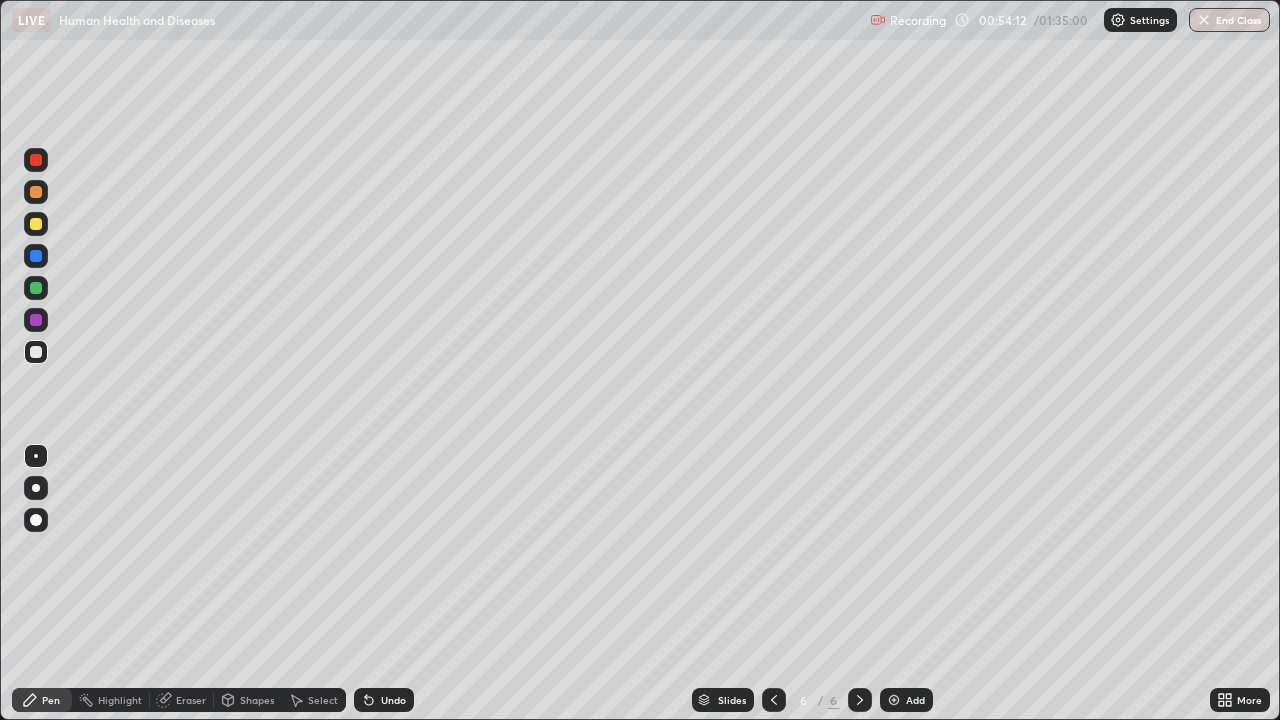 click on "Undo" at bounding box center [393, 700] 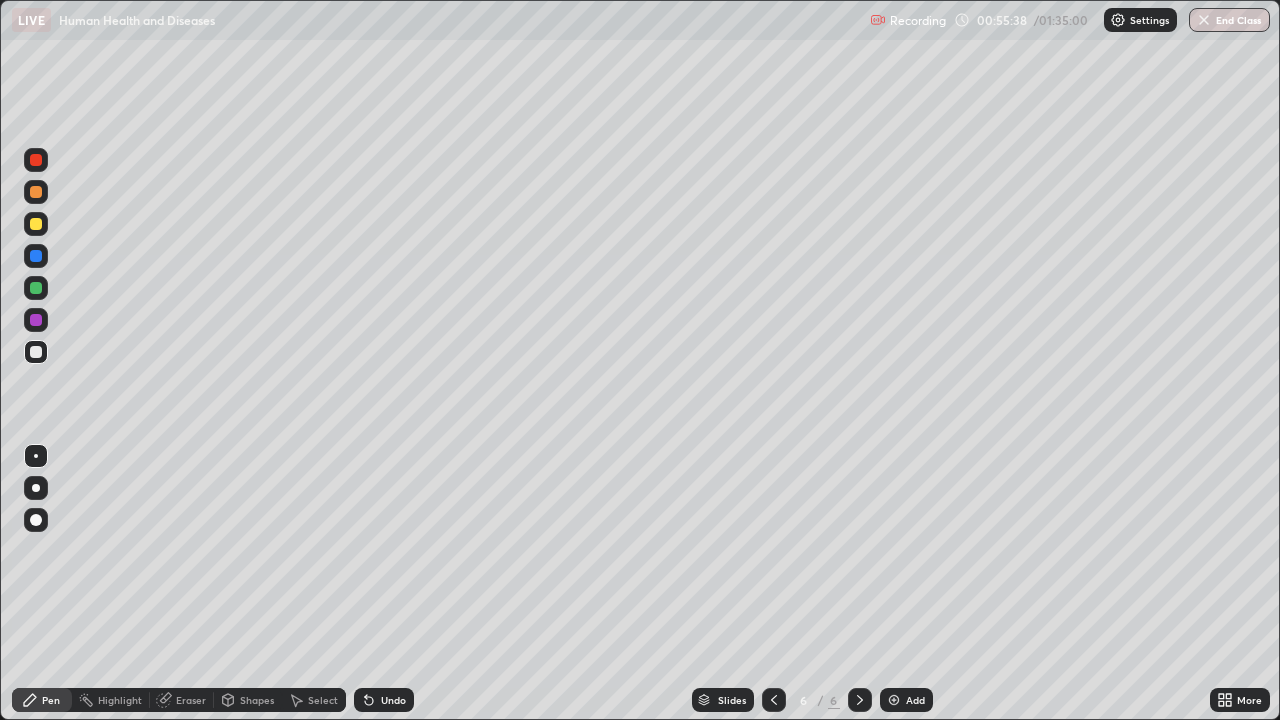 click on "Undo" at bounding box center [393, 700] 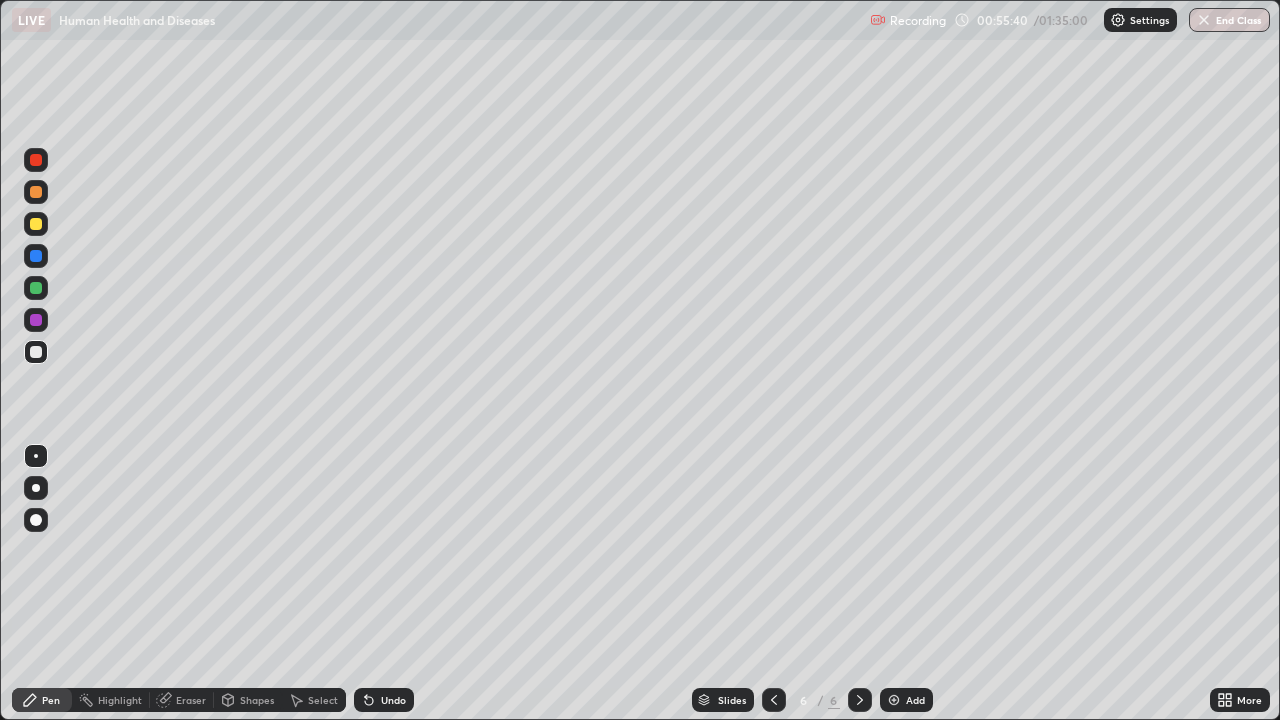 click on "Undo" at bounding box center [393, 700] 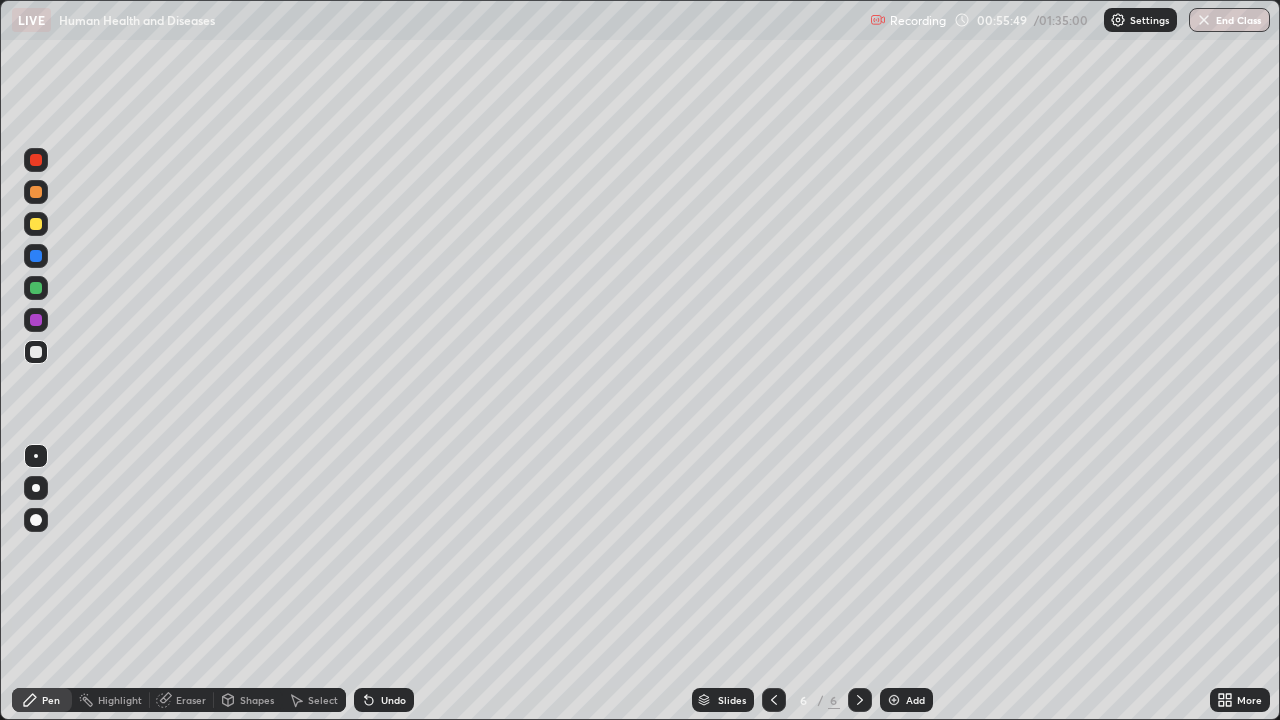 click on "Undo" at bounding box center [393, 700] 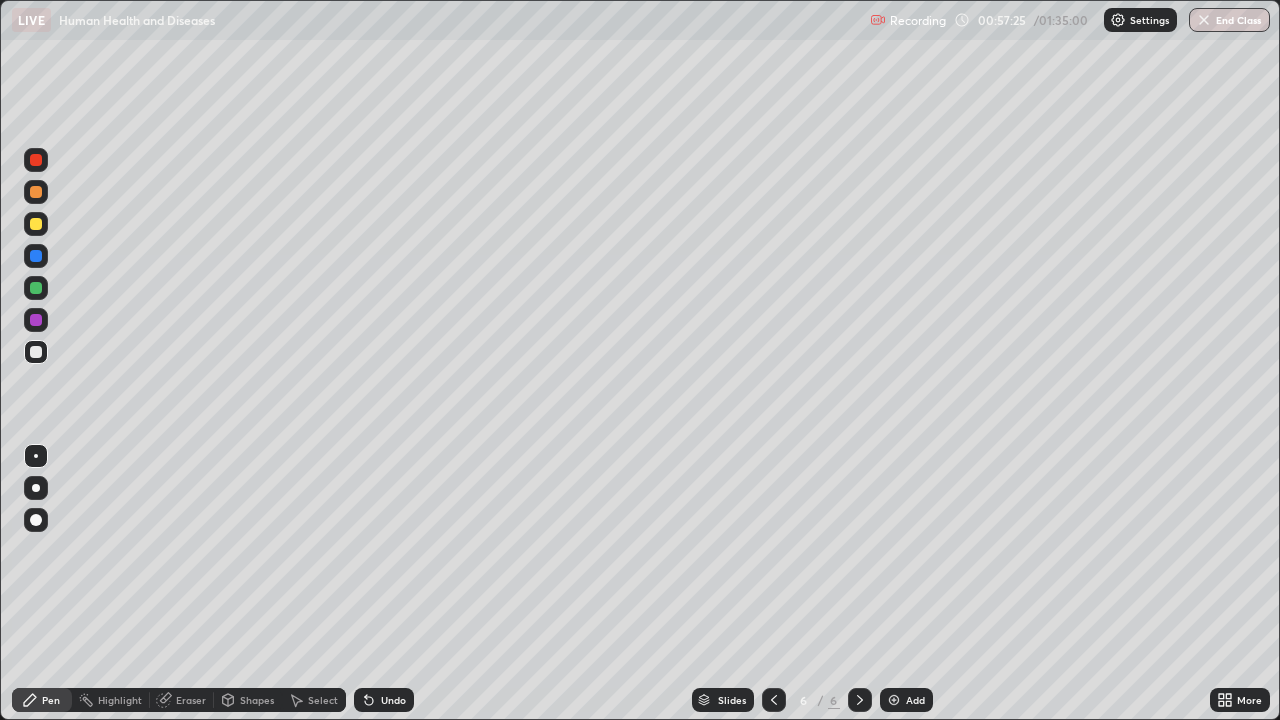 click on "Undo" at bounding box center [393, 700] 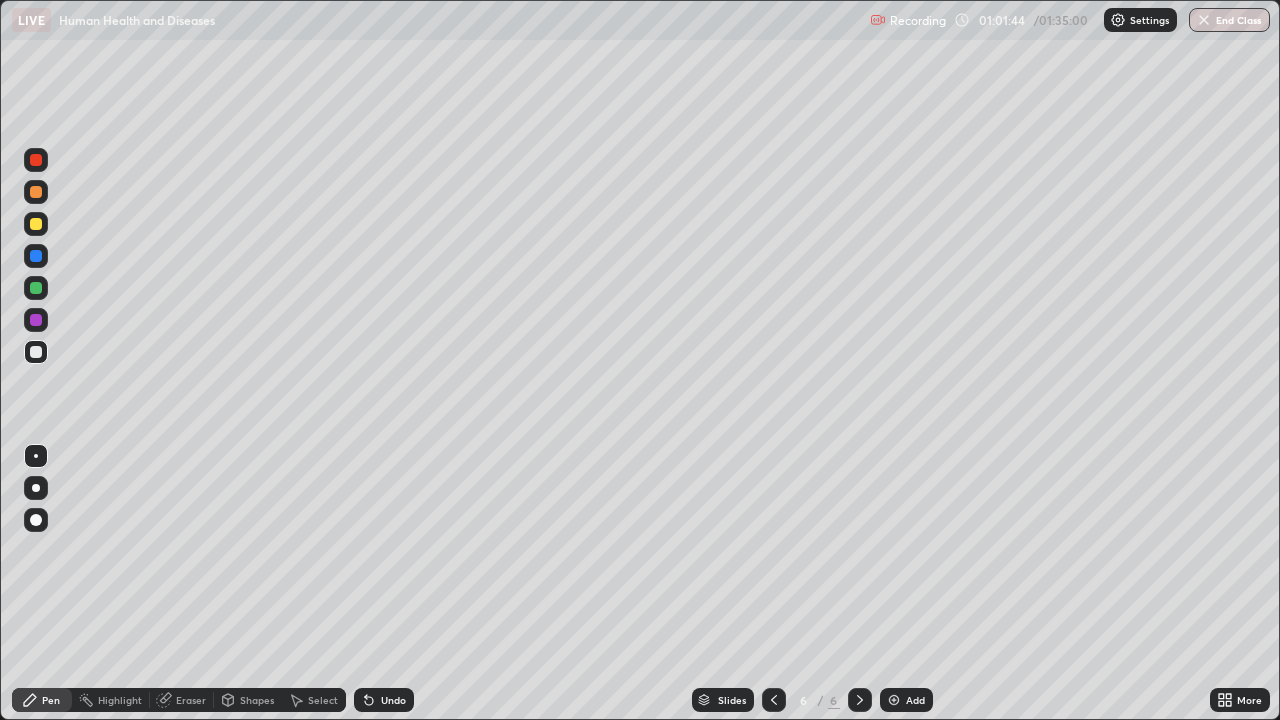 click on "Select" at bounding box center (323, 700) 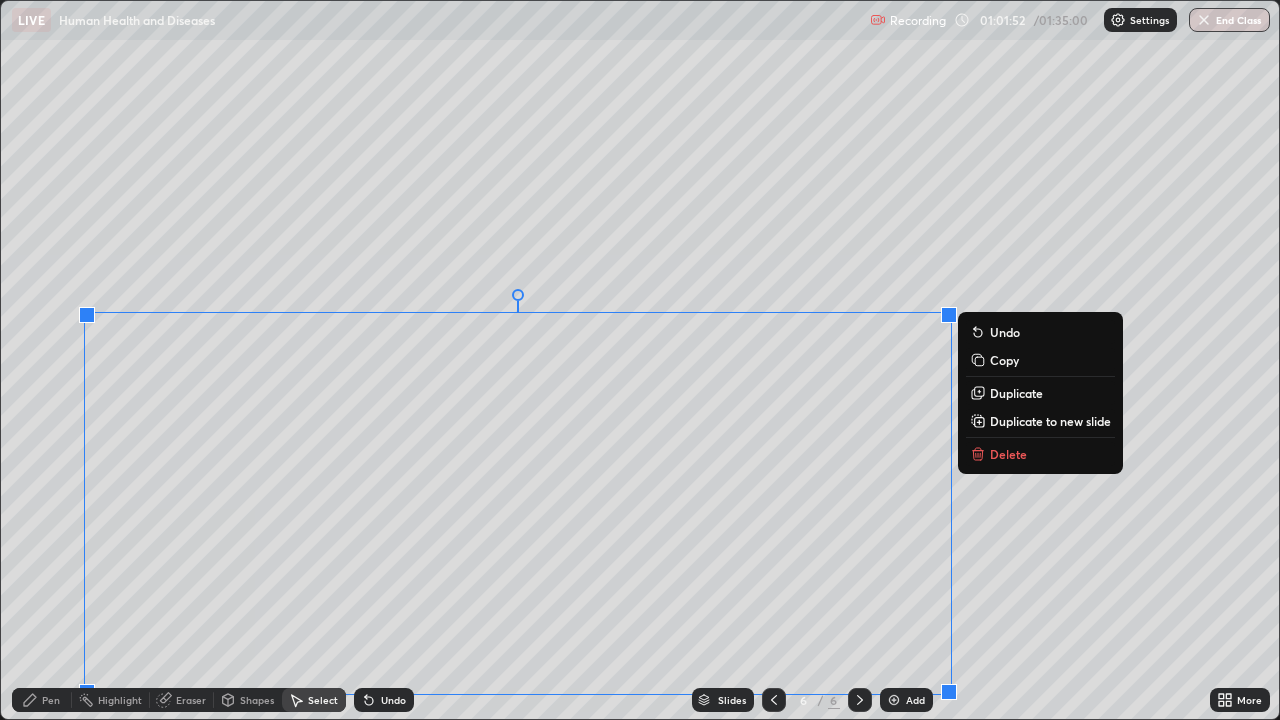 click on "0 ° Undo Copy Duplicate Duplicate to new slide Delete" at bounding box center [640, 360] 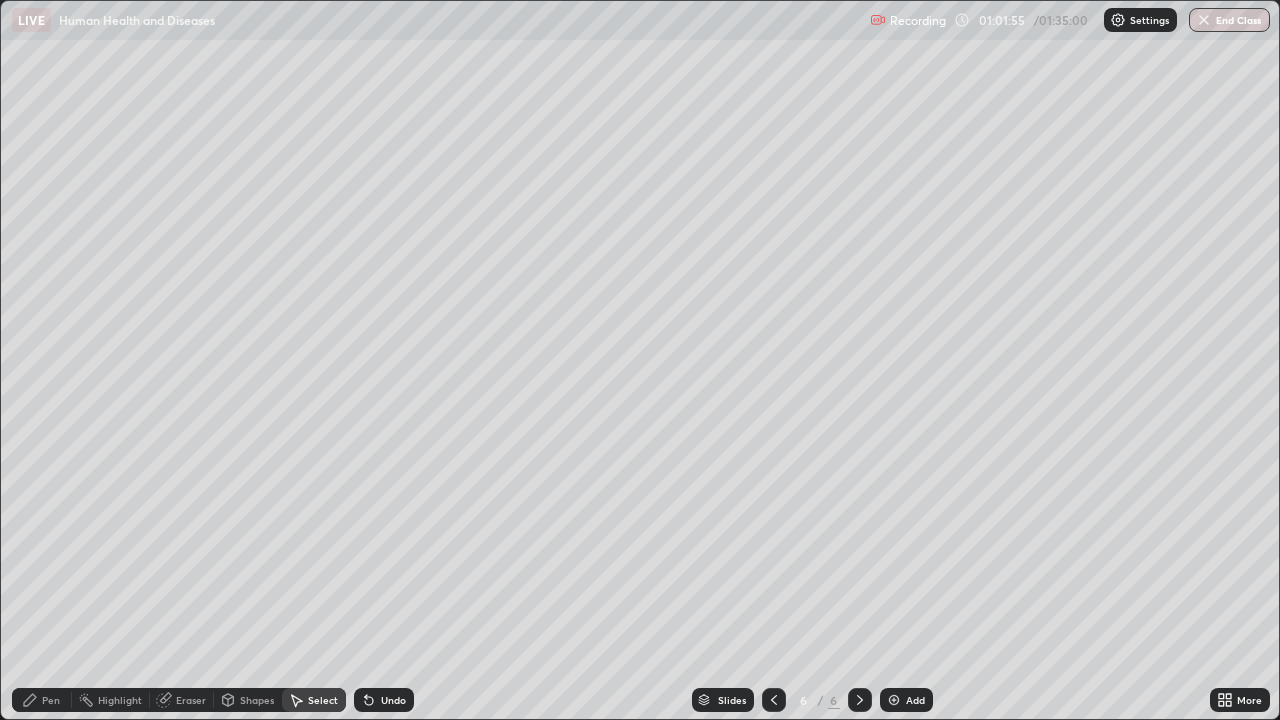 click at bounding box center [894, 700] 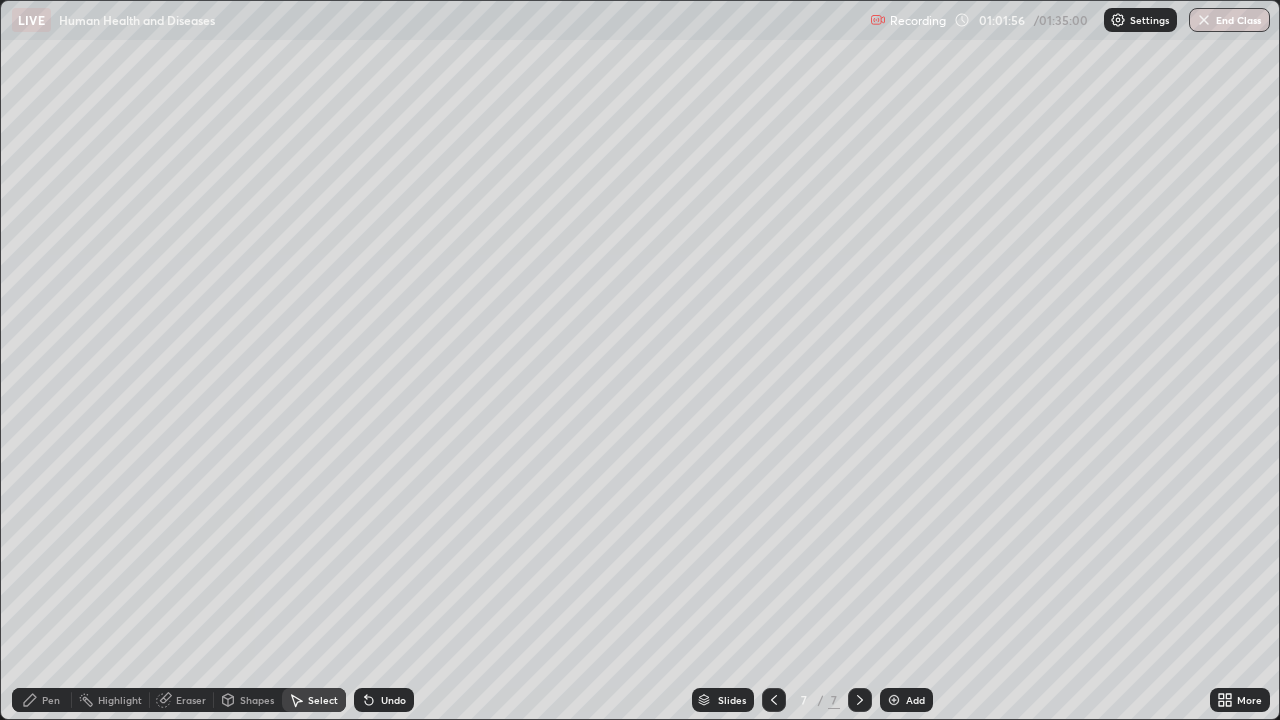 click on "Pen" at bounding box center (51, 700) 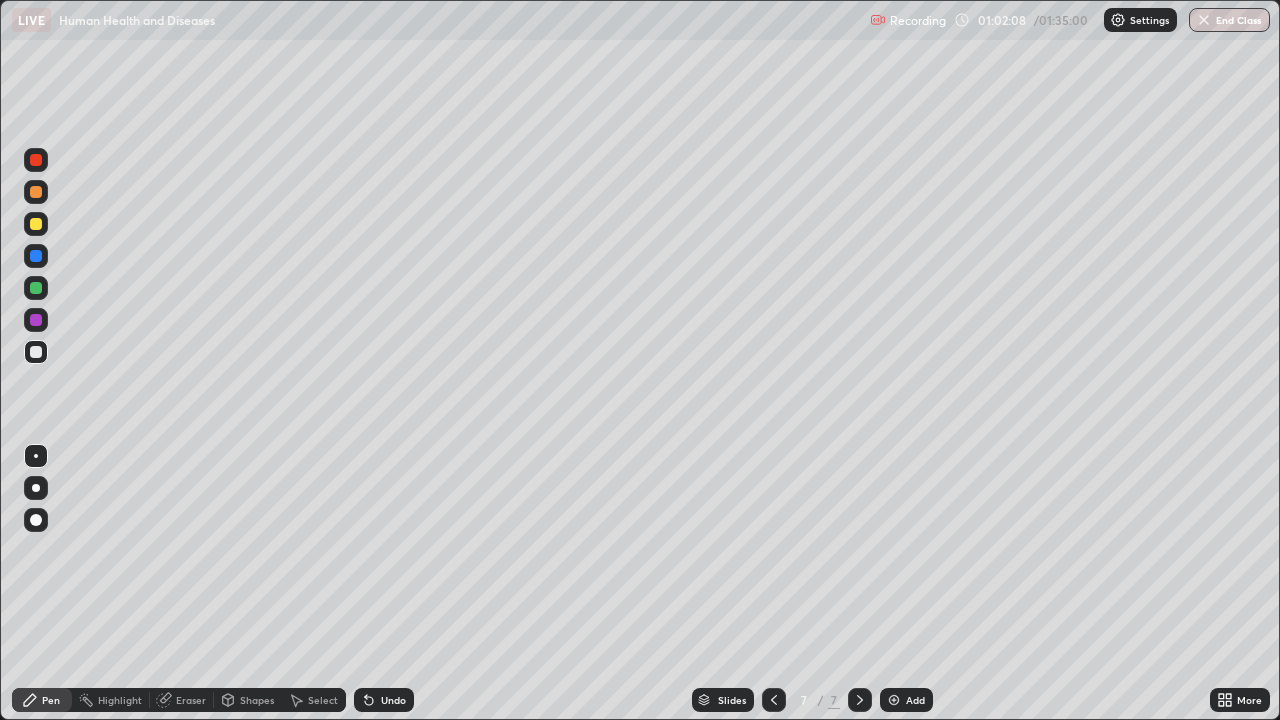 click on "Undo" at bounding box center [384, 700] 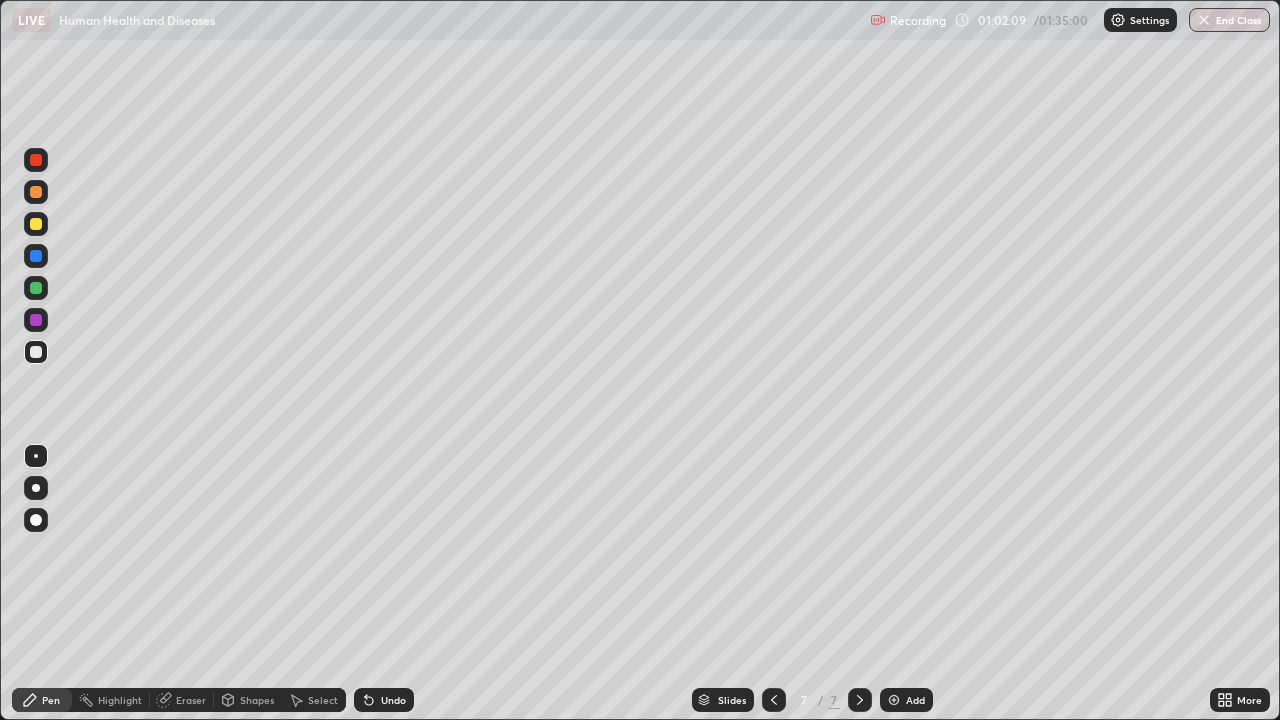 click on "Undo" at bounding box center [393, 700] 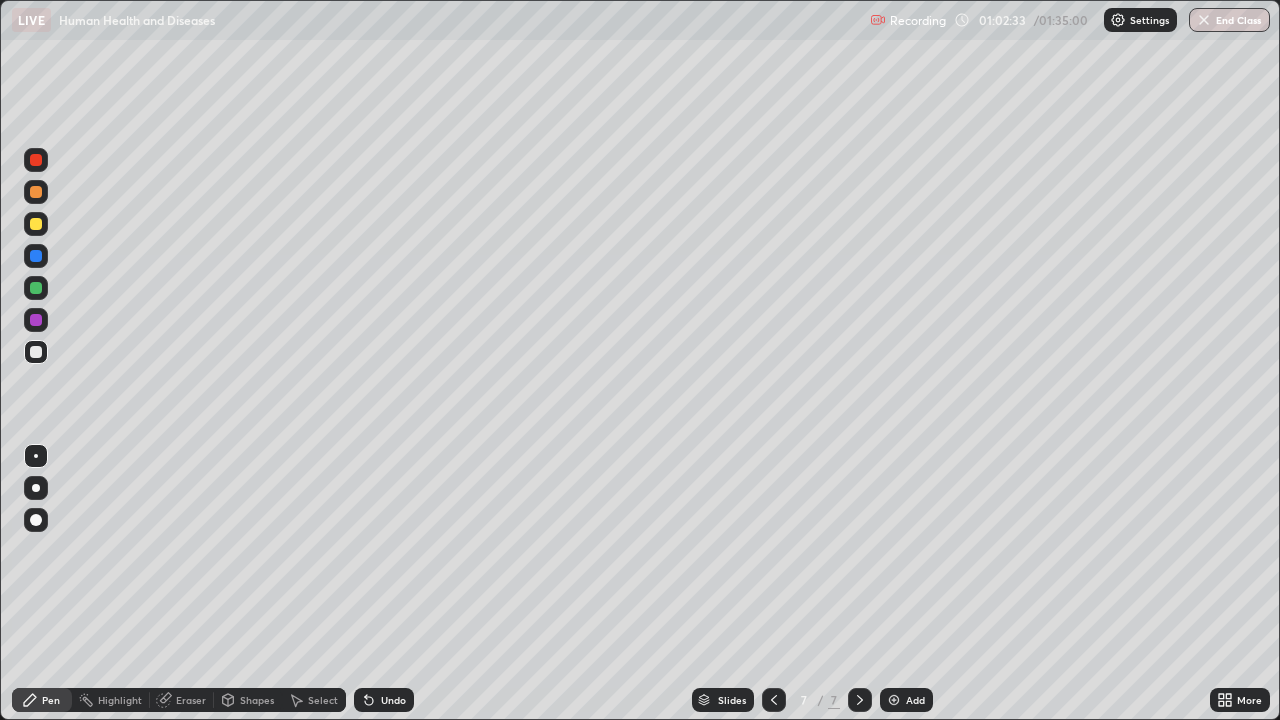 click on "Eraser" at bounding box center [191, 700] 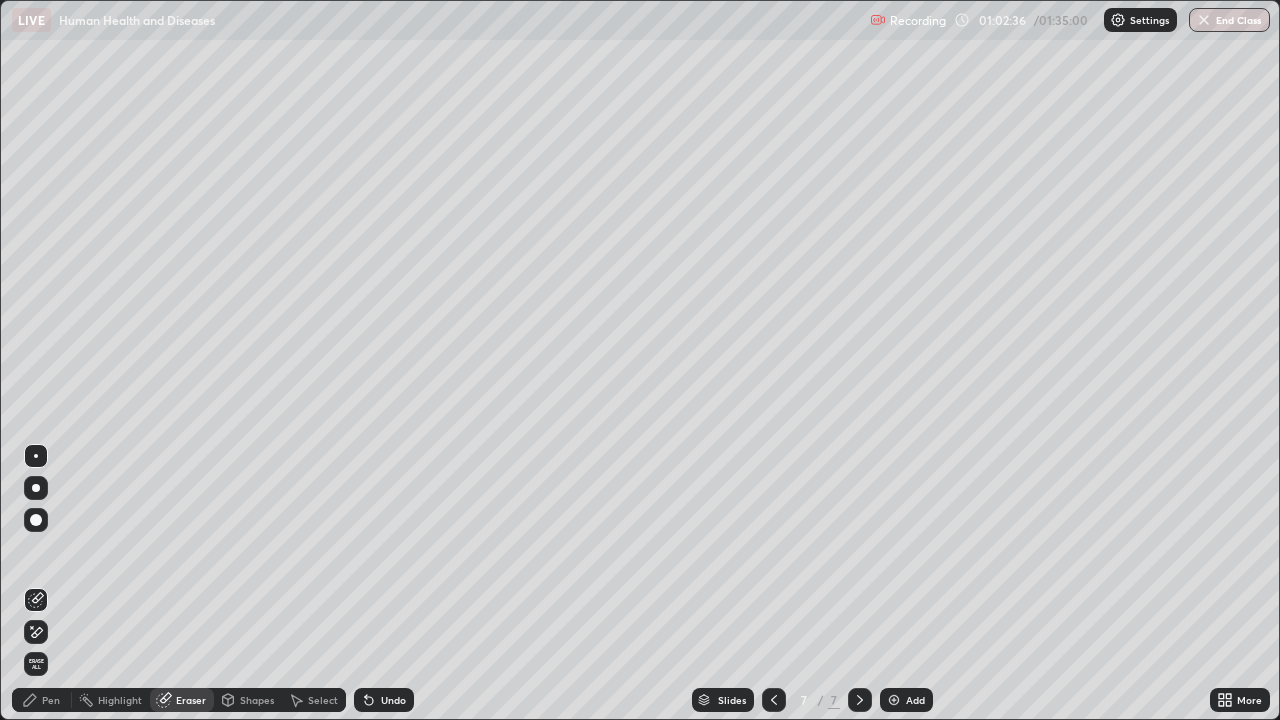 click on "Pen" at bounding box center [51, 700] 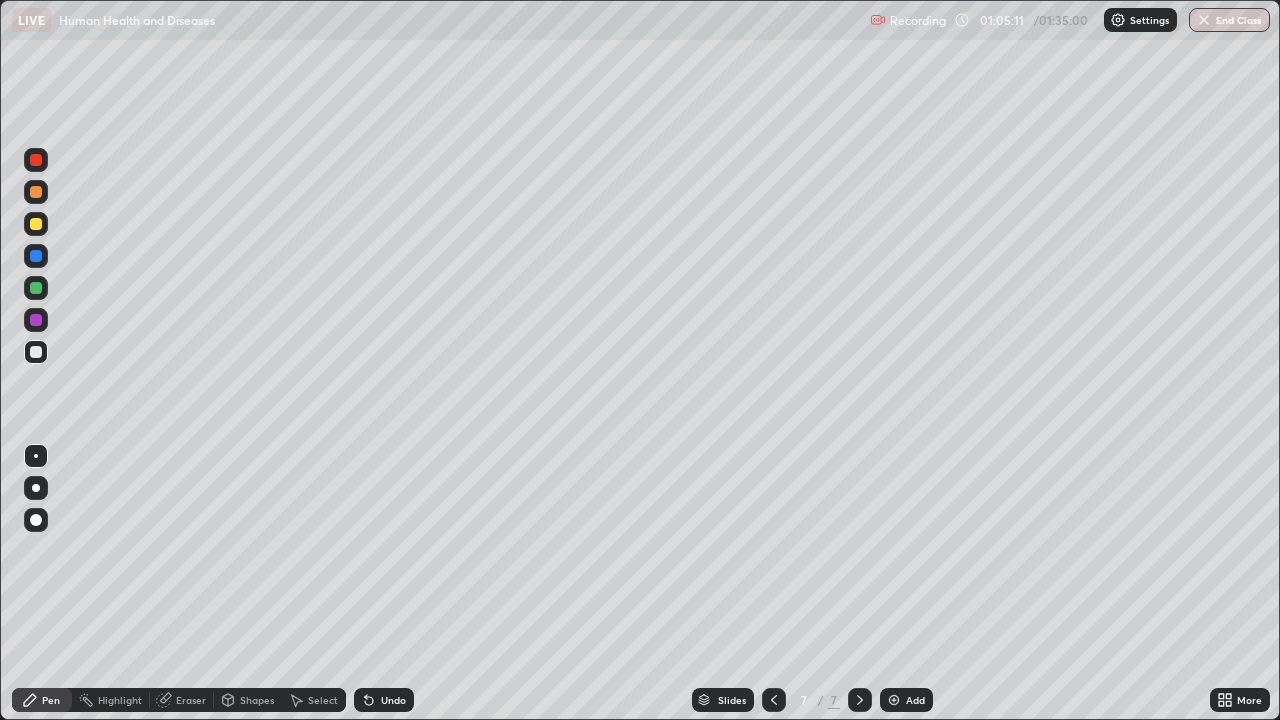 click 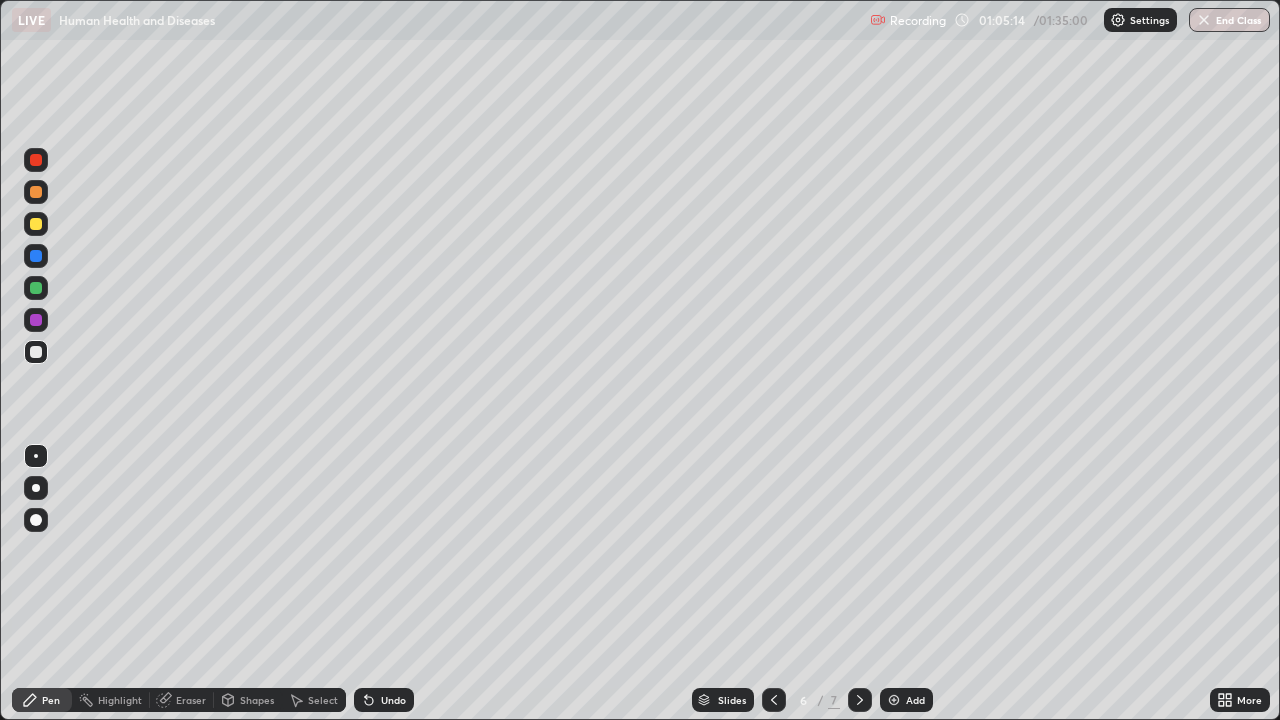 click at bounding box center (860, 700) 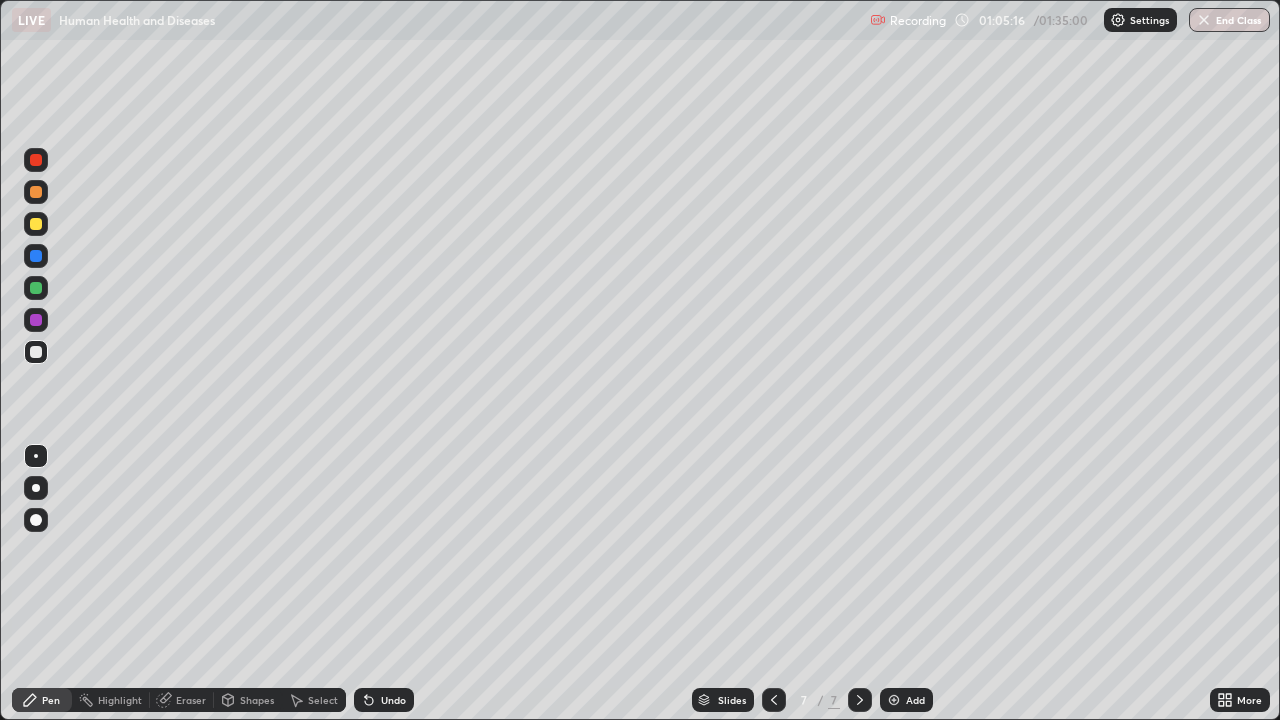 click at bounding box center [36, 160] 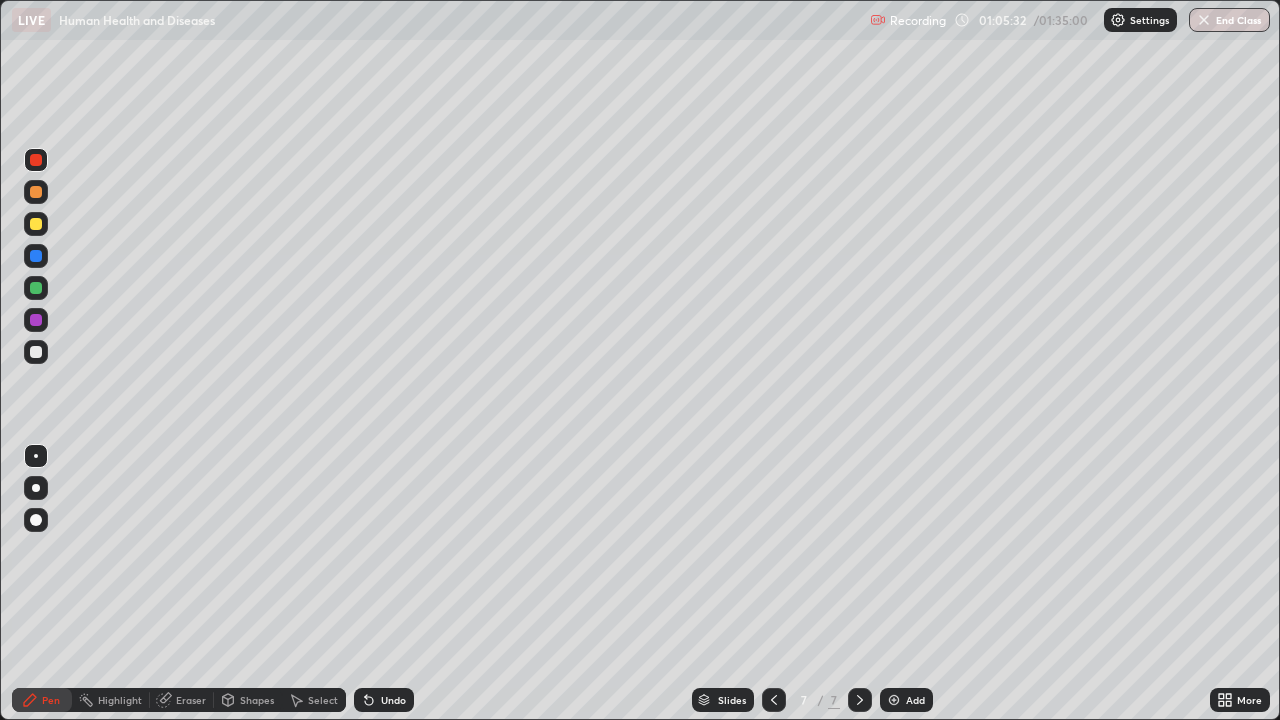 click at bounding box center [36, 352] 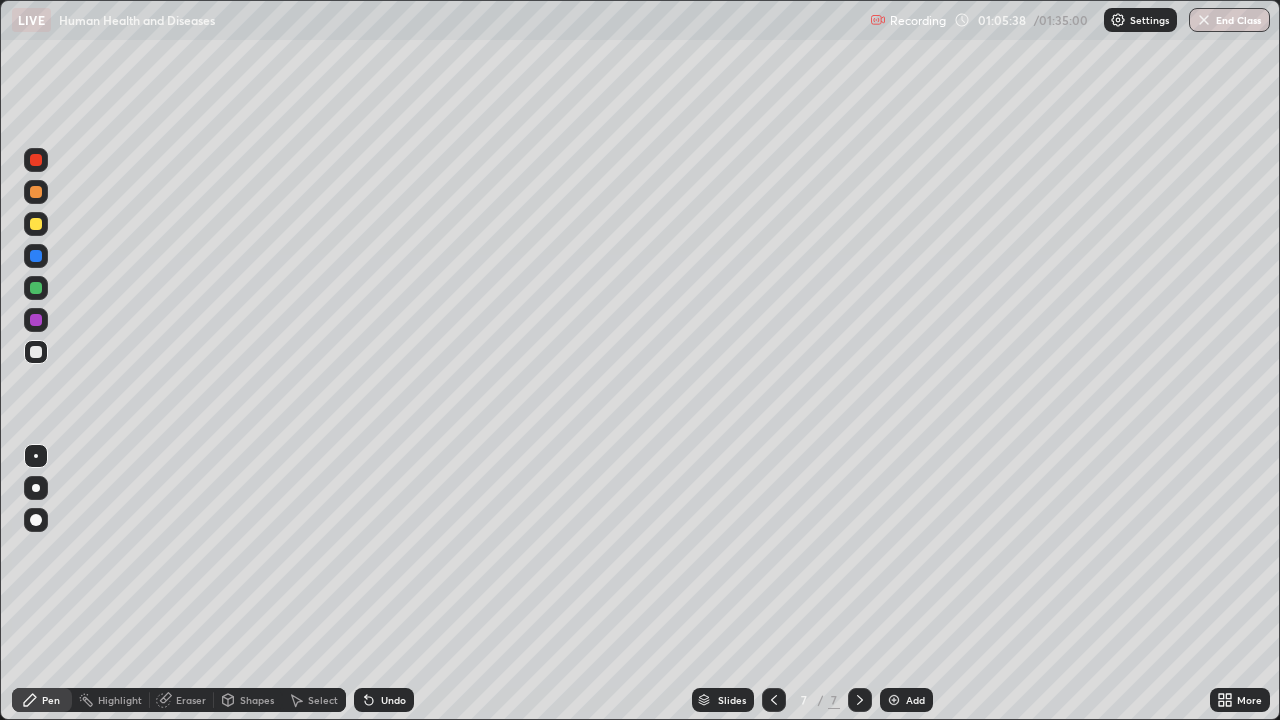 click on "Eraser" at bounding box center [191, 700] 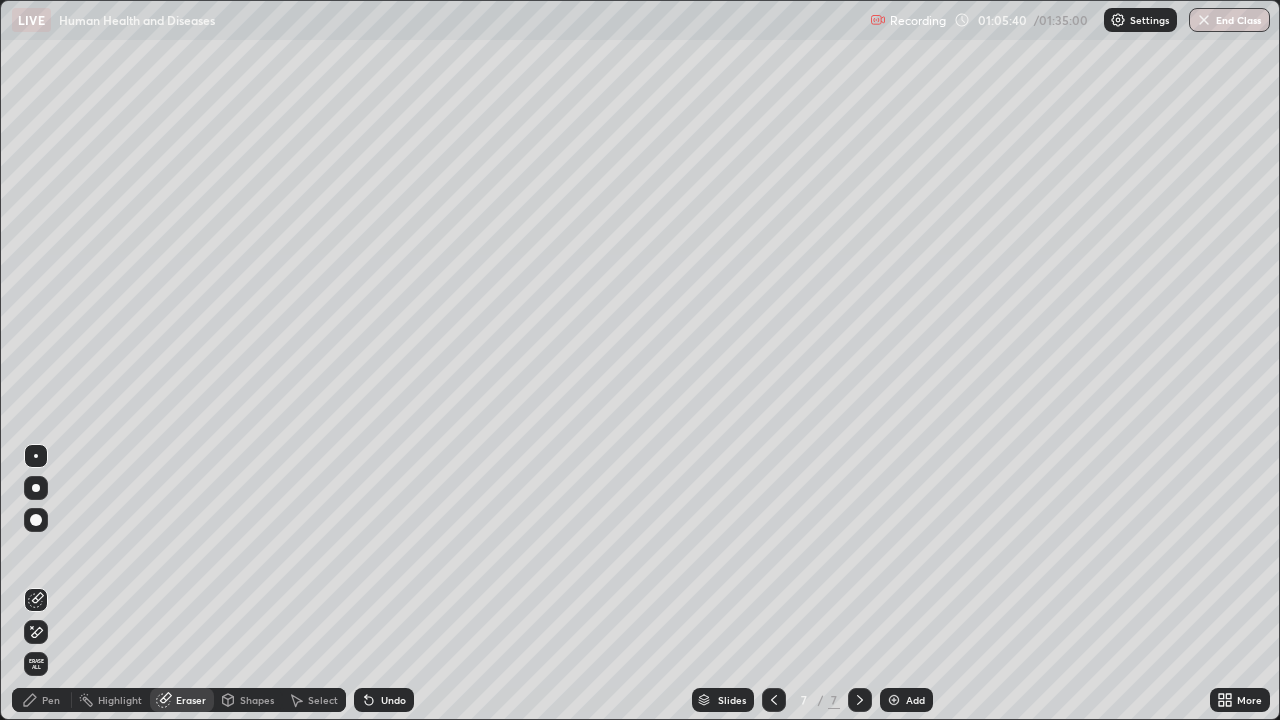 click on "Pen" at bounding box center (51, 700) 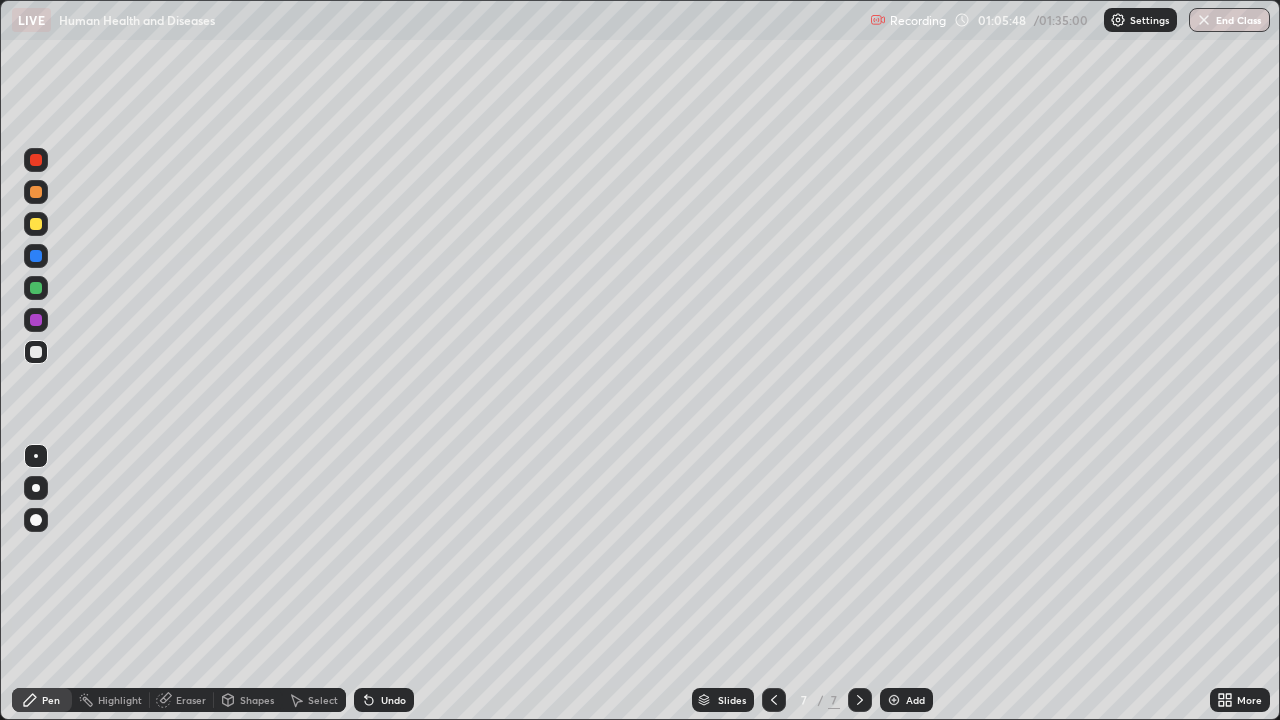 click on "Eraser" at bounding box center [191, 700] 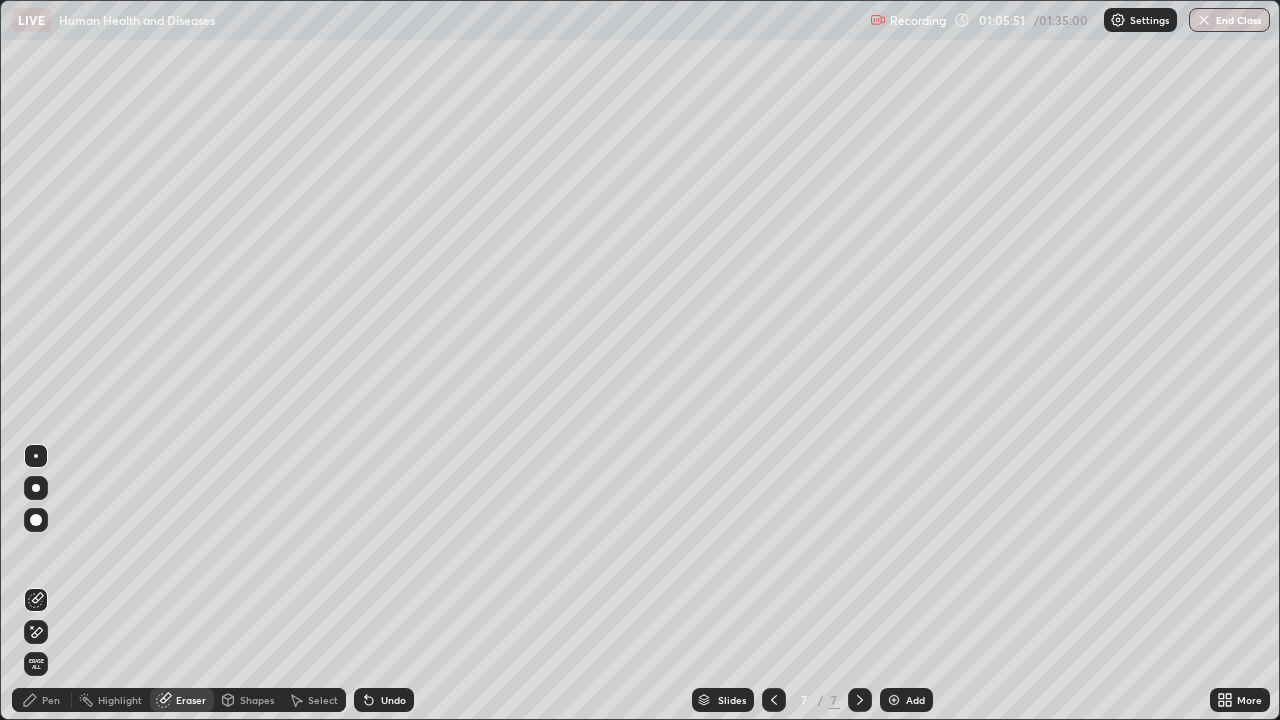 click on "Pen" at bounding box center [51, 700] 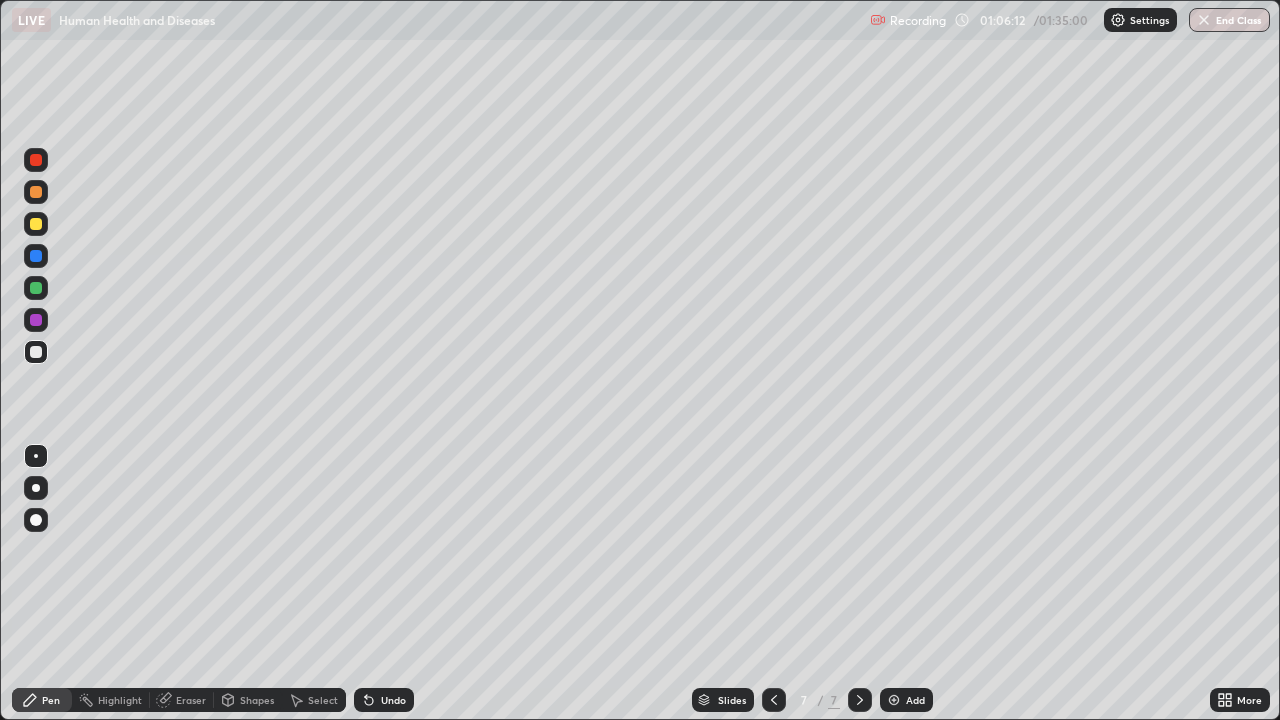 click 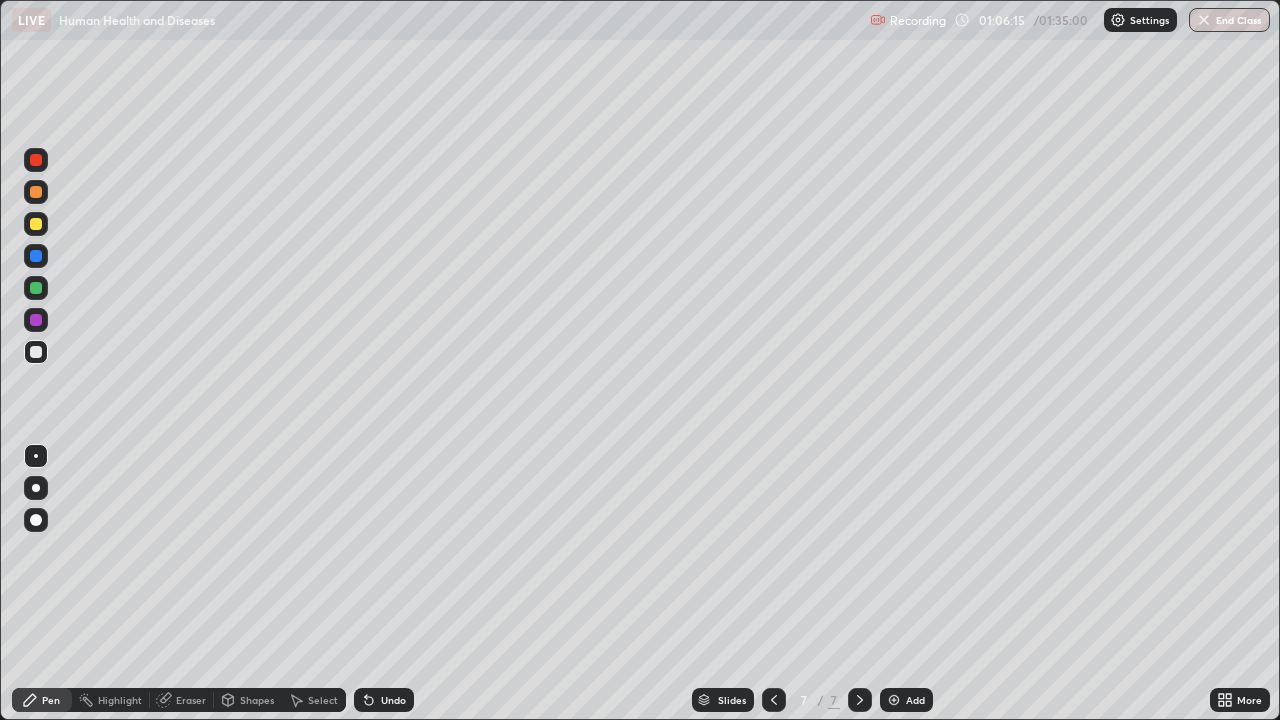 click 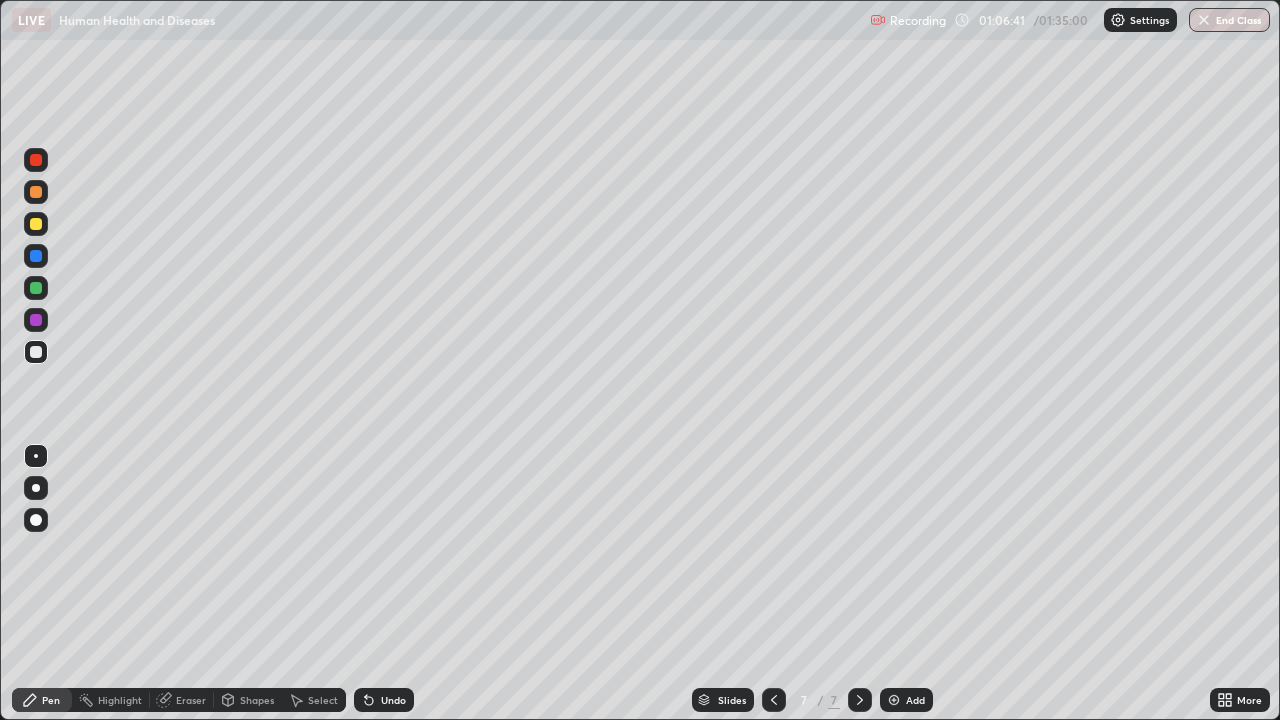 click 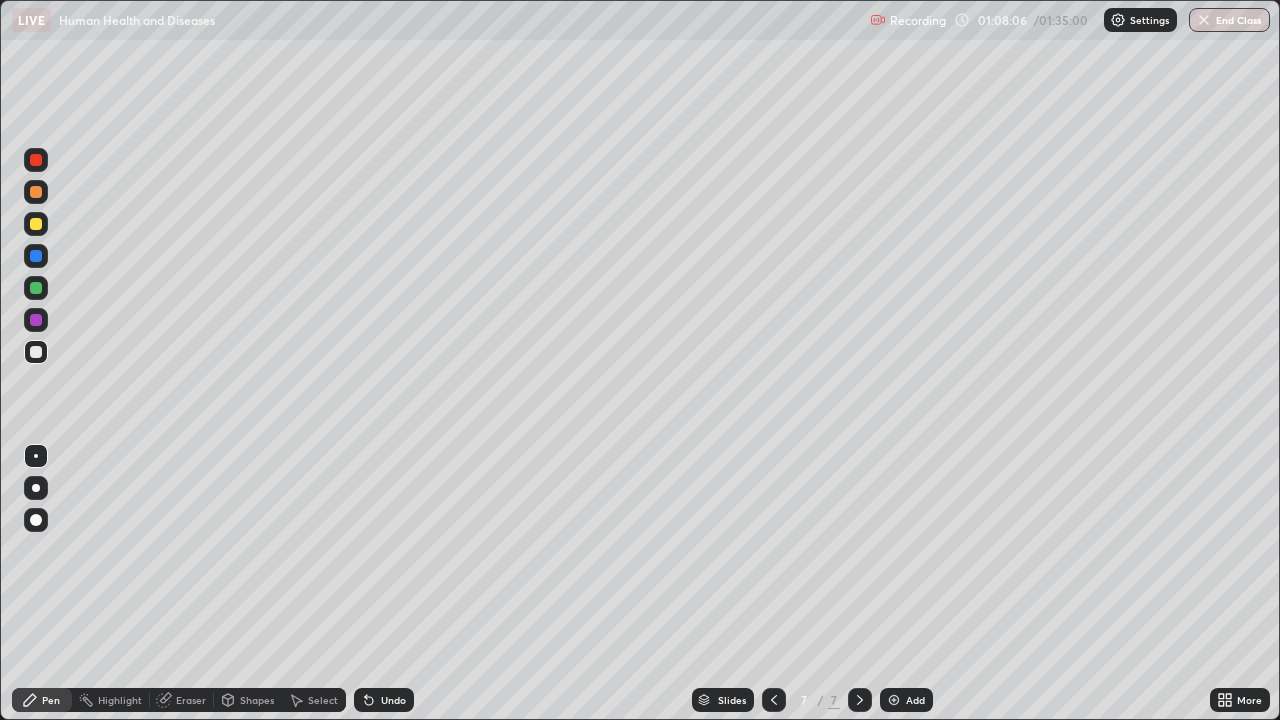 click 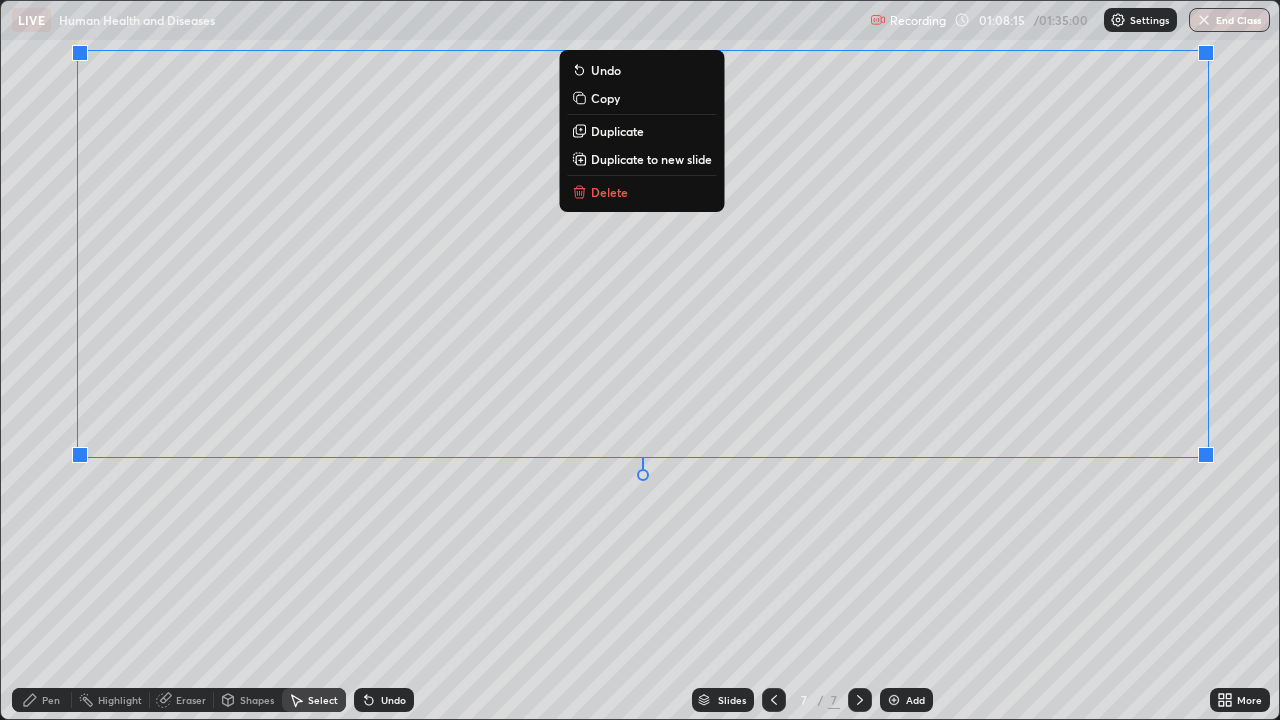 click 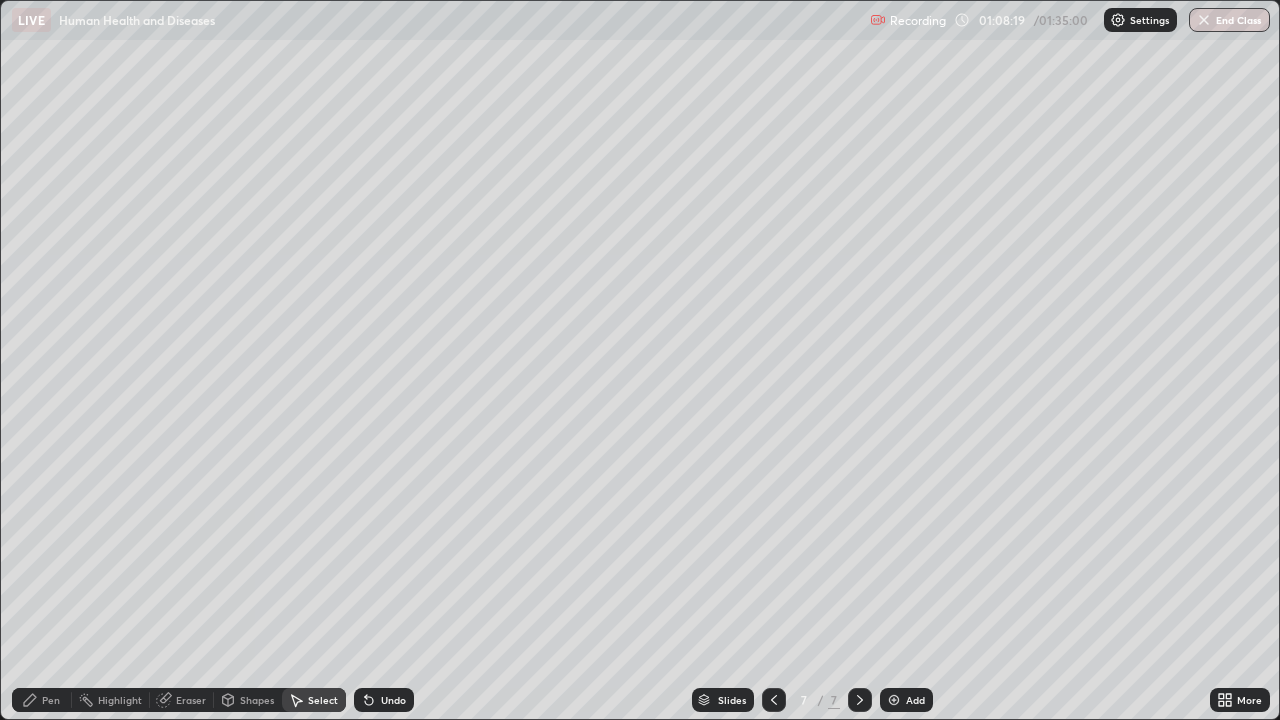click on "Undo" at bounding box center [384, 700] 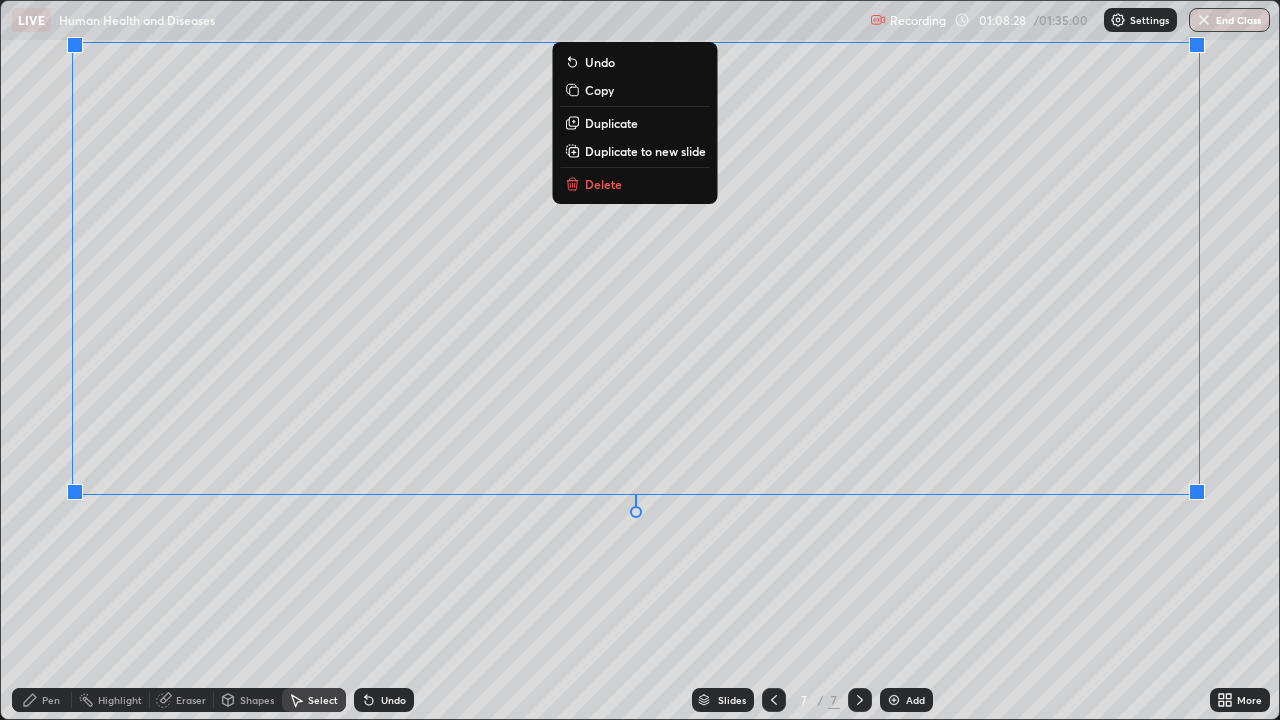 click on "Pen" at bounding box center [42, 700] 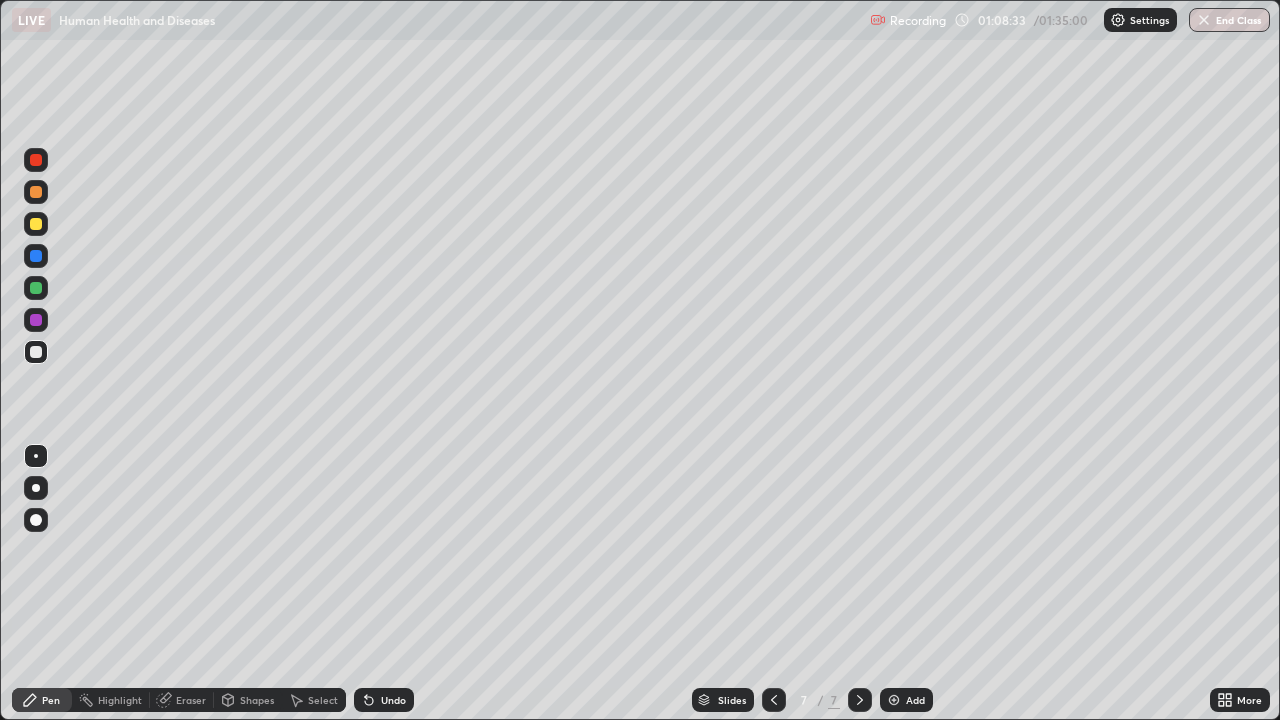 click on "Eraser" at bounding box center [191, 700] 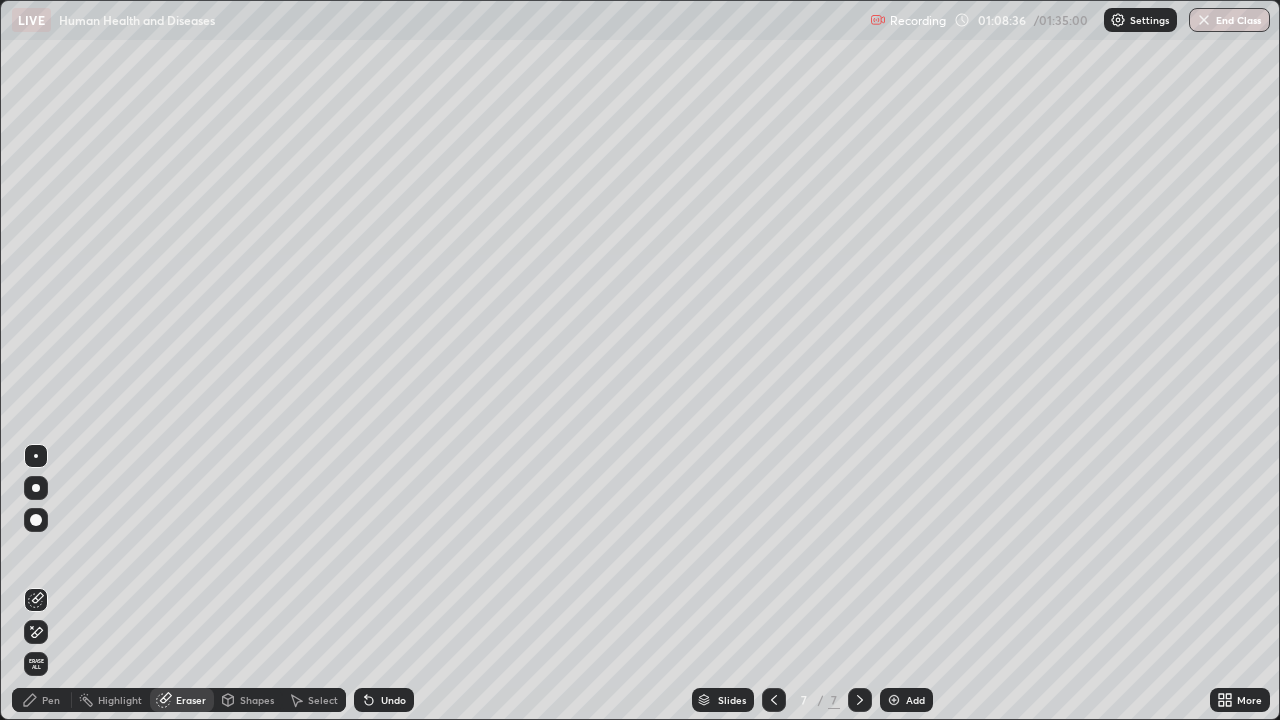 click on "Pen" at bounding box center (51, 700) 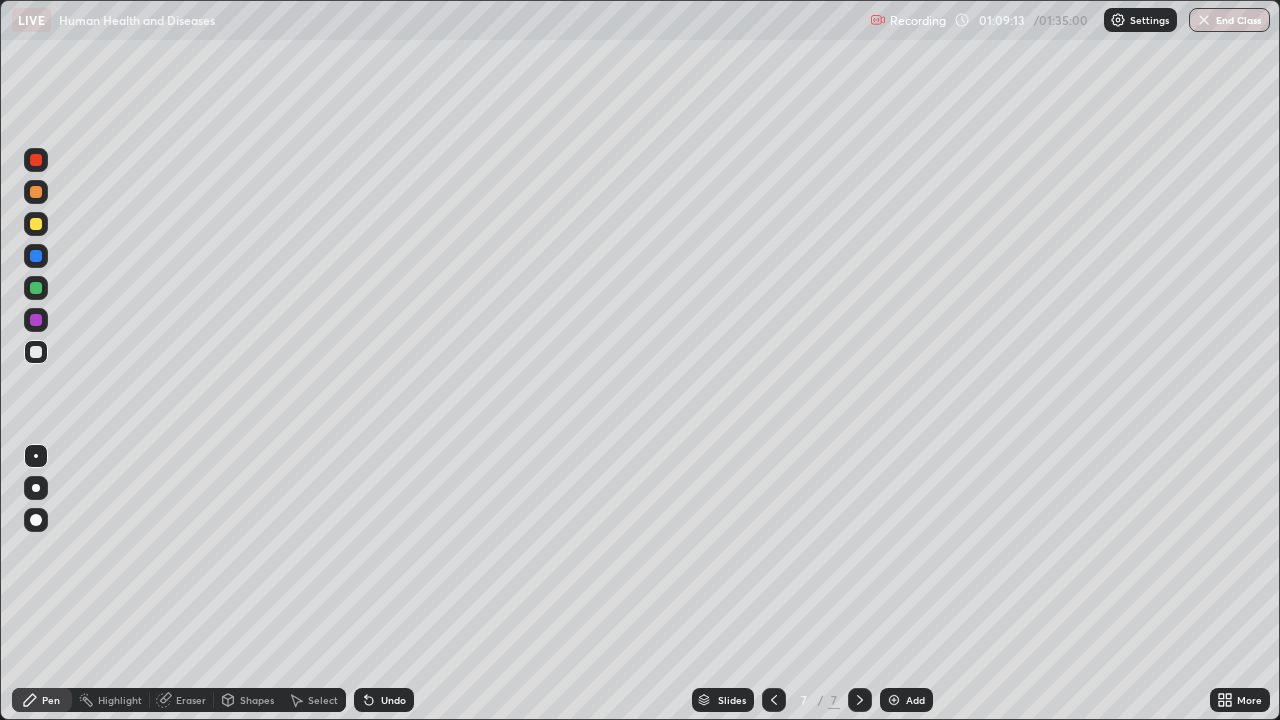 click on "Undo" at bounding box center (393, 700) 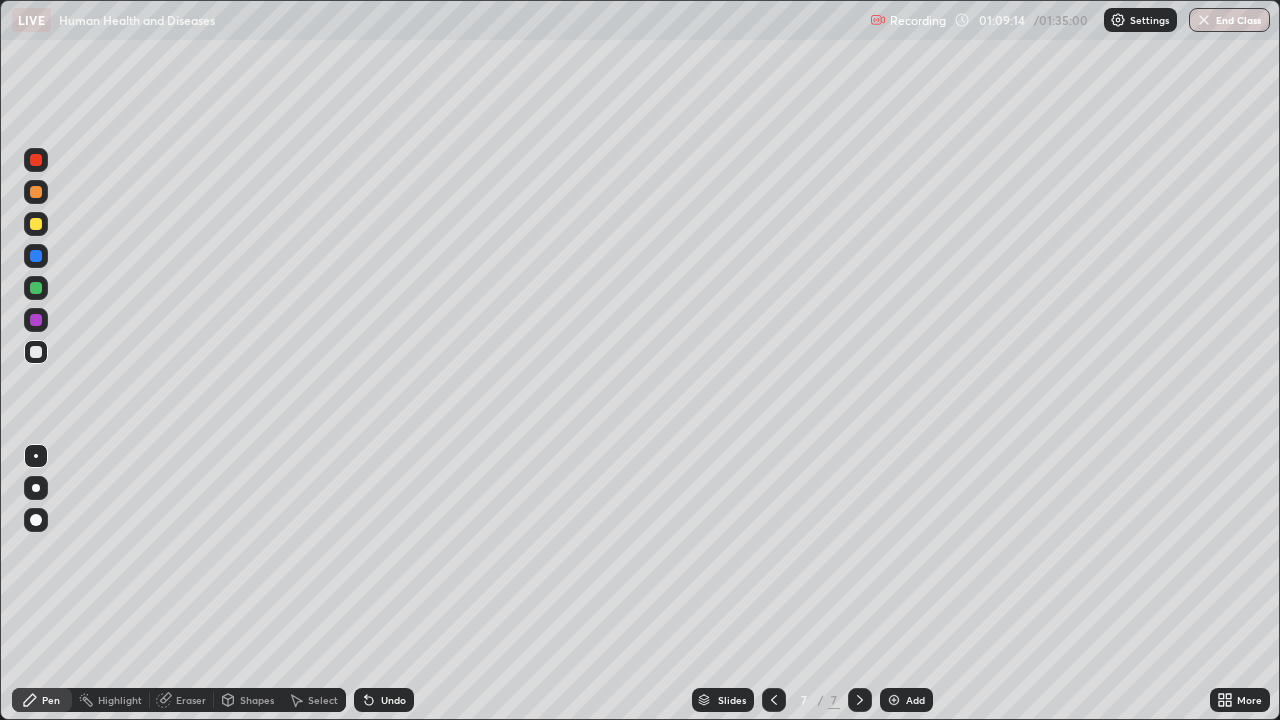 click on "Undo" at bounding box center [393, 700] 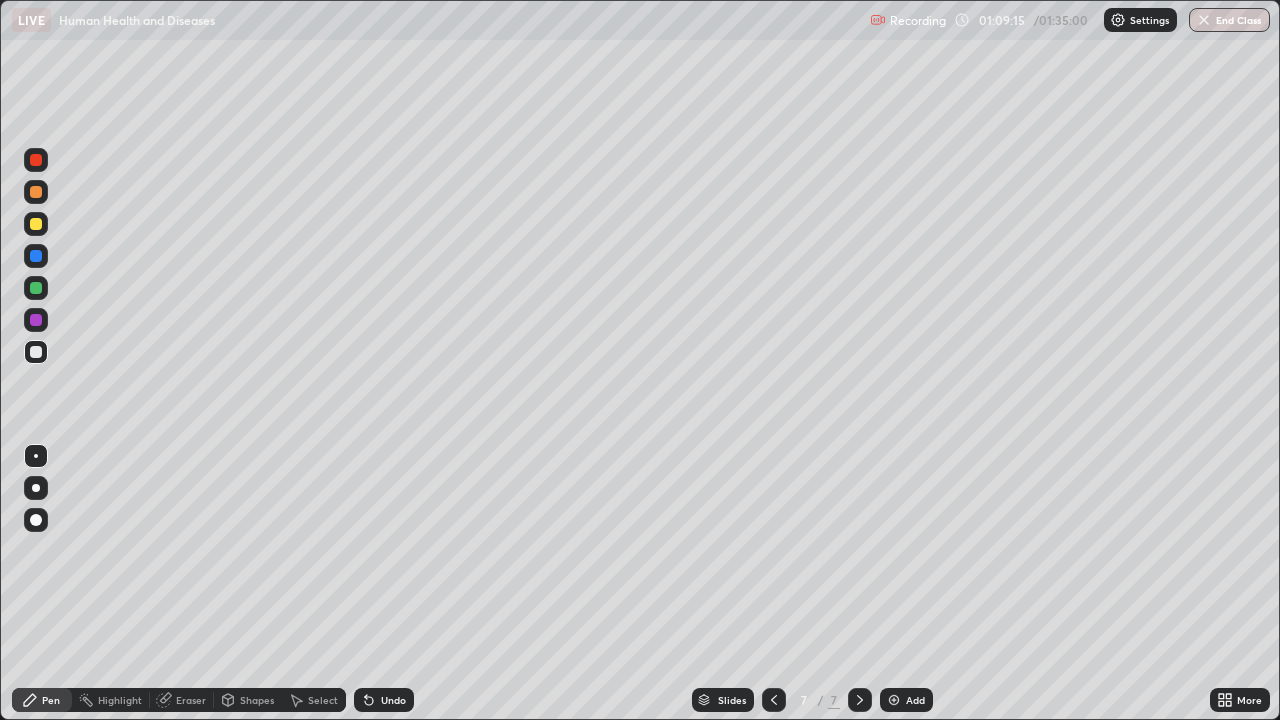 click on "Undo" at bounding box center (384, 700) 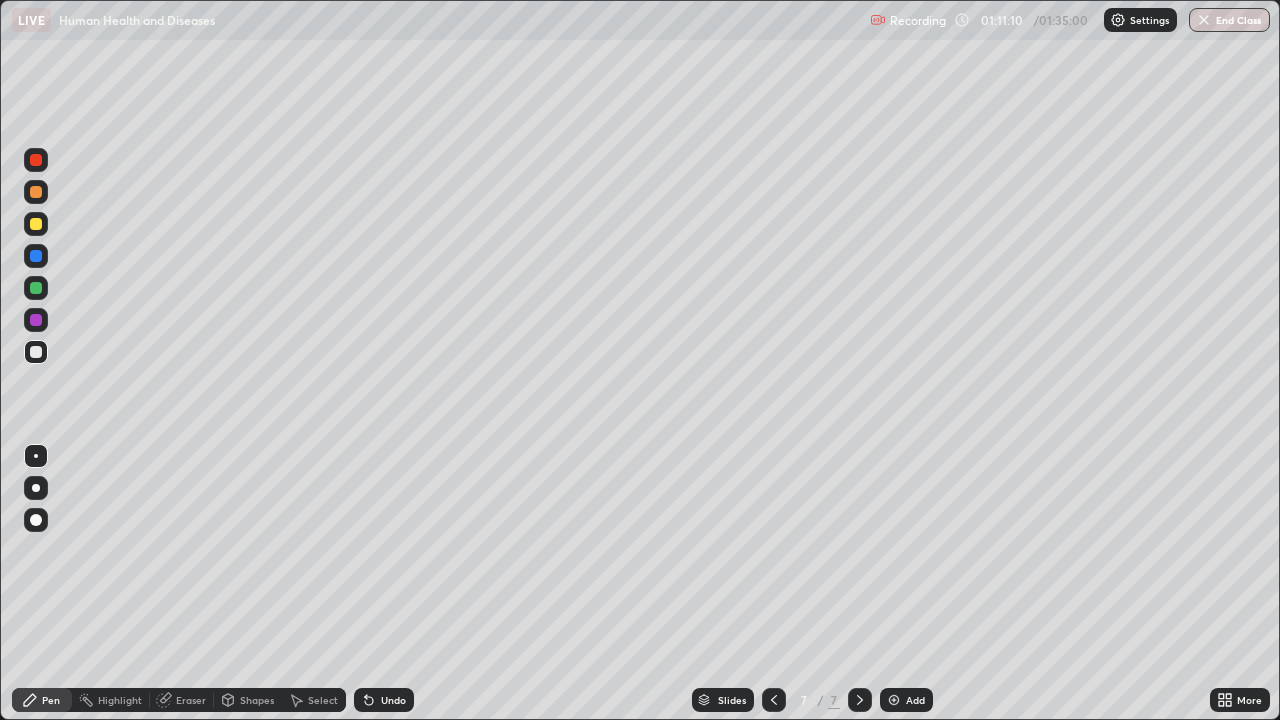 click on "Undo" at bounding box center [384, 700] 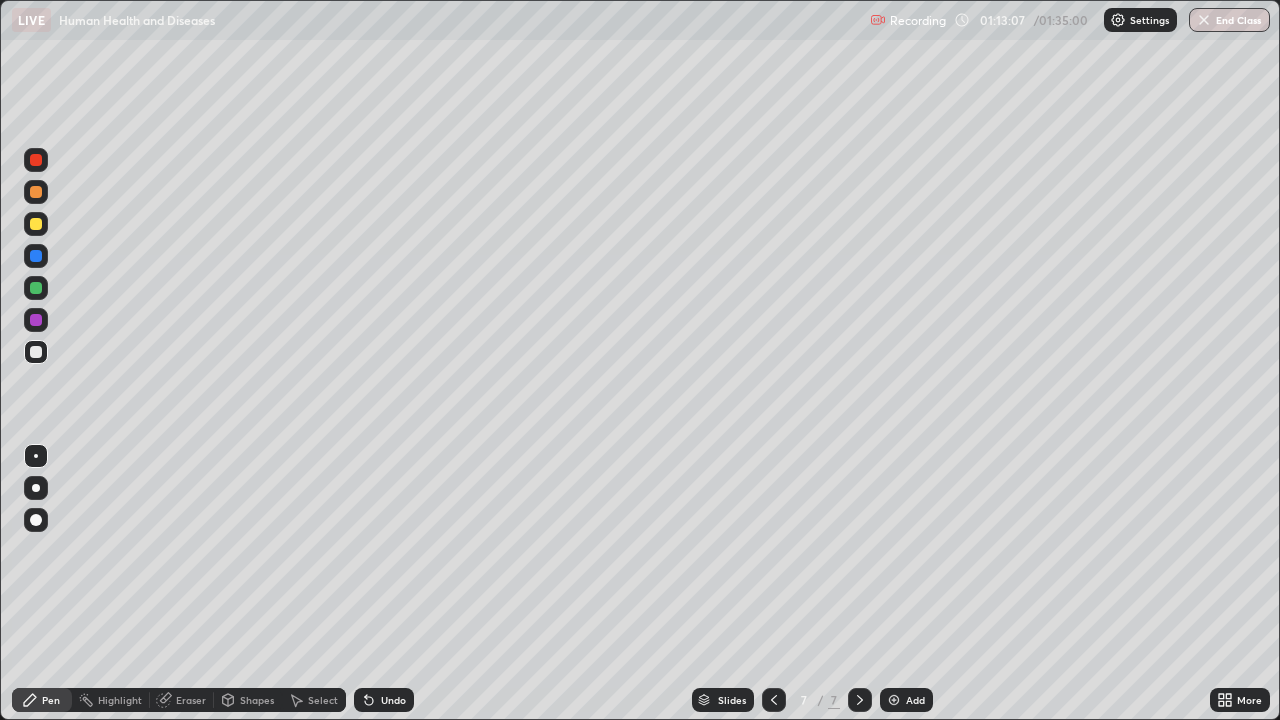 click at bounding box center [894, 700] 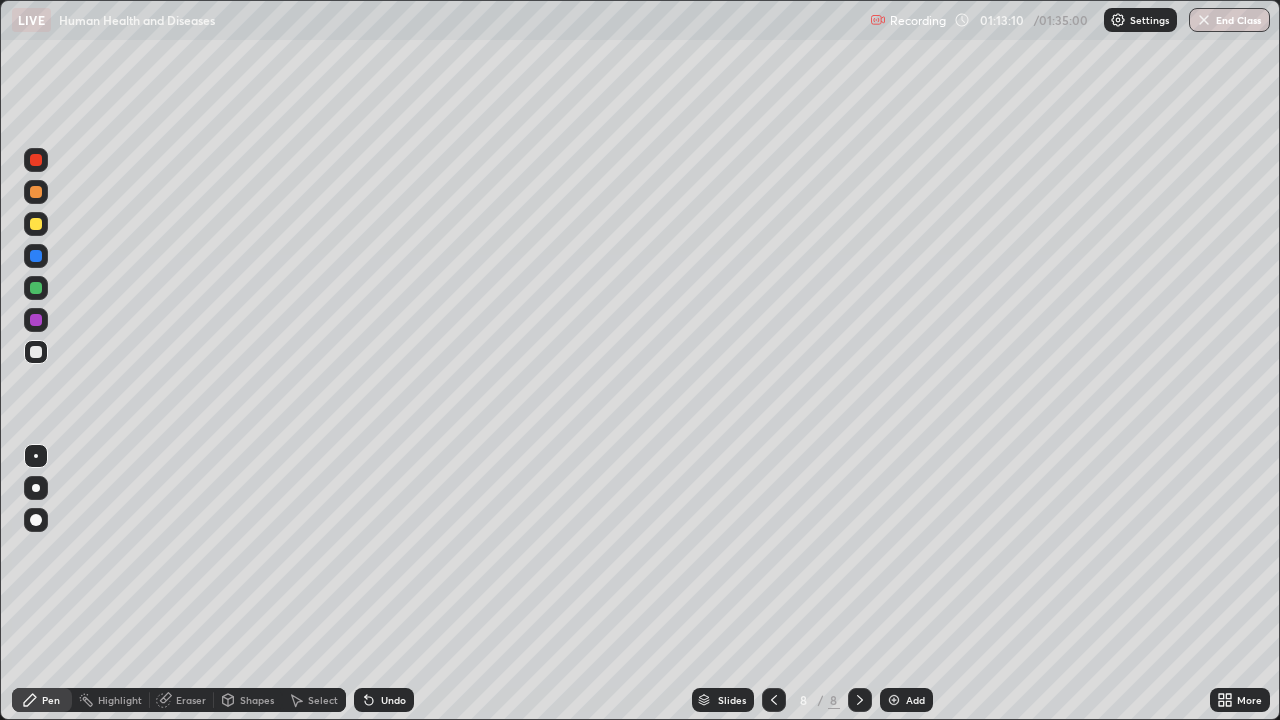 click at bounding box center (36, 160) 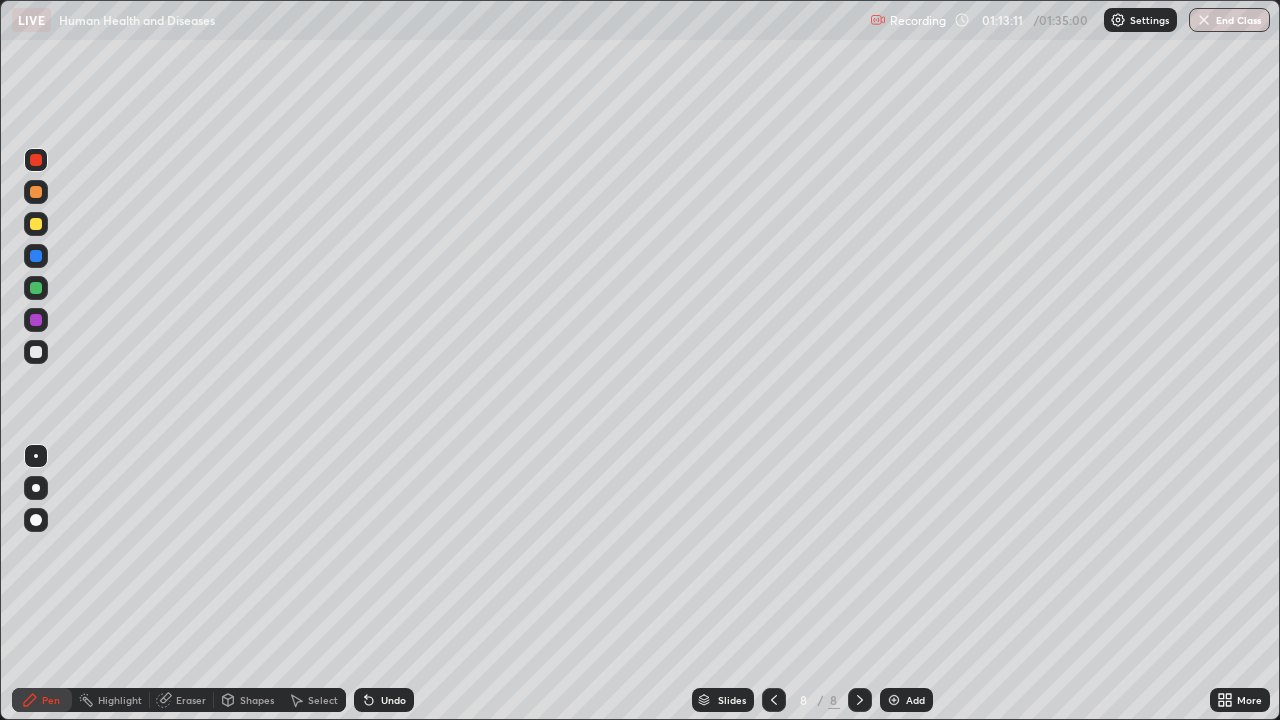 click 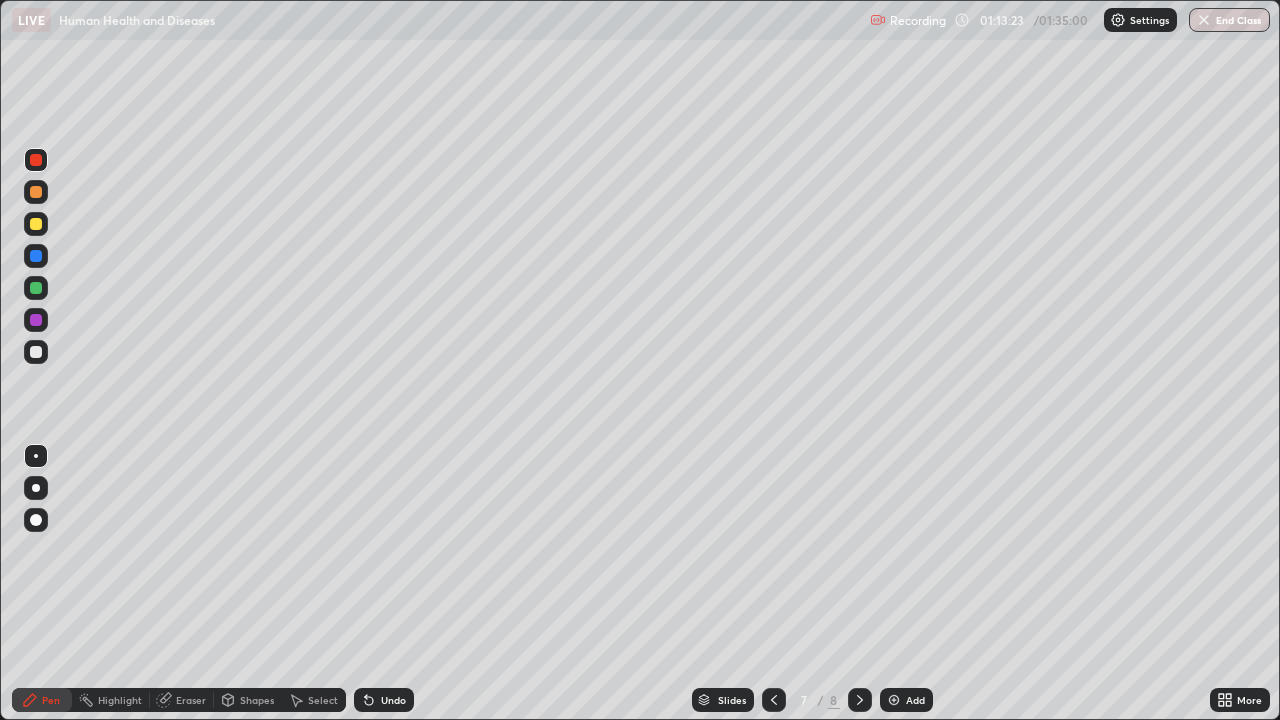 click at bounding box center (36, 352) 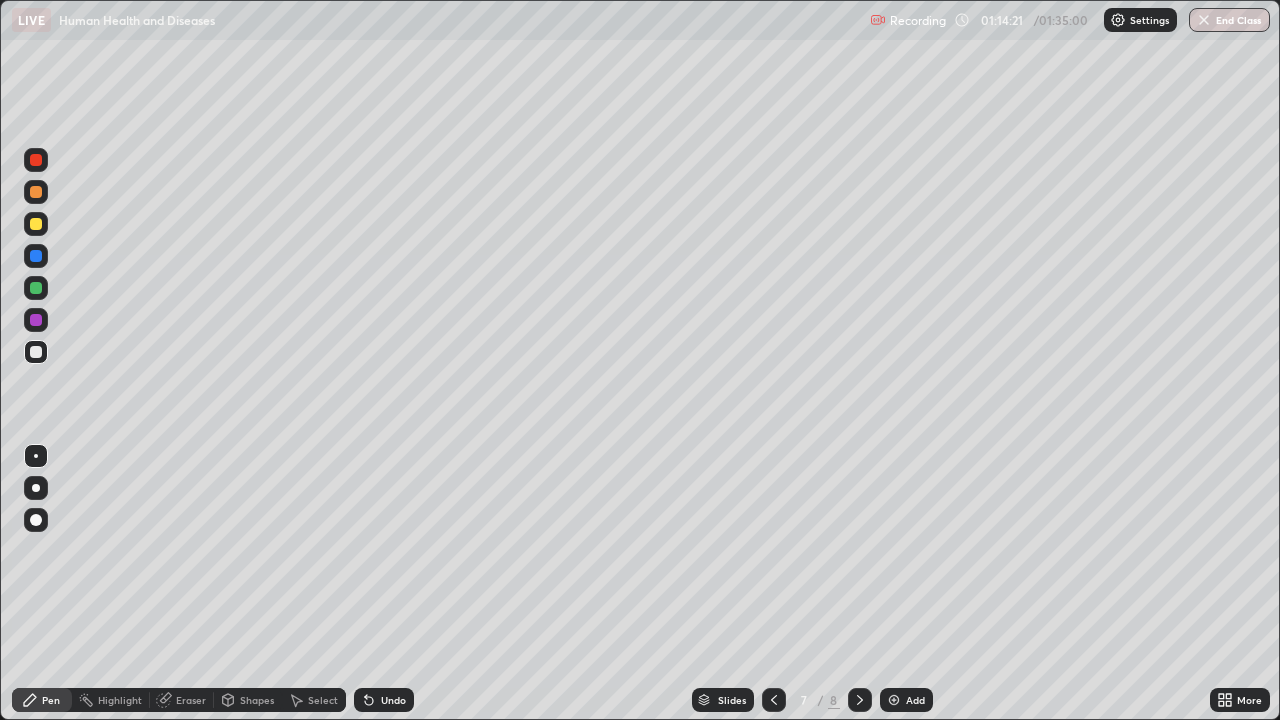 click 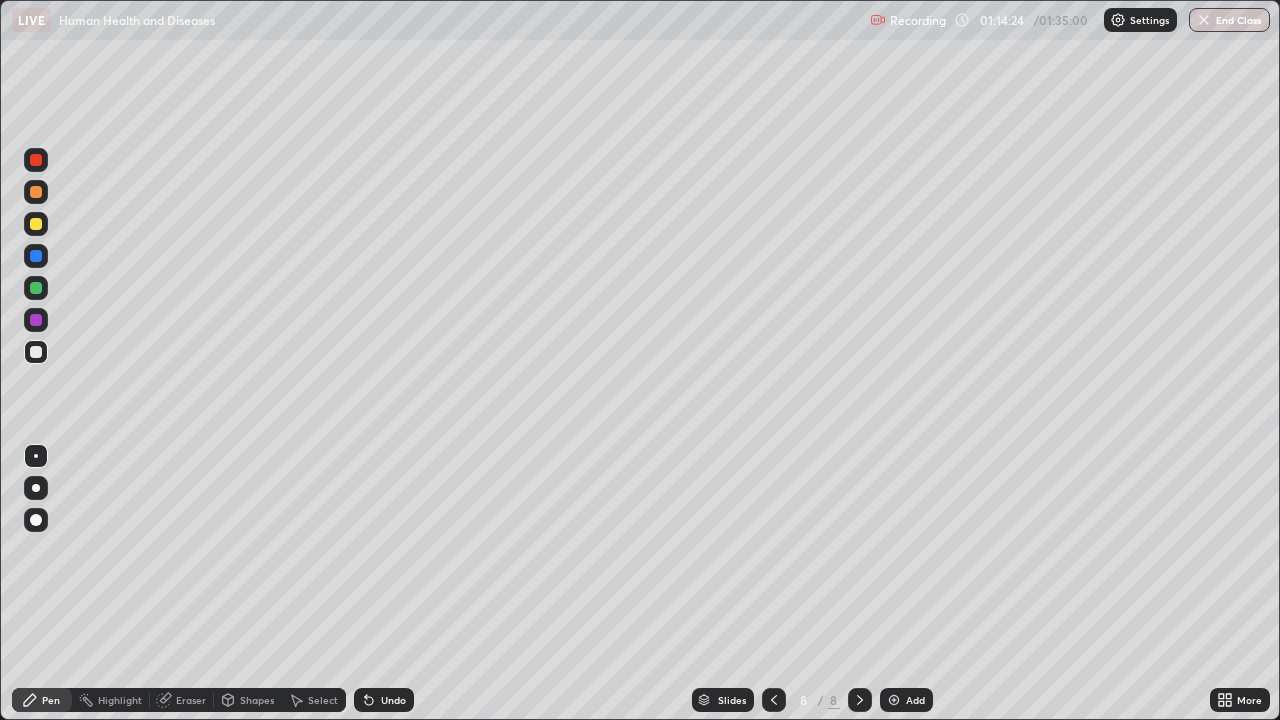 click at bounding box center (36, 160) 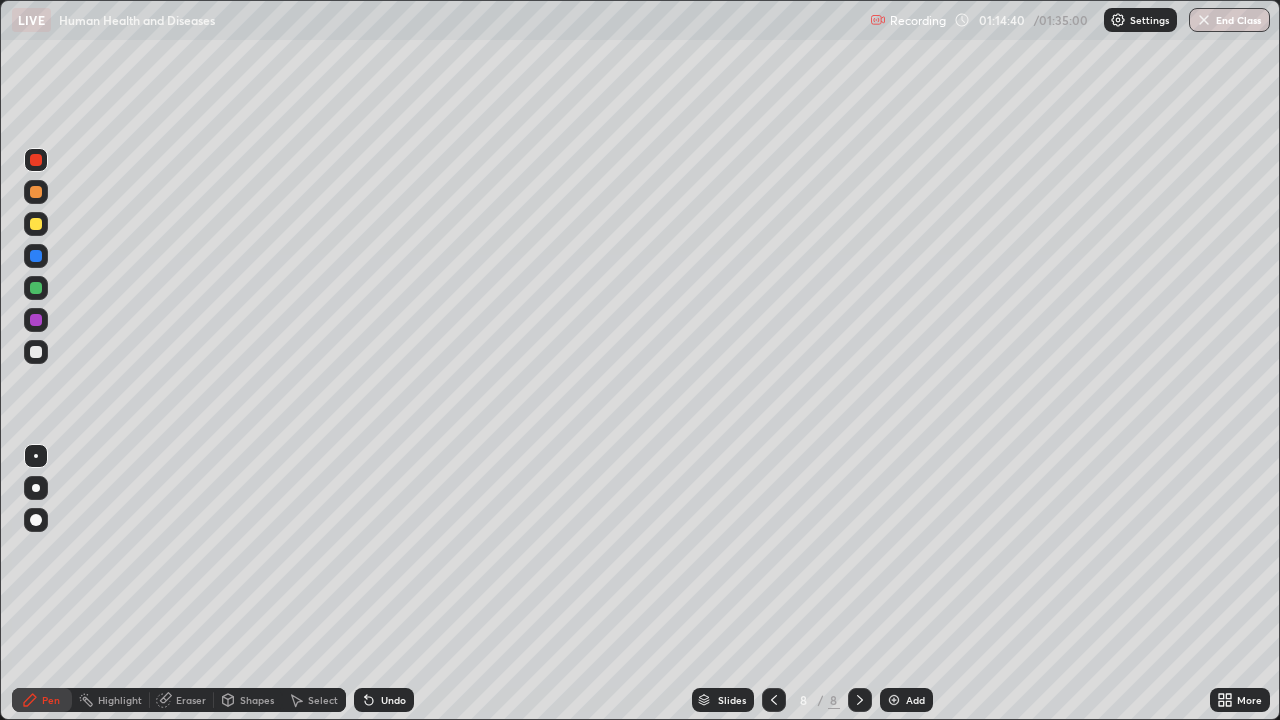 click 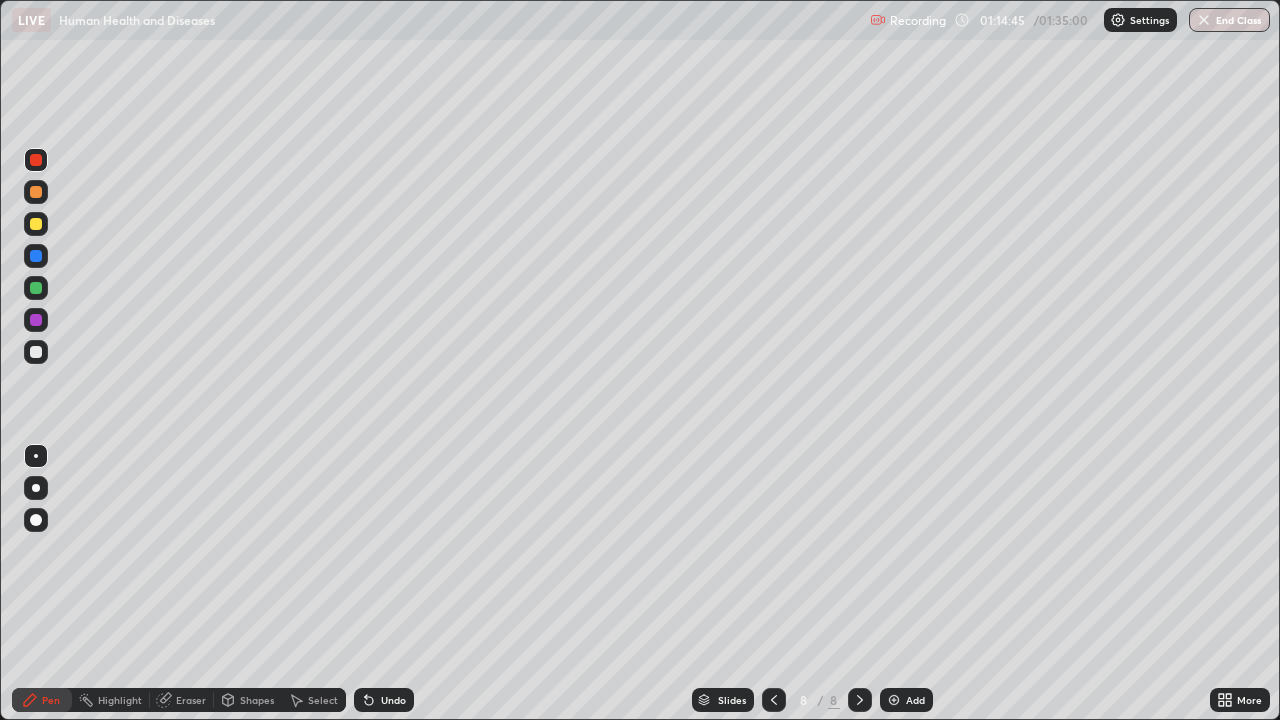 click at bounding box center [36, 352] 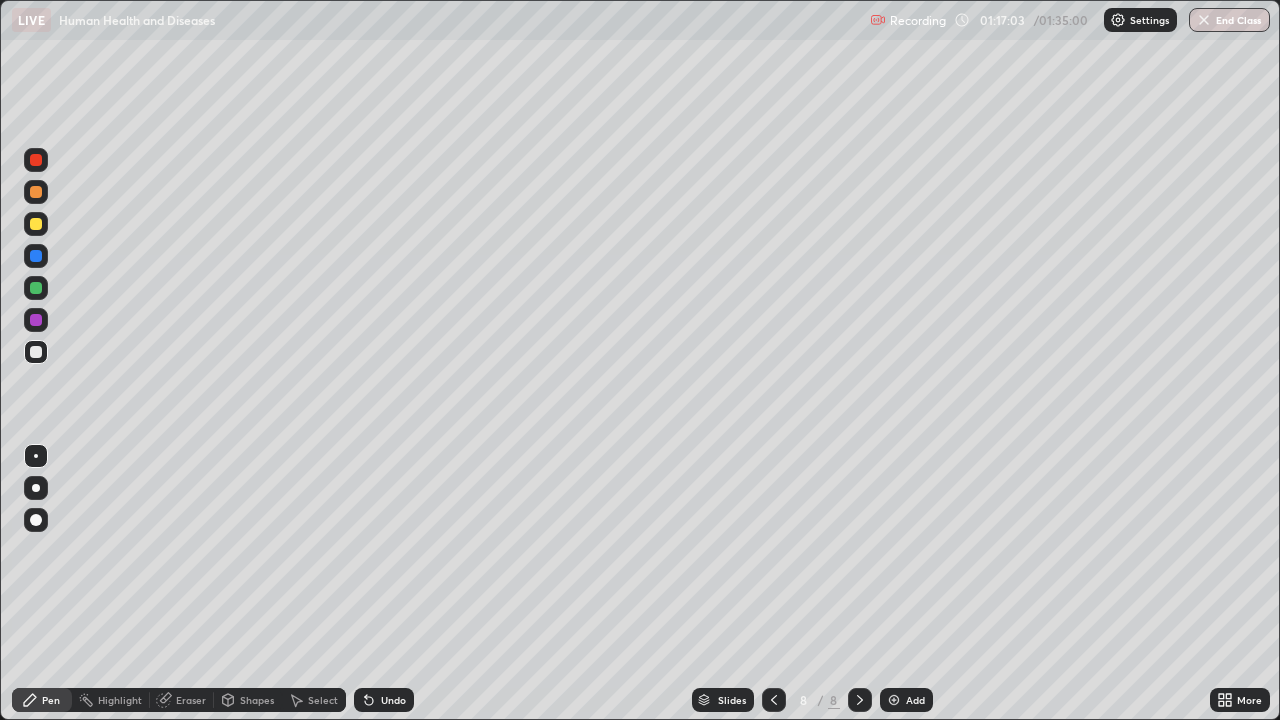 click on "Undo" at bounding box center (393, 700) 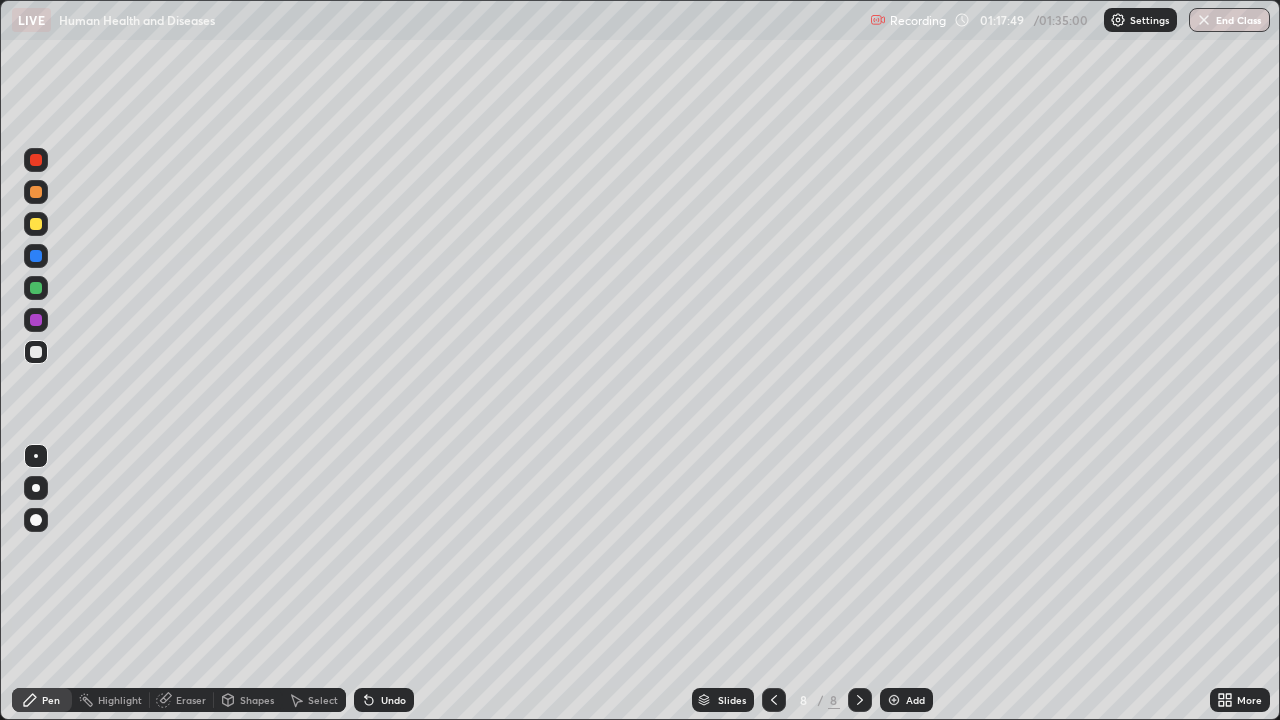 click on "Undo" at bounding box center [384, 700] 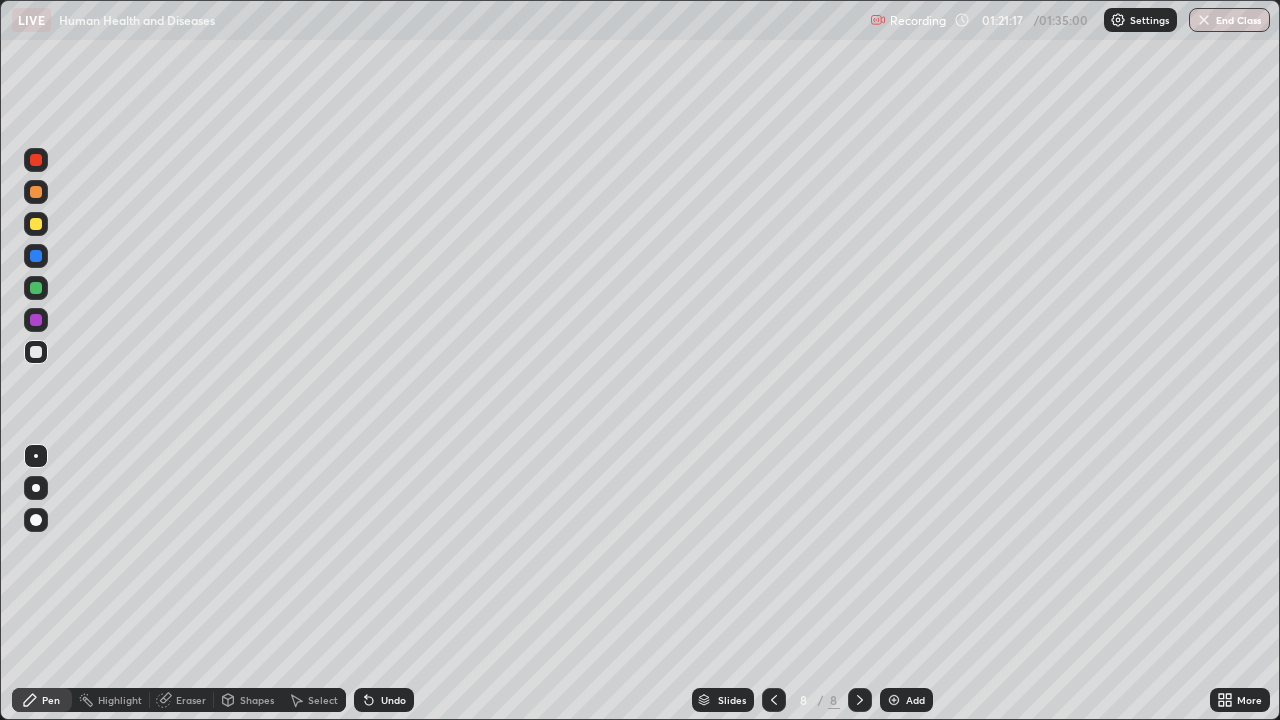click 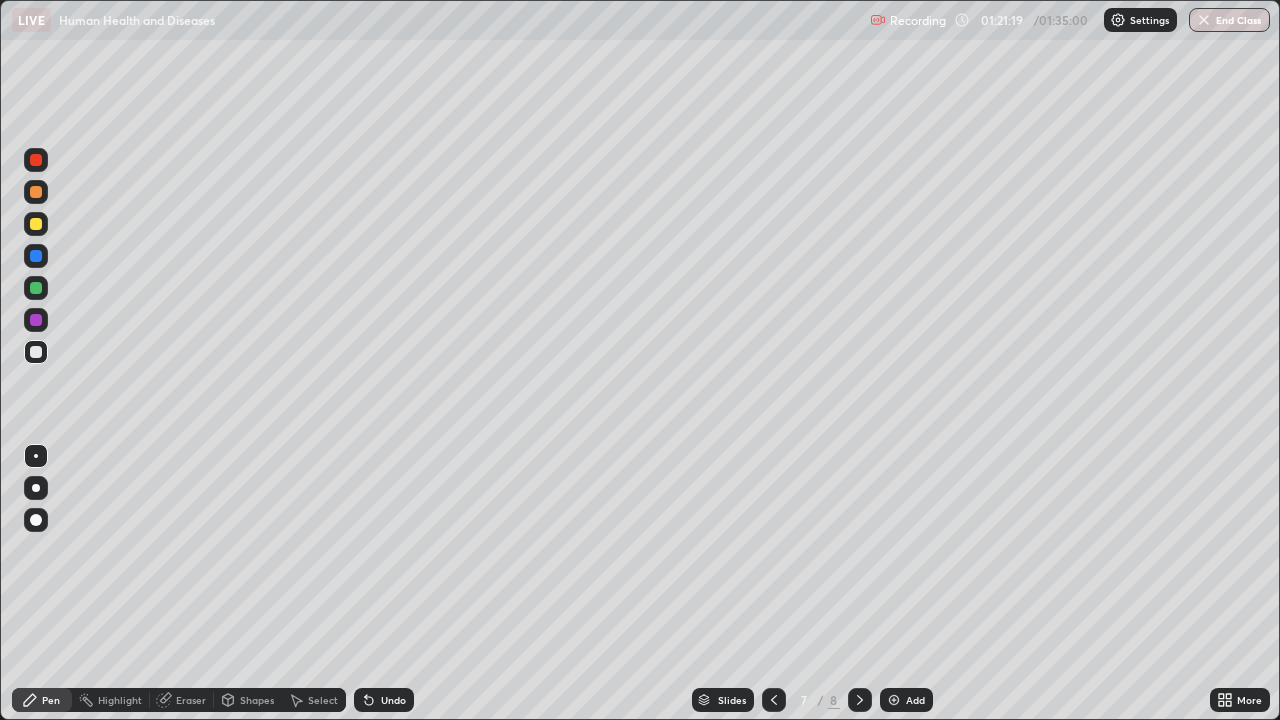 click at bounding box center [774, 700] 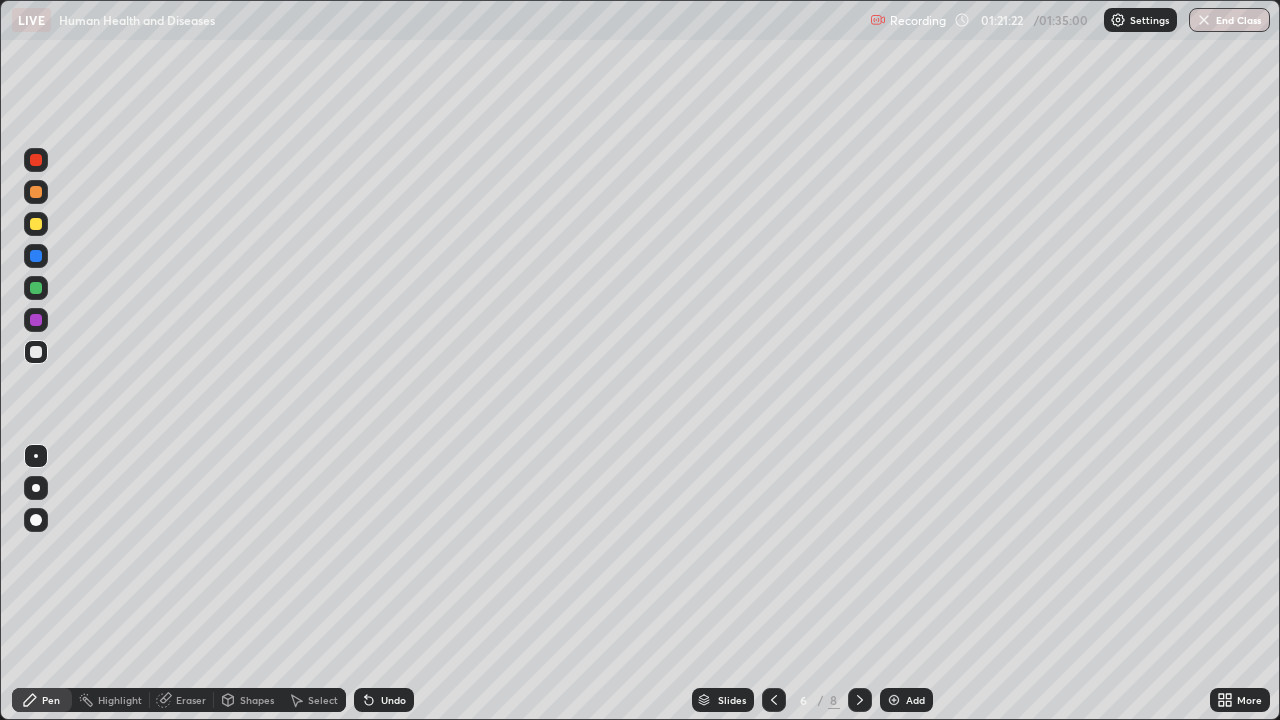 click 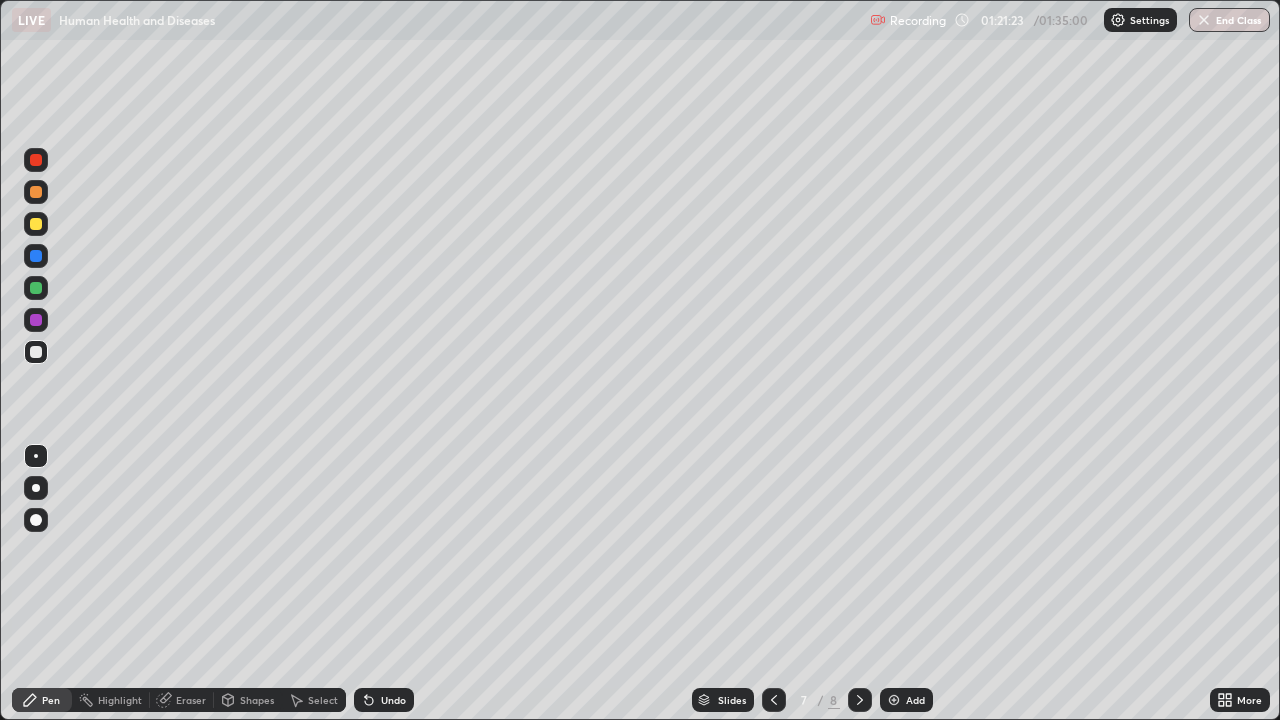 click at bounding box center (860, 700) 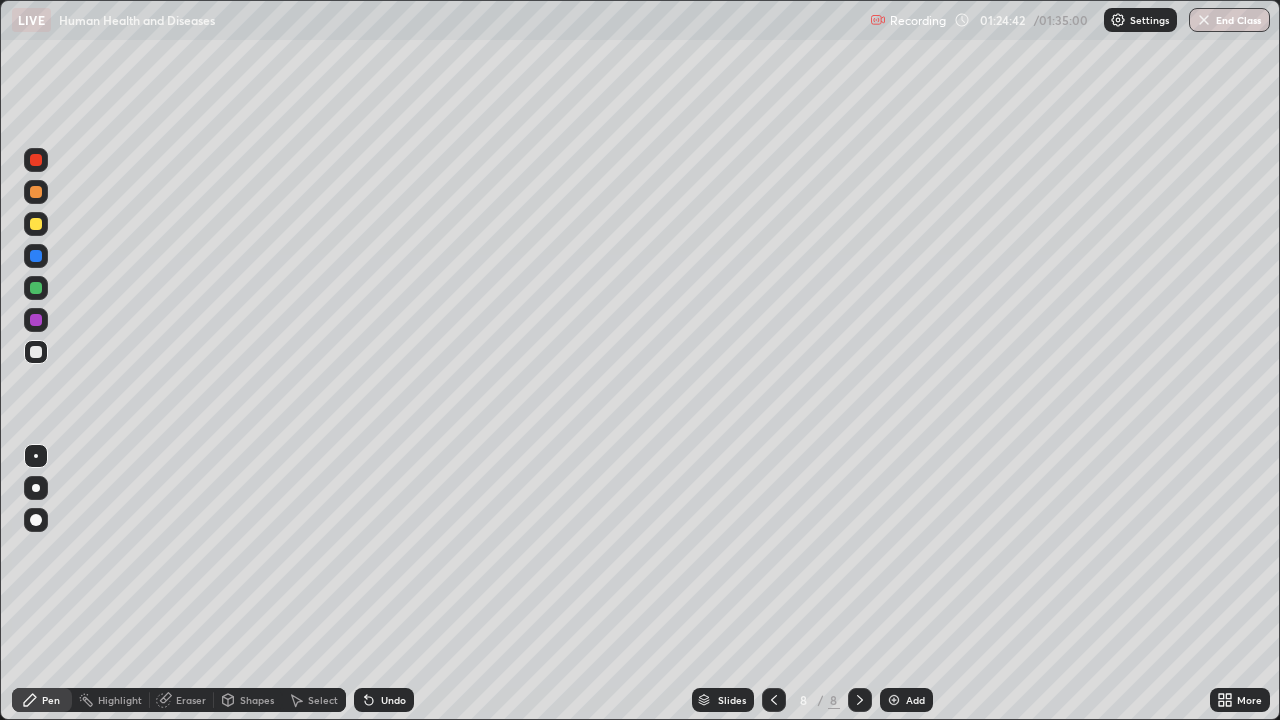 click 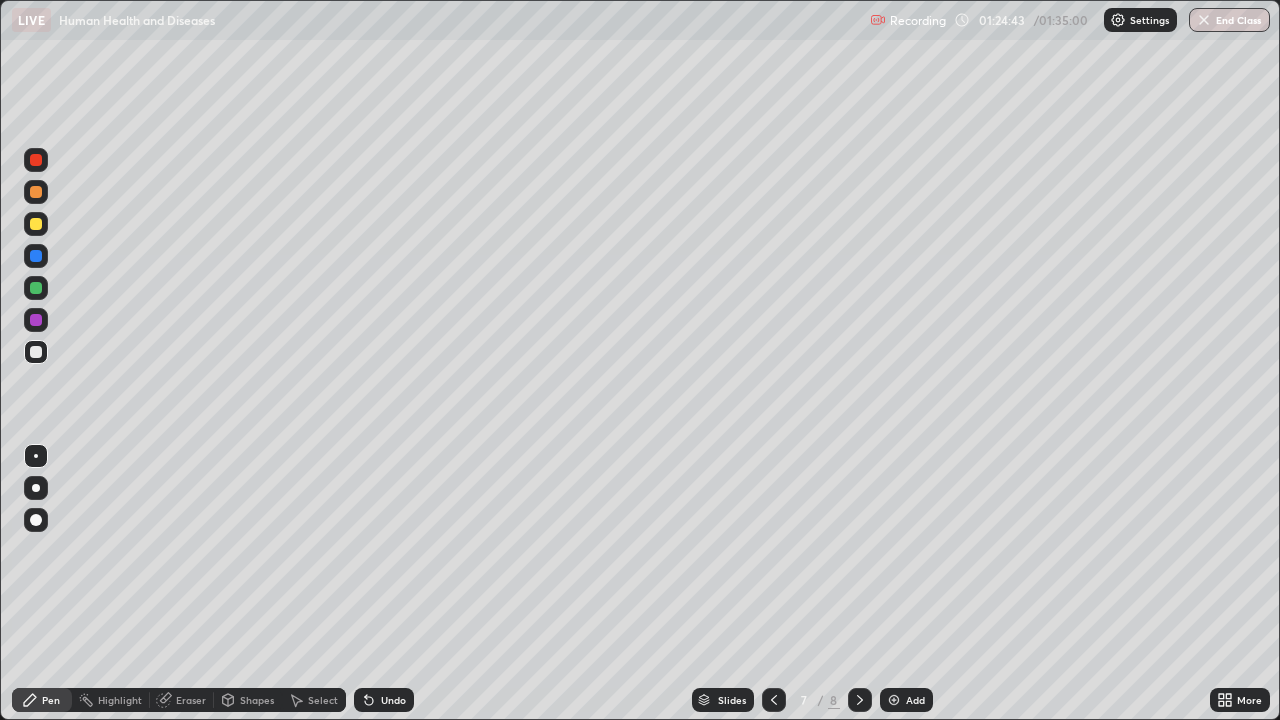 click 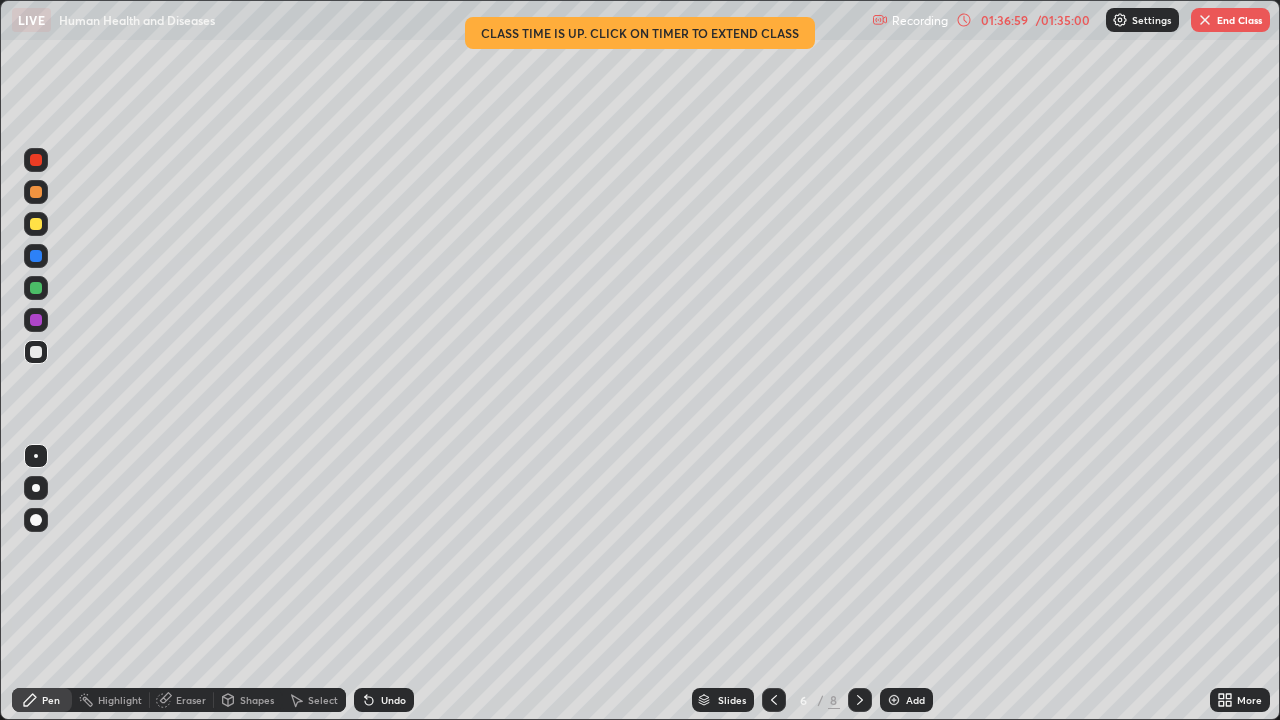 click on "End Class" at bounding box center (1230, 20) 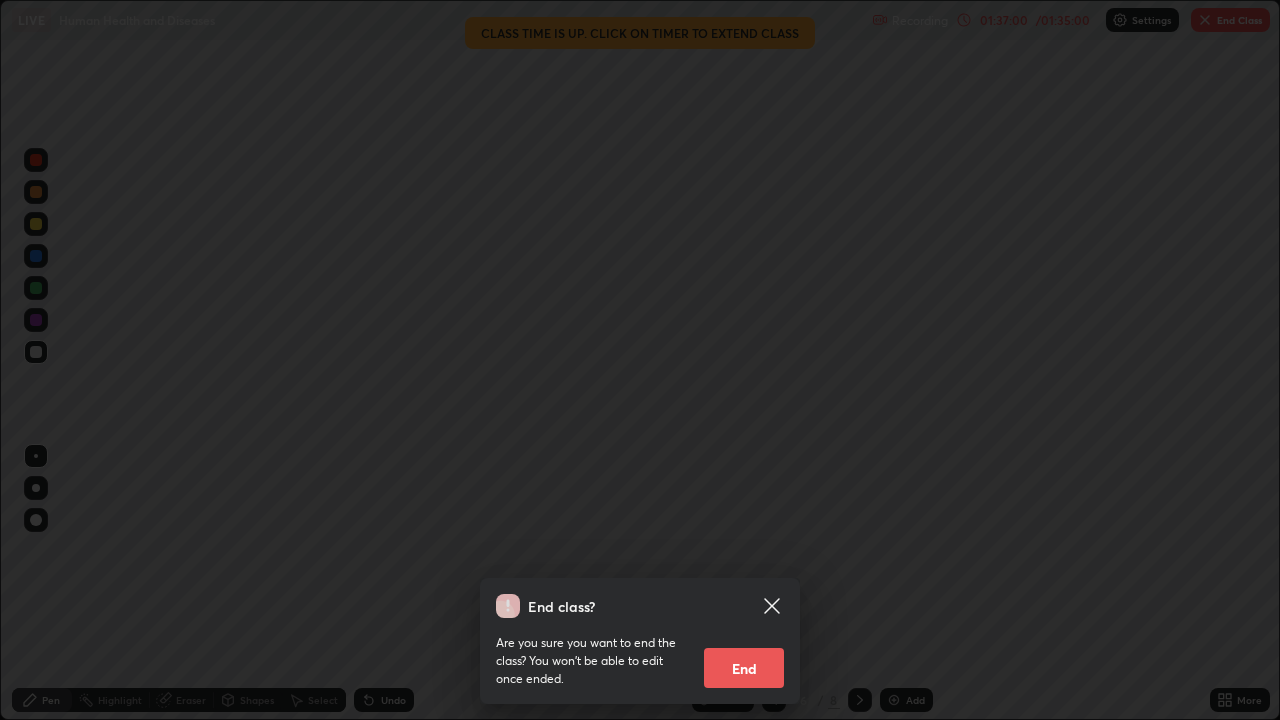 click on "End" at bounding box center (744, 668) 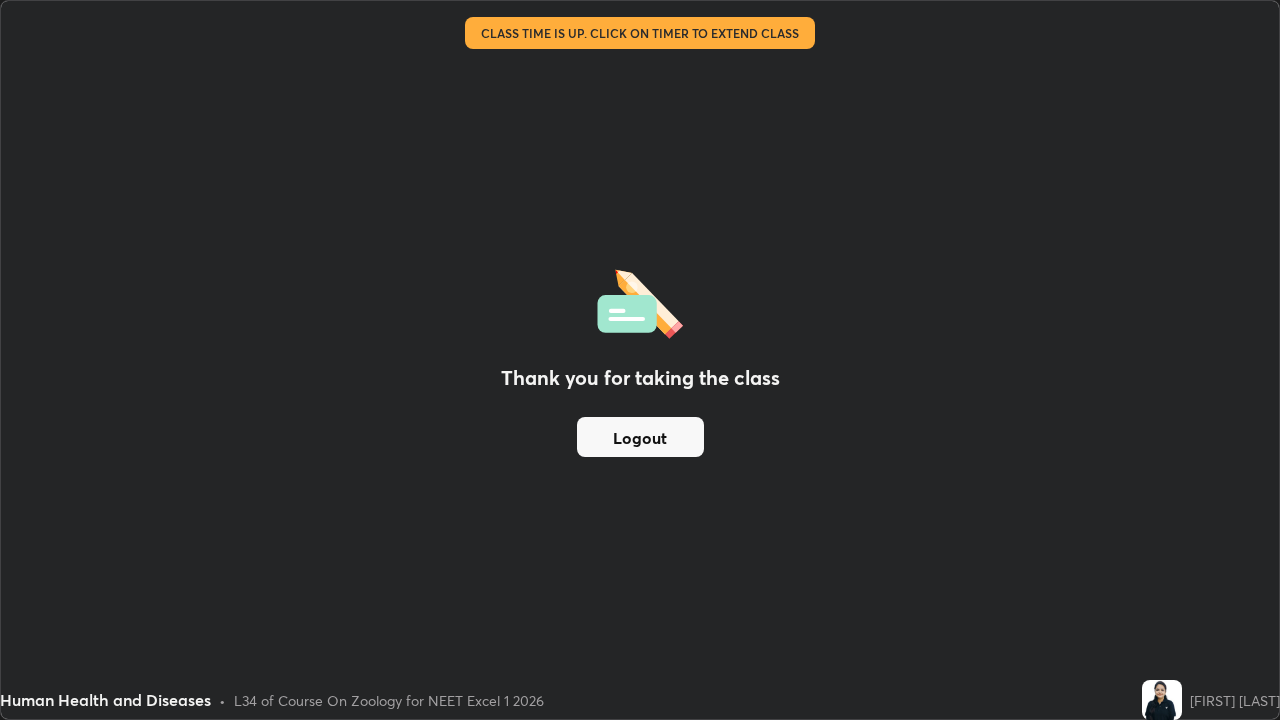 click on "Logout" at bounding box center [640, 437] 